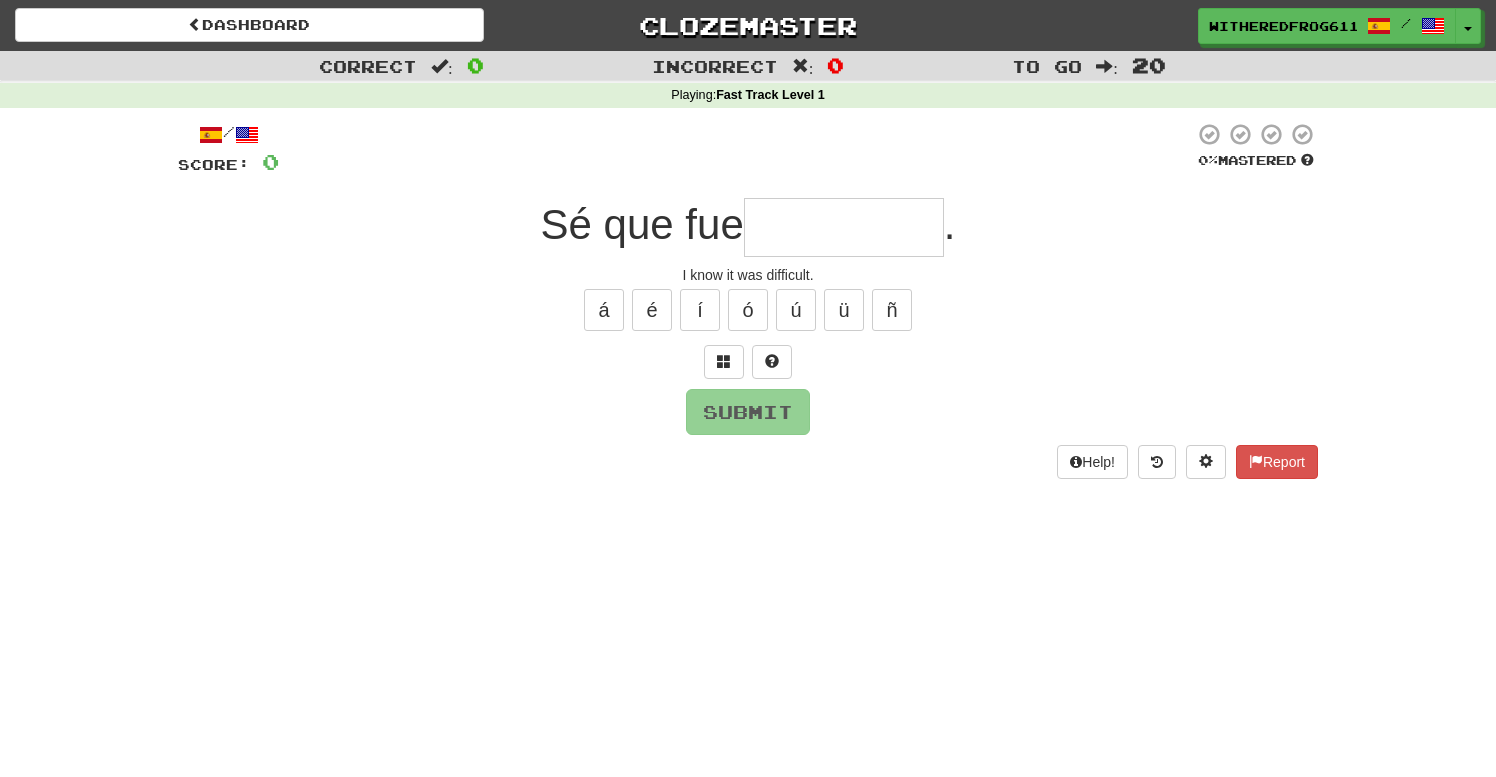 scroll, scrollTop: 0, scrollLeft: 0, axis: both 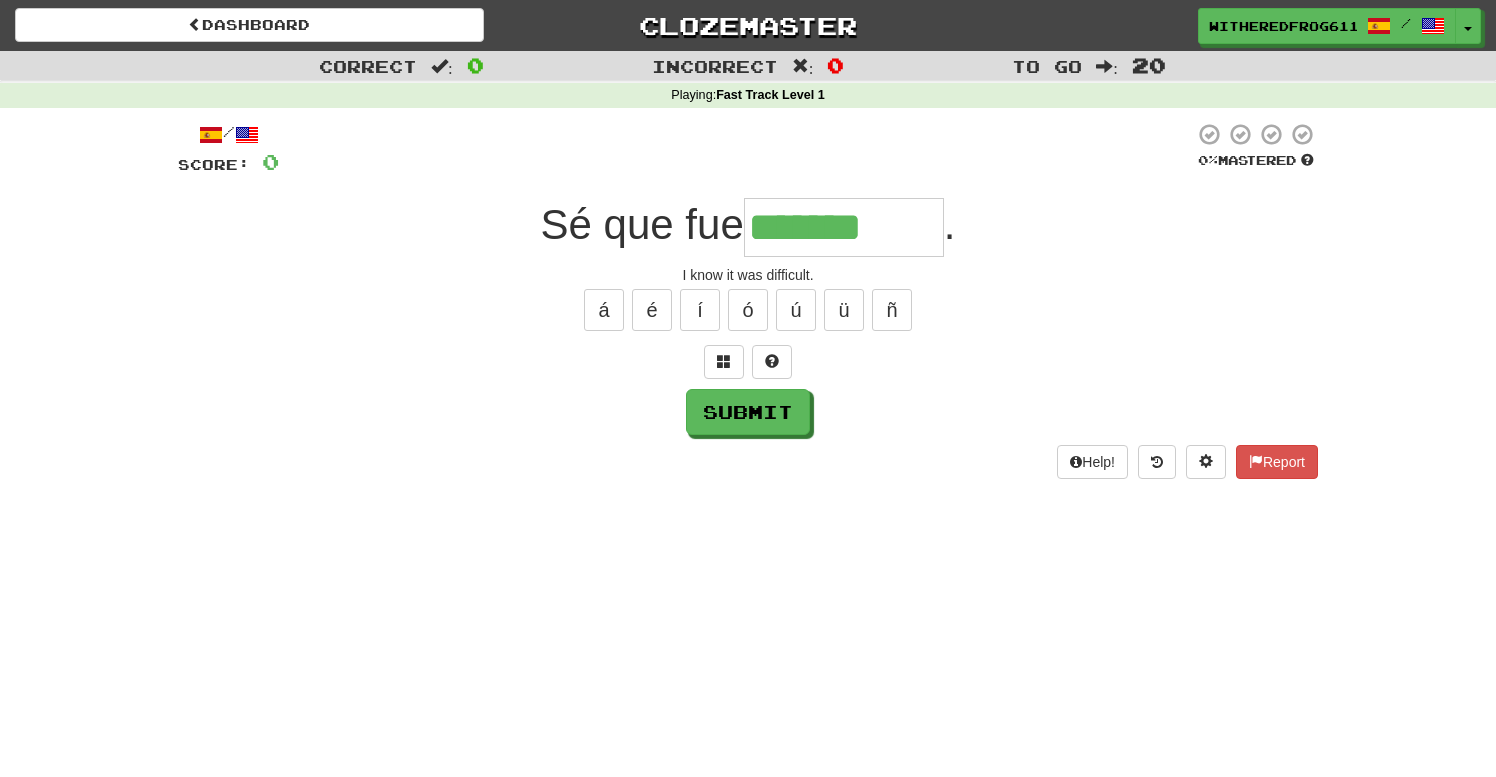 type on "*******" 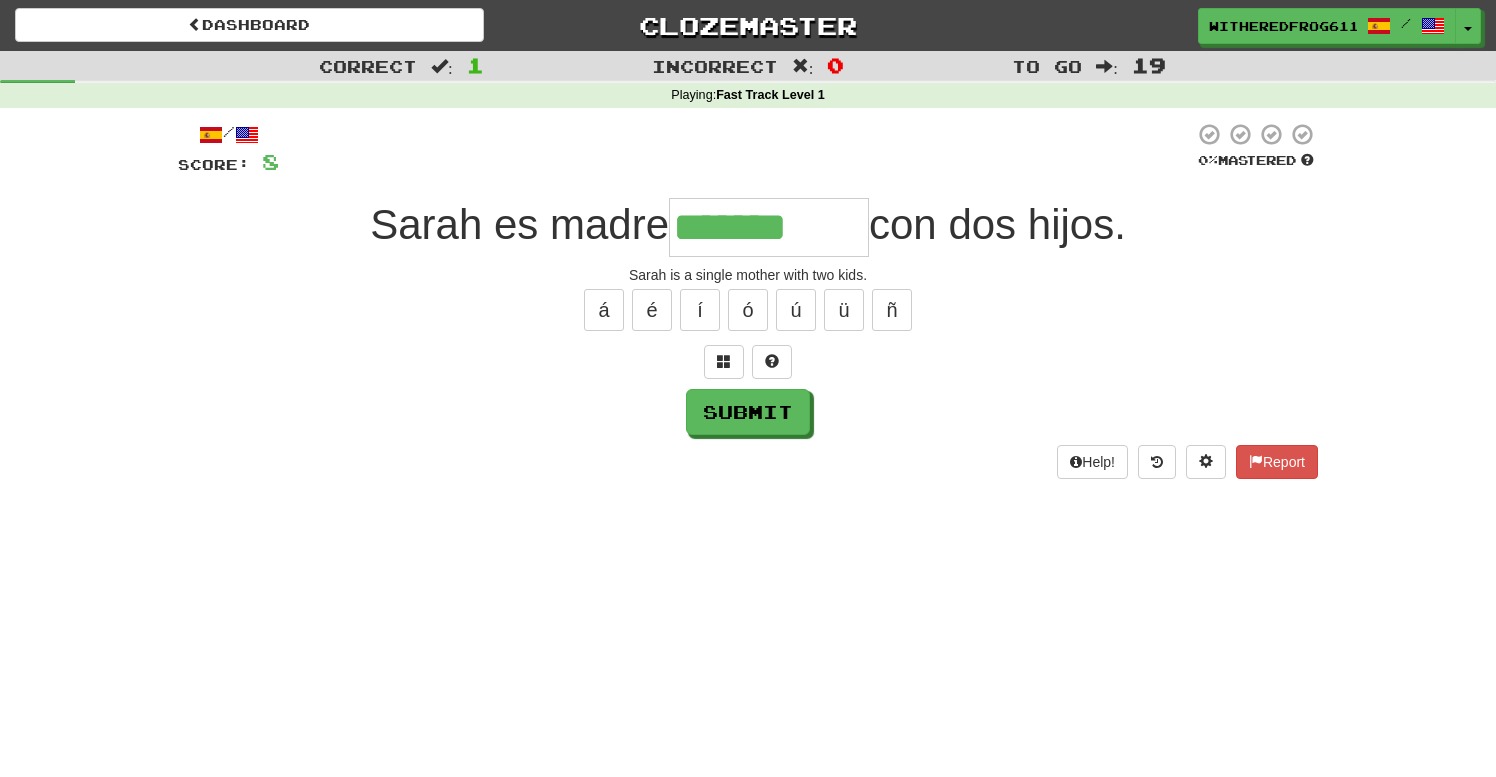 type on "*******" 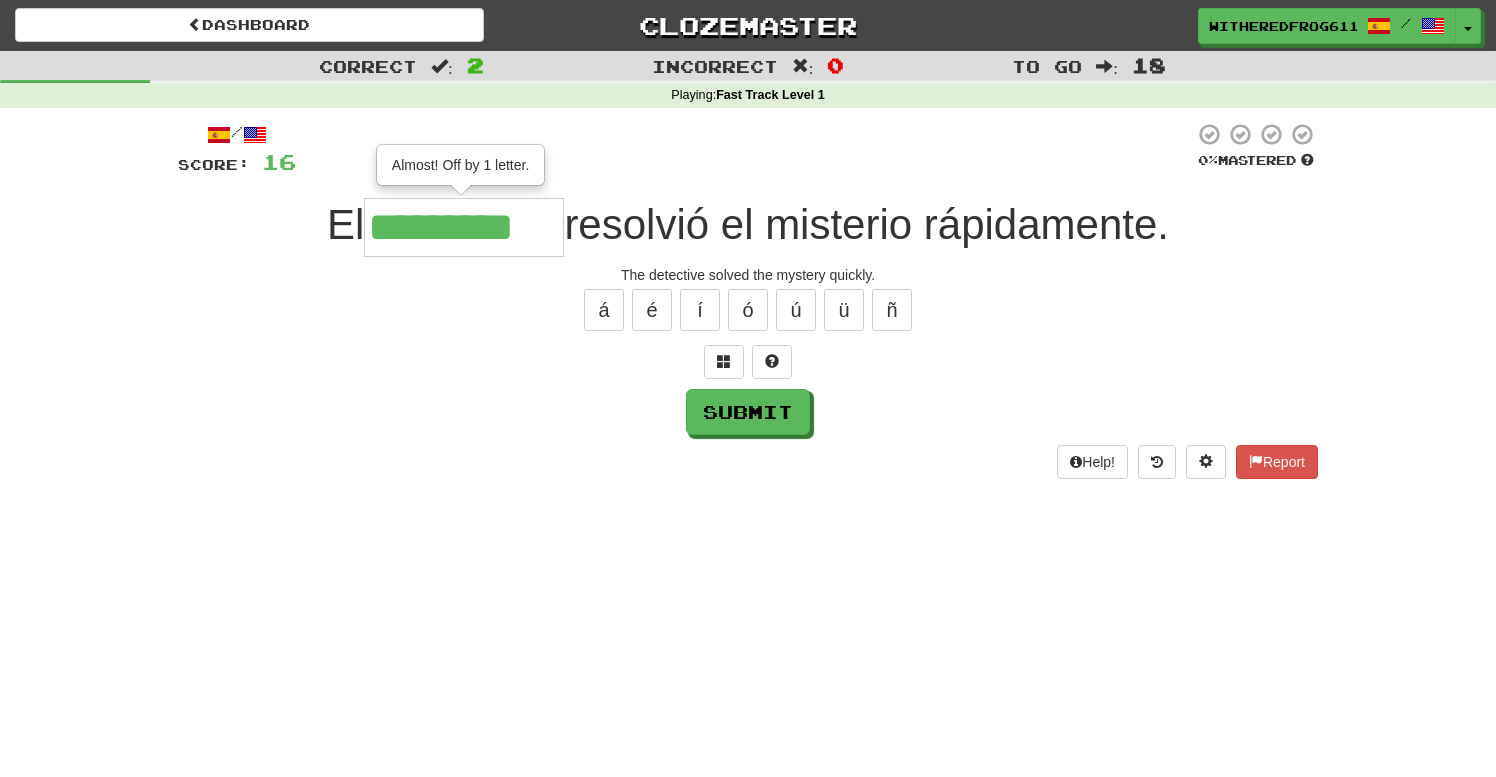 type on "*********" 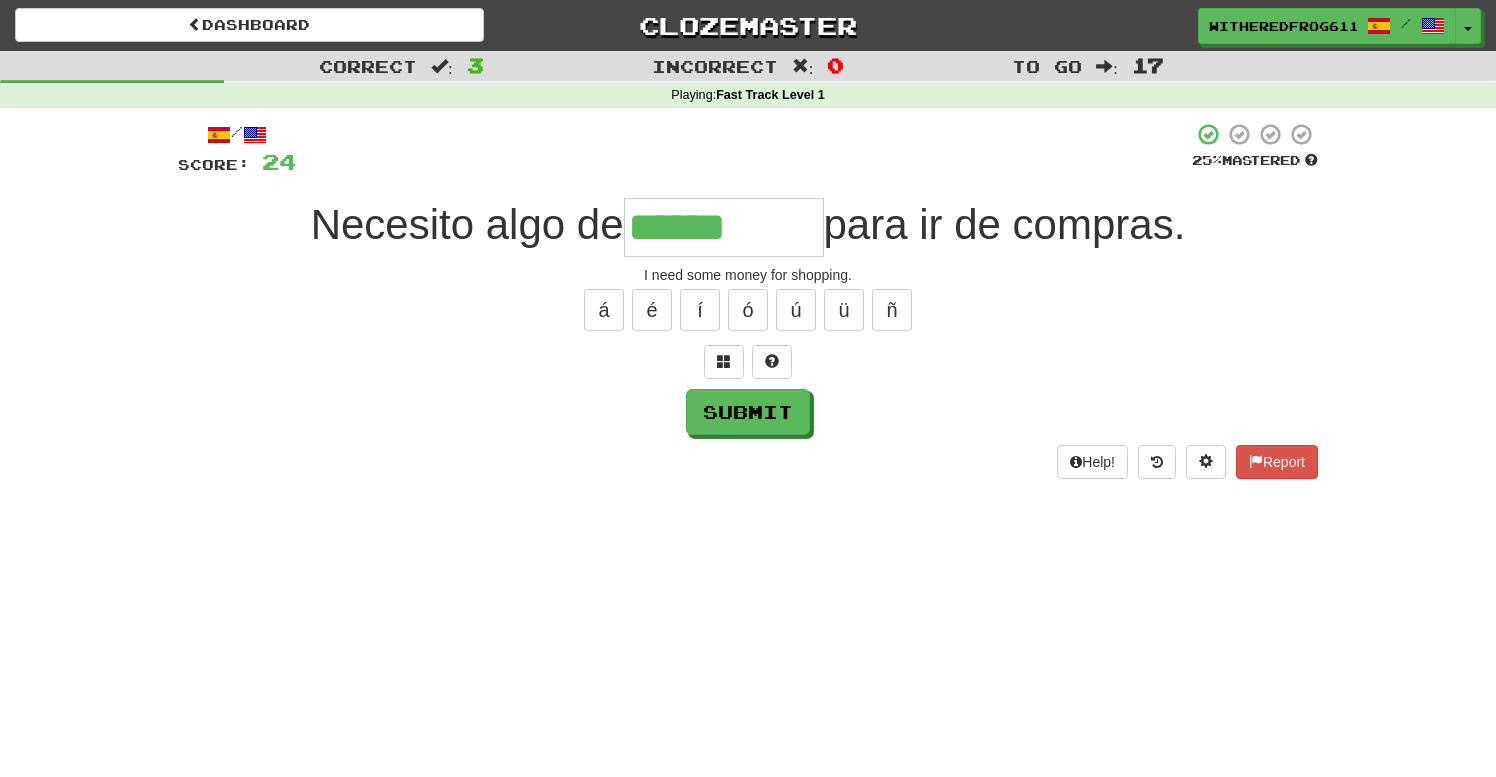 type on "******" 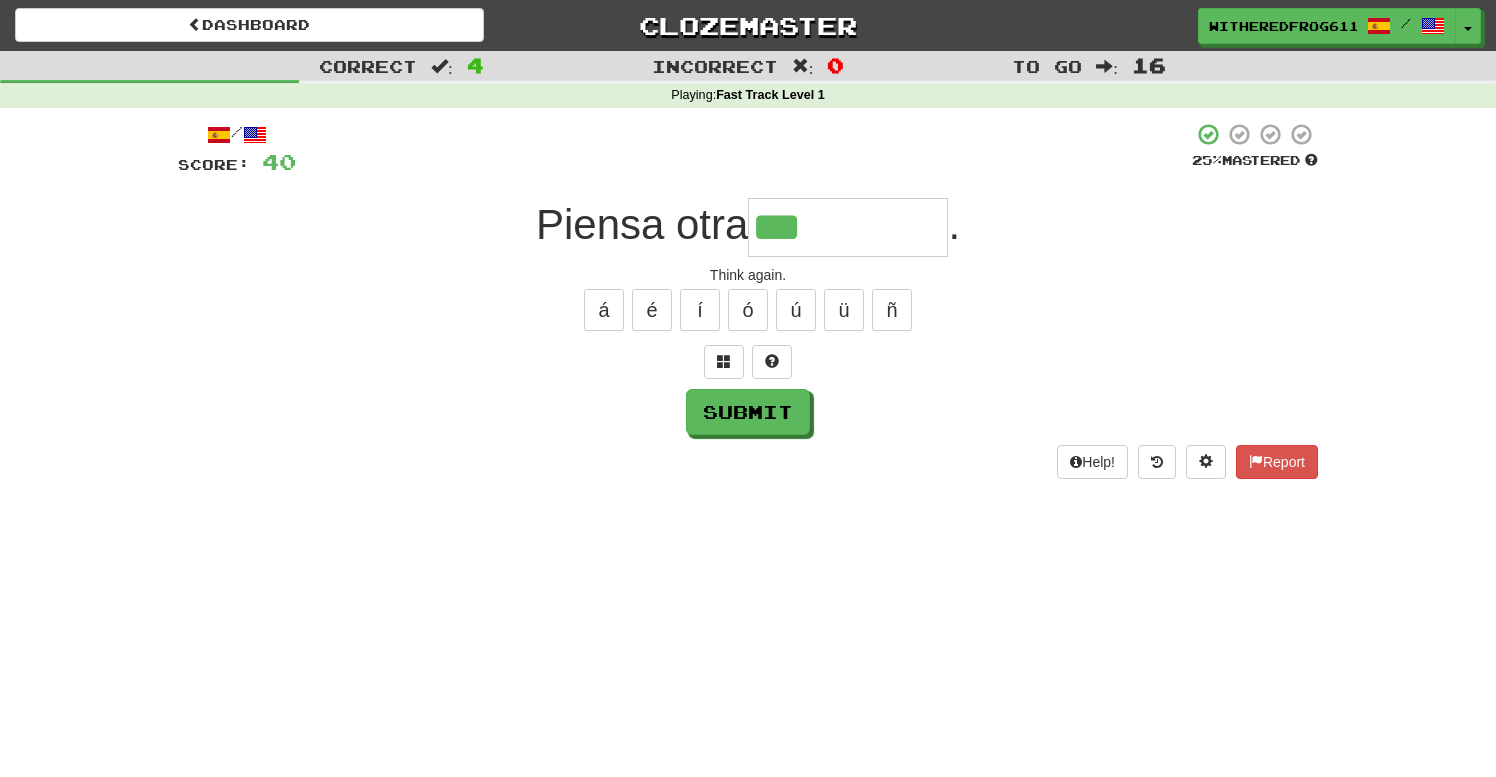 type on "***" 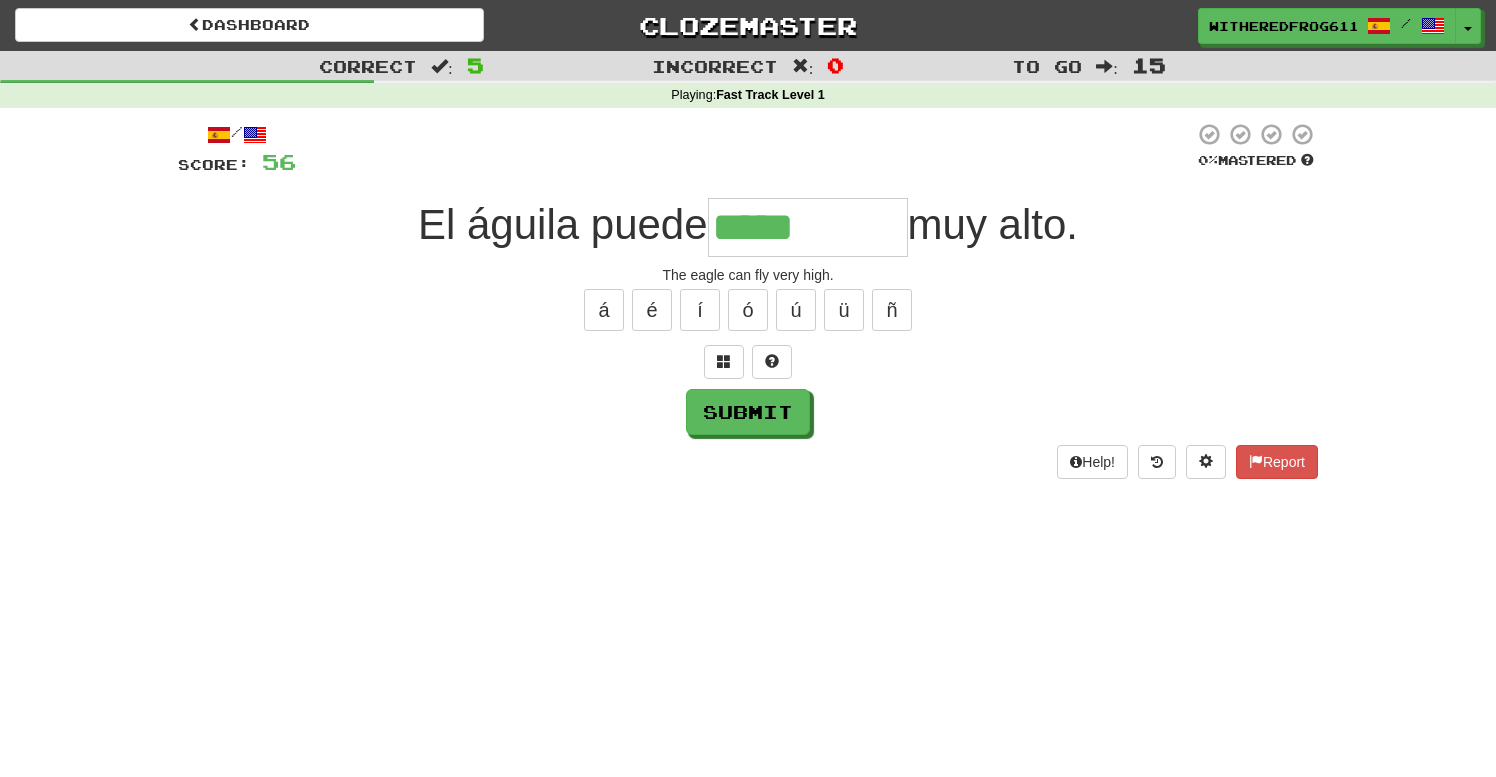 type on "*****" 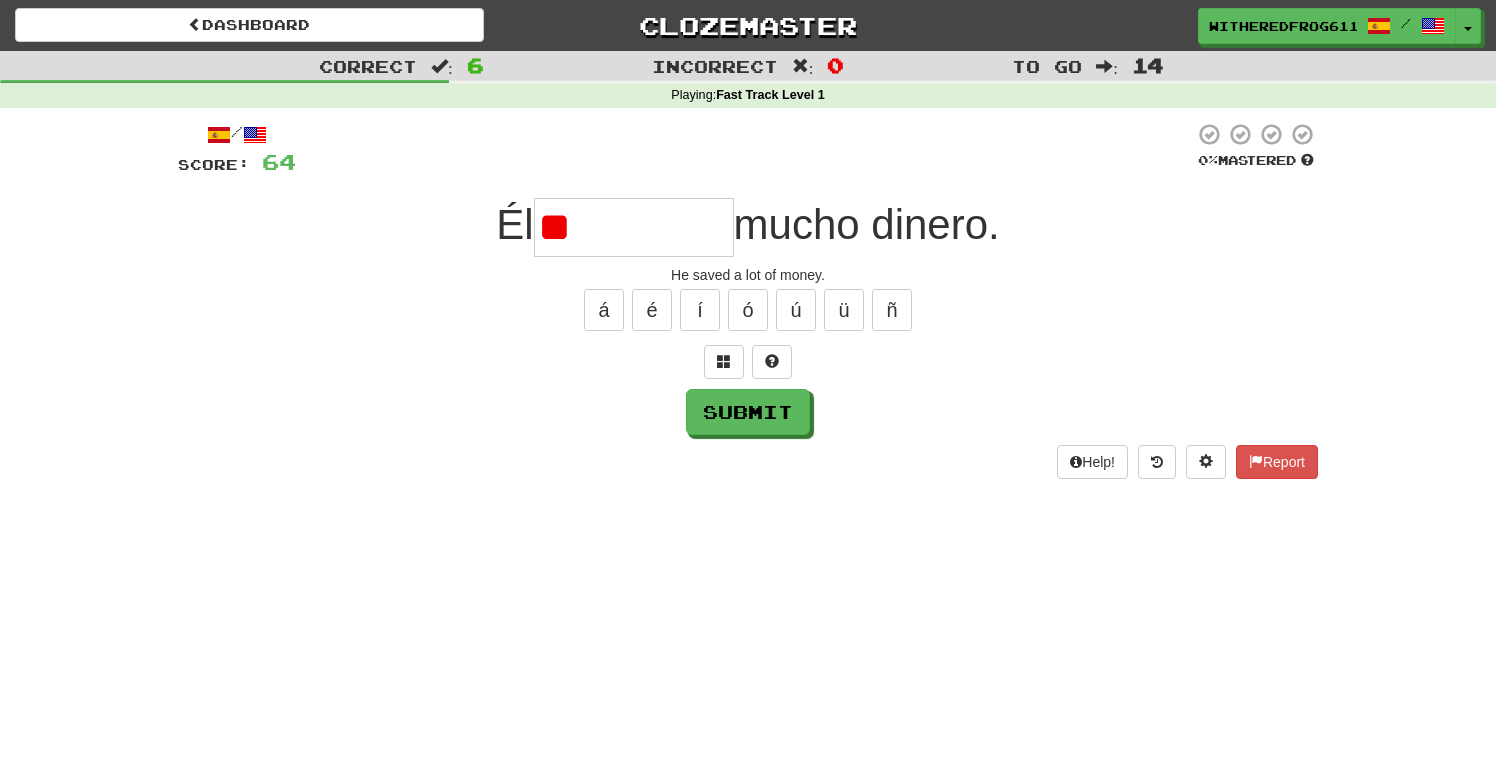 type on "*" 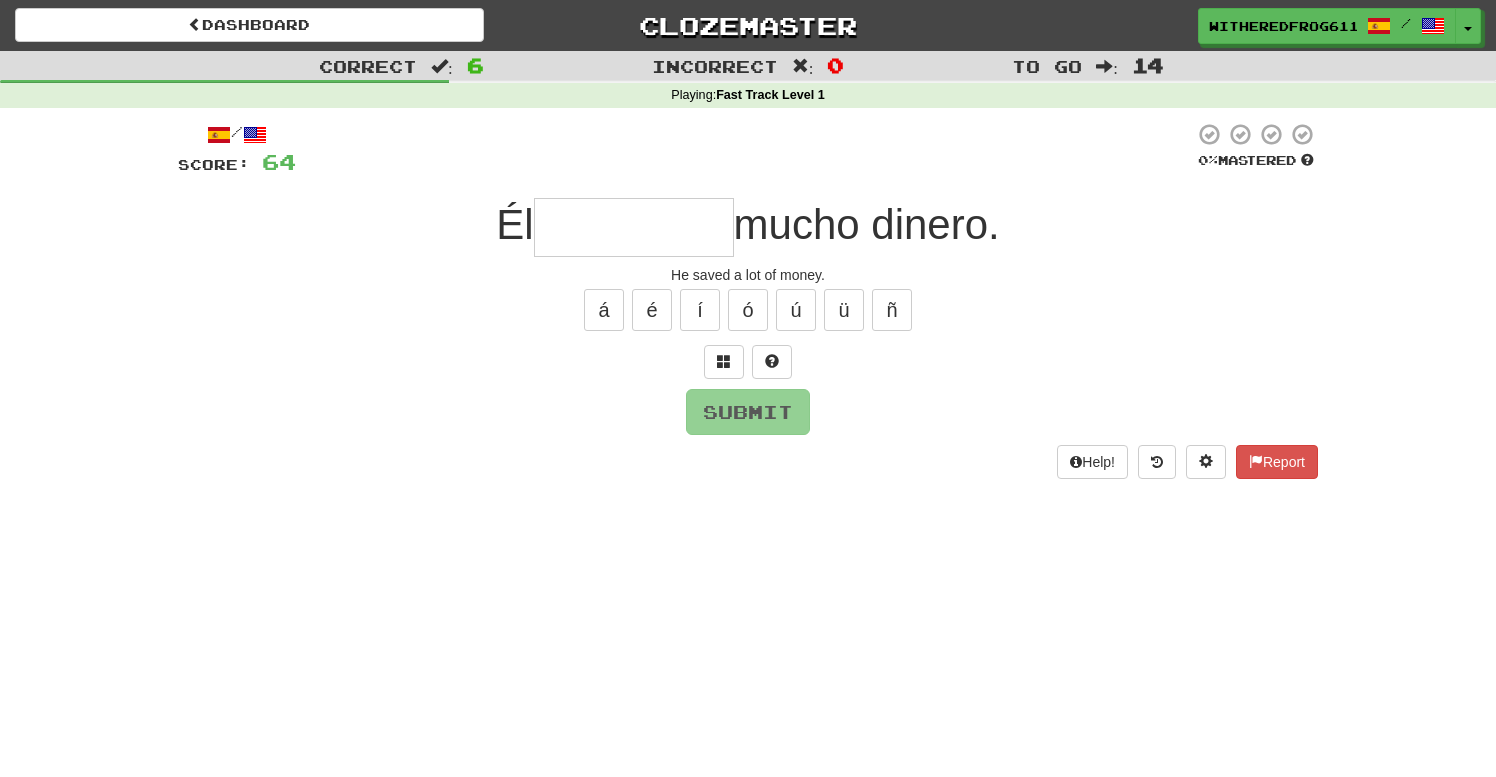 type on "******" 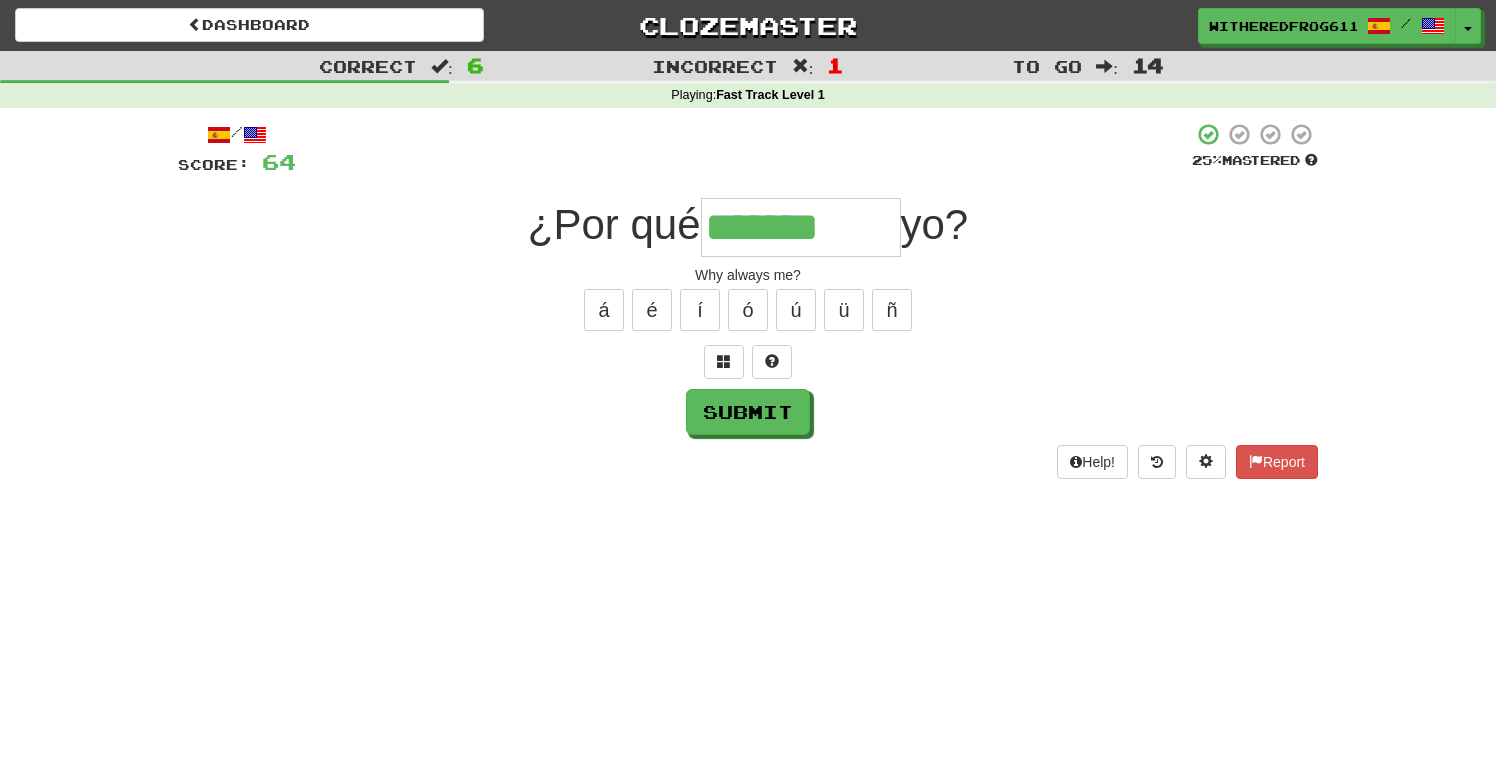 type on "*******" 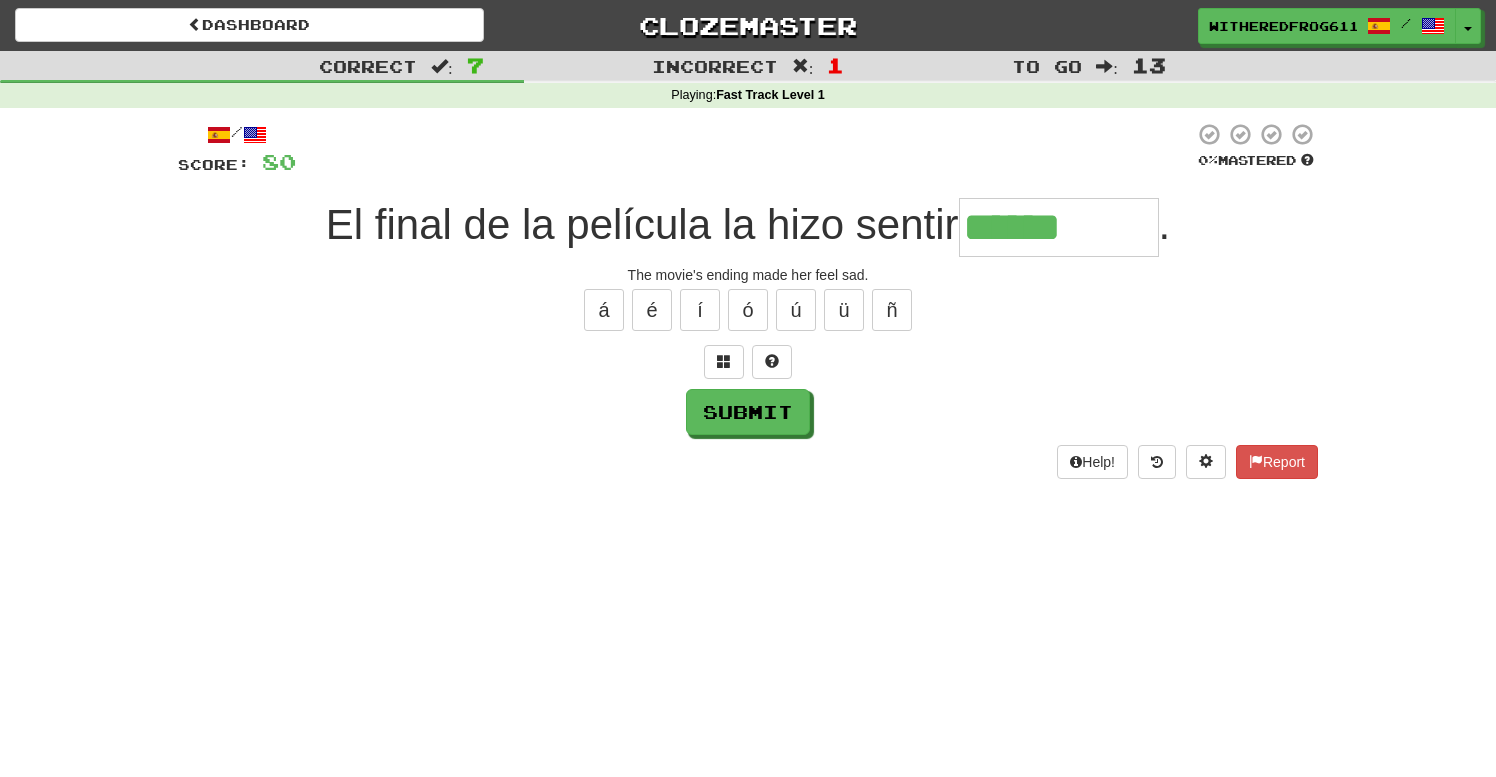 type on "******" 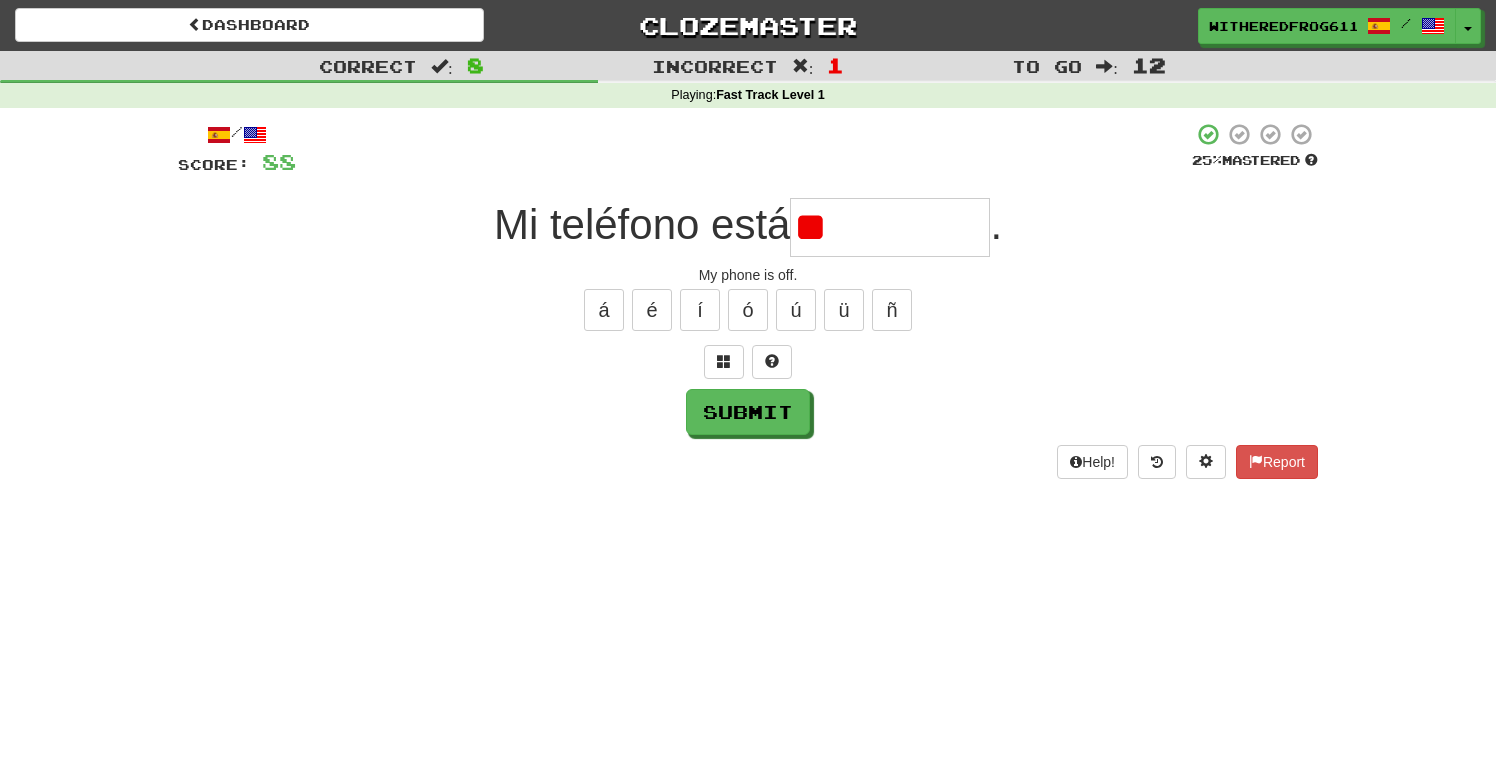 type on "*" 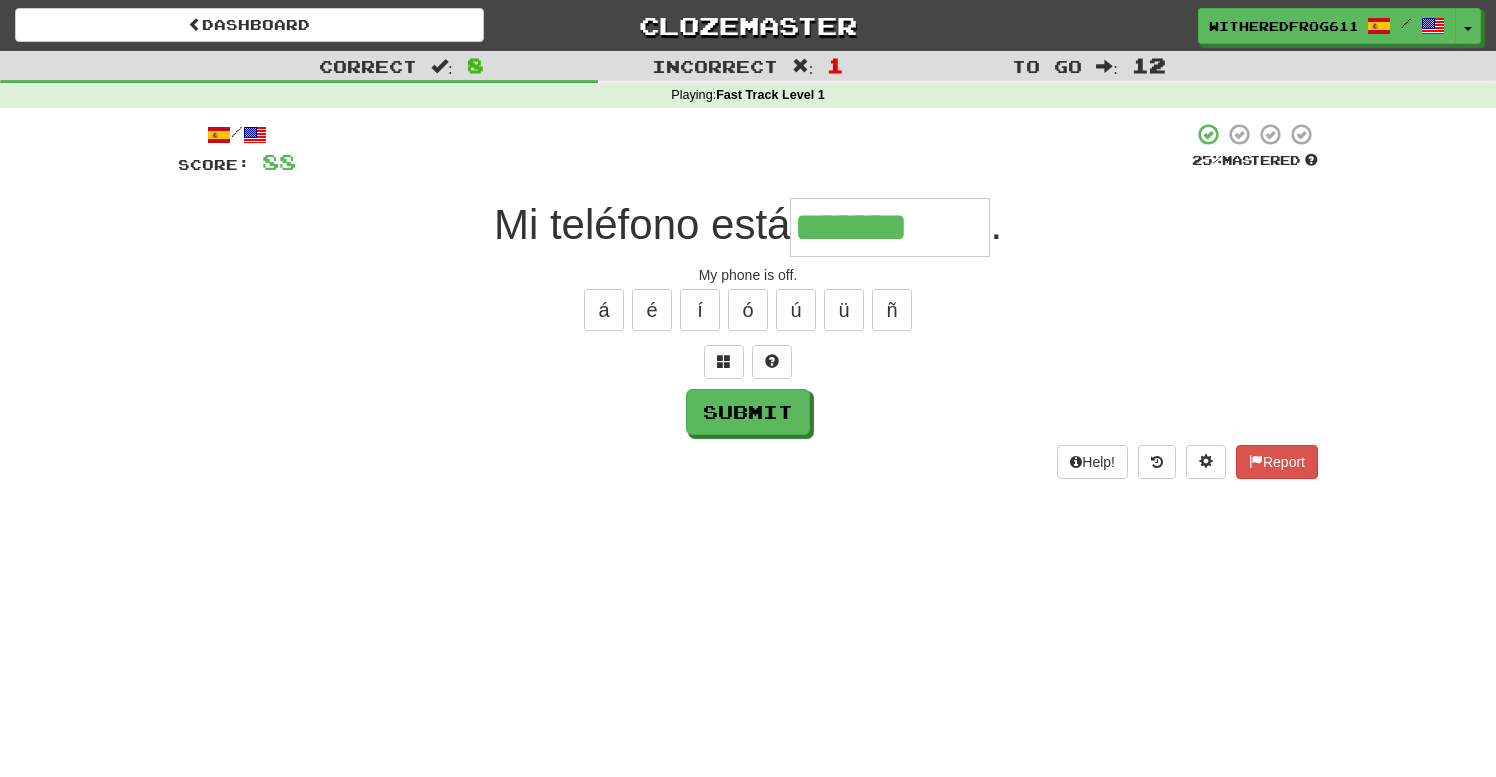 type on "*******" 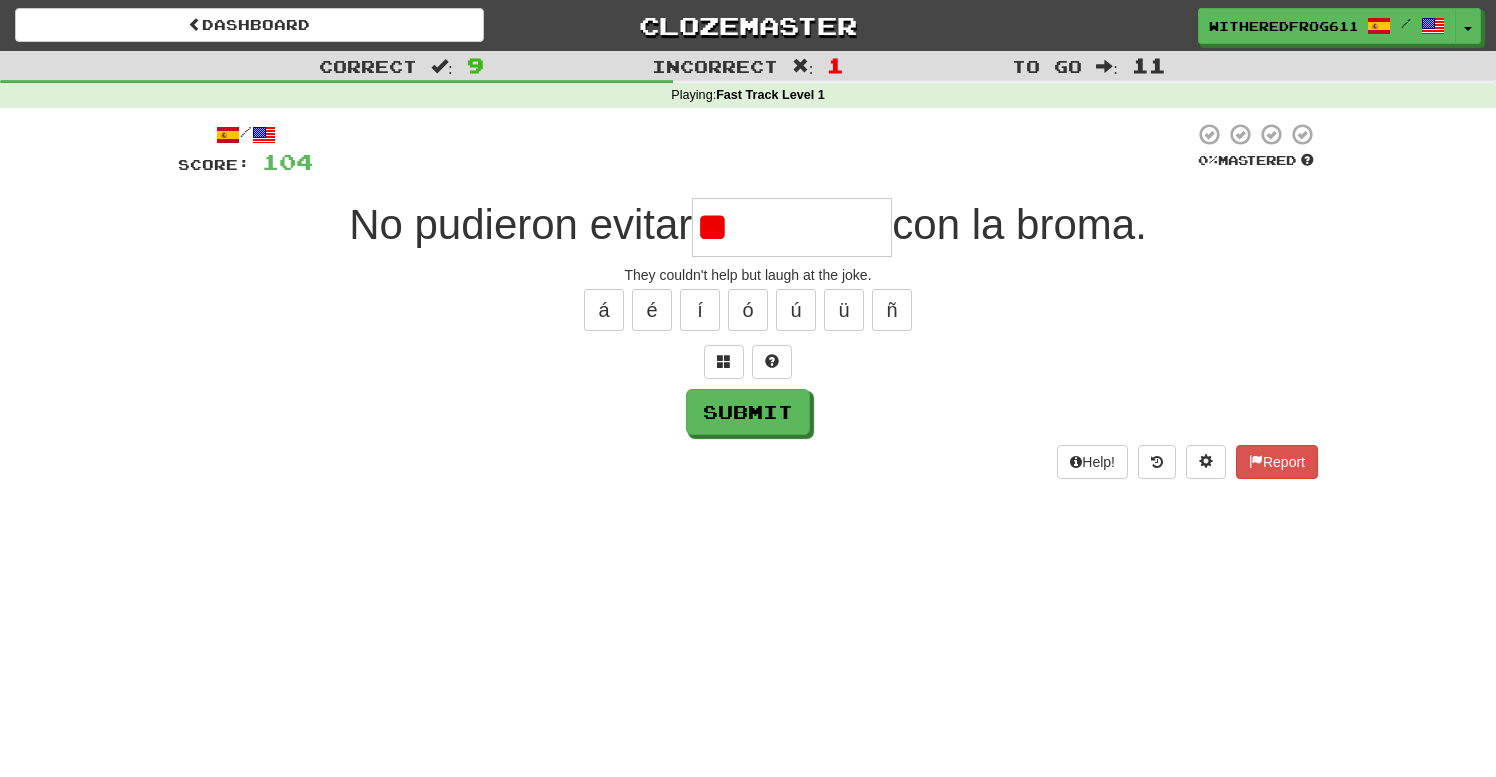 type on "*" 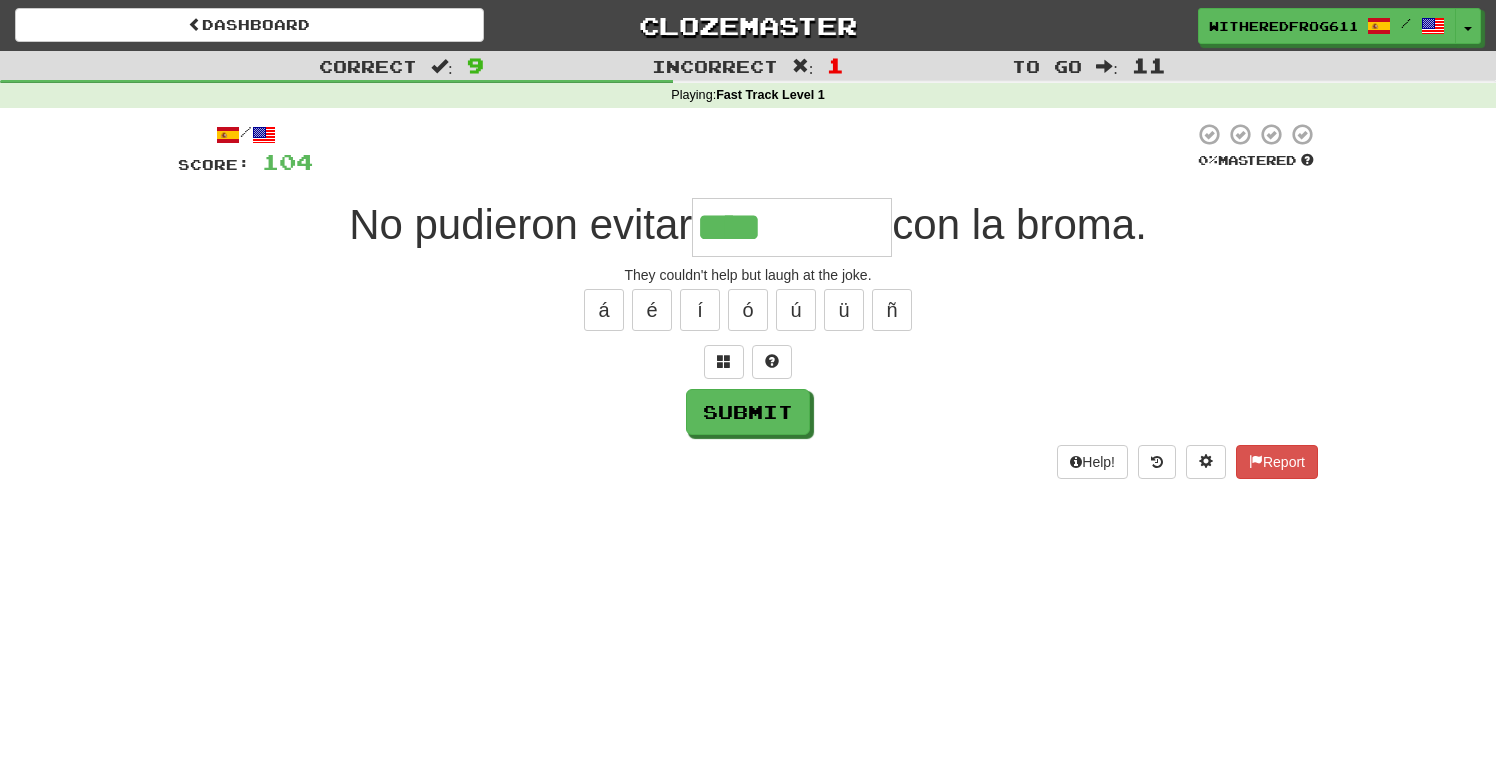 type on "****" 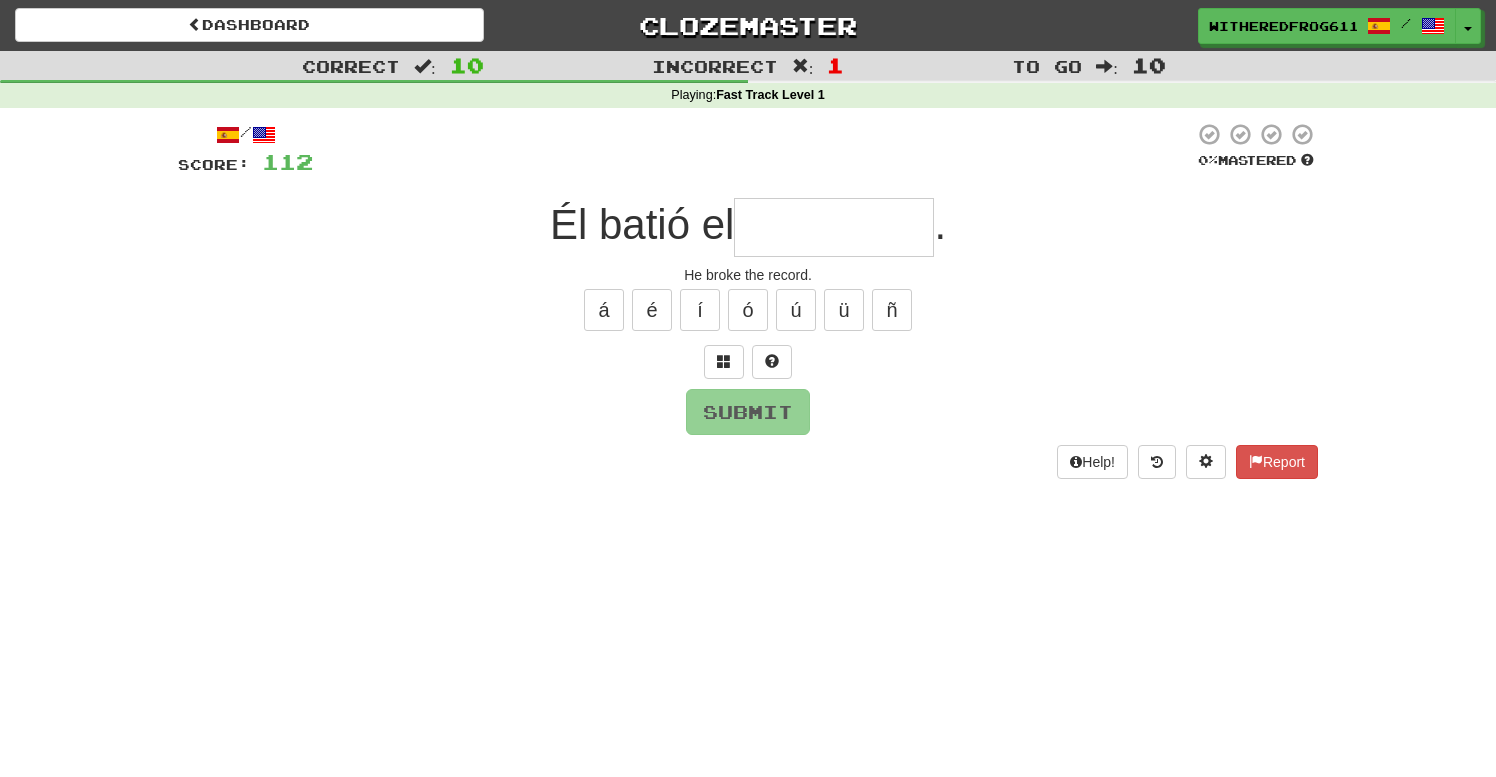 type on "******" 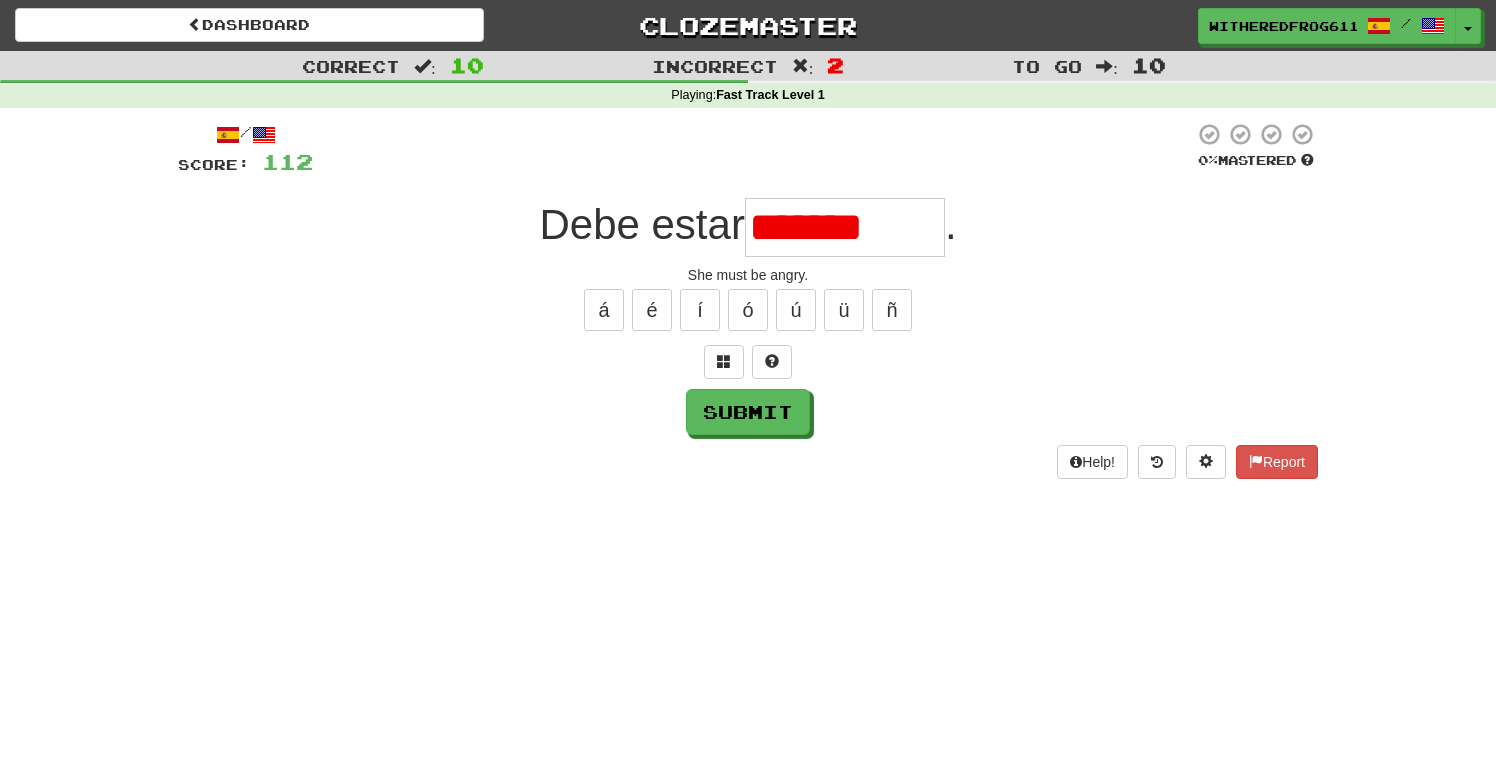 type on "********" 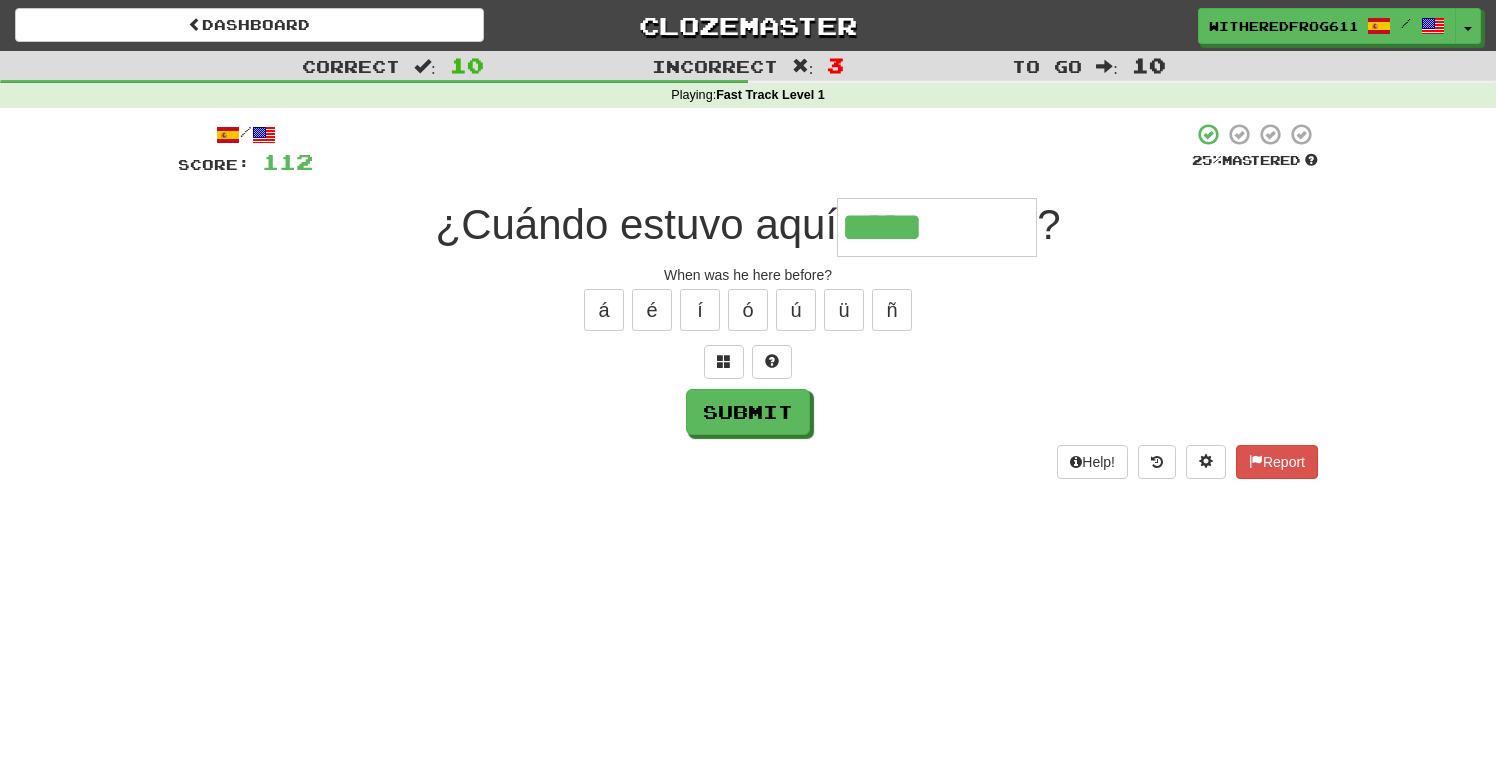 type on "*****" 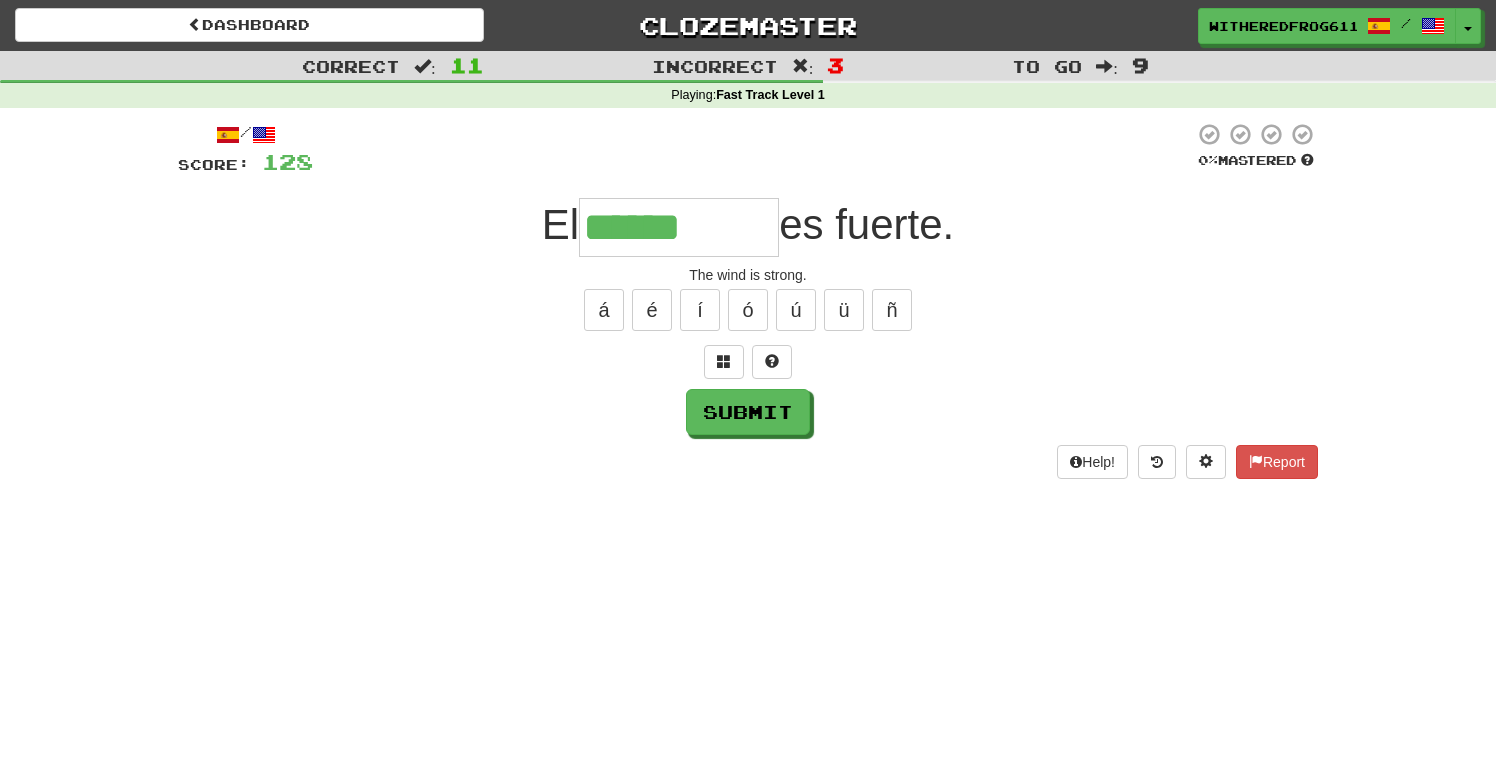 type on "******" 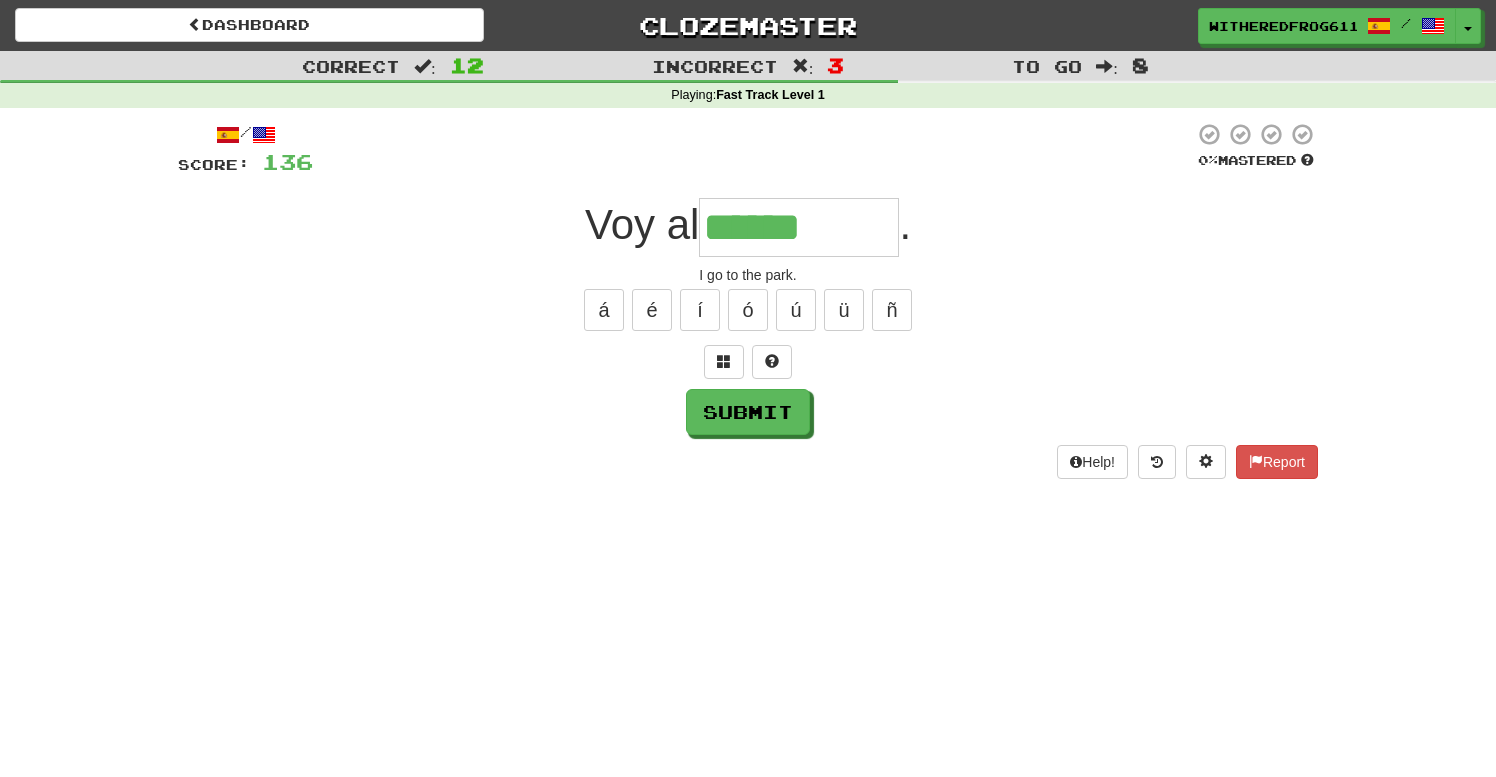 type on "******" 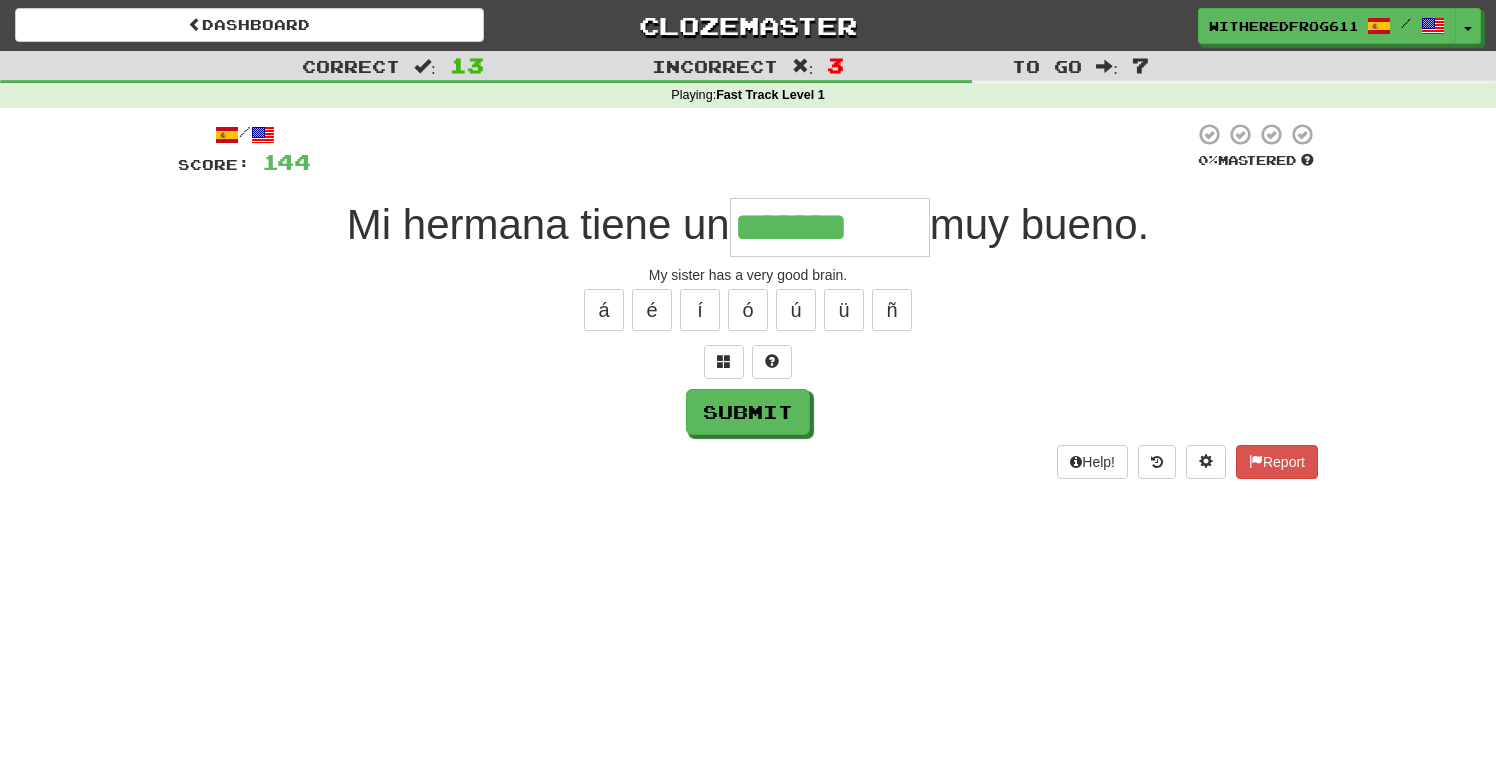 type on "*******" 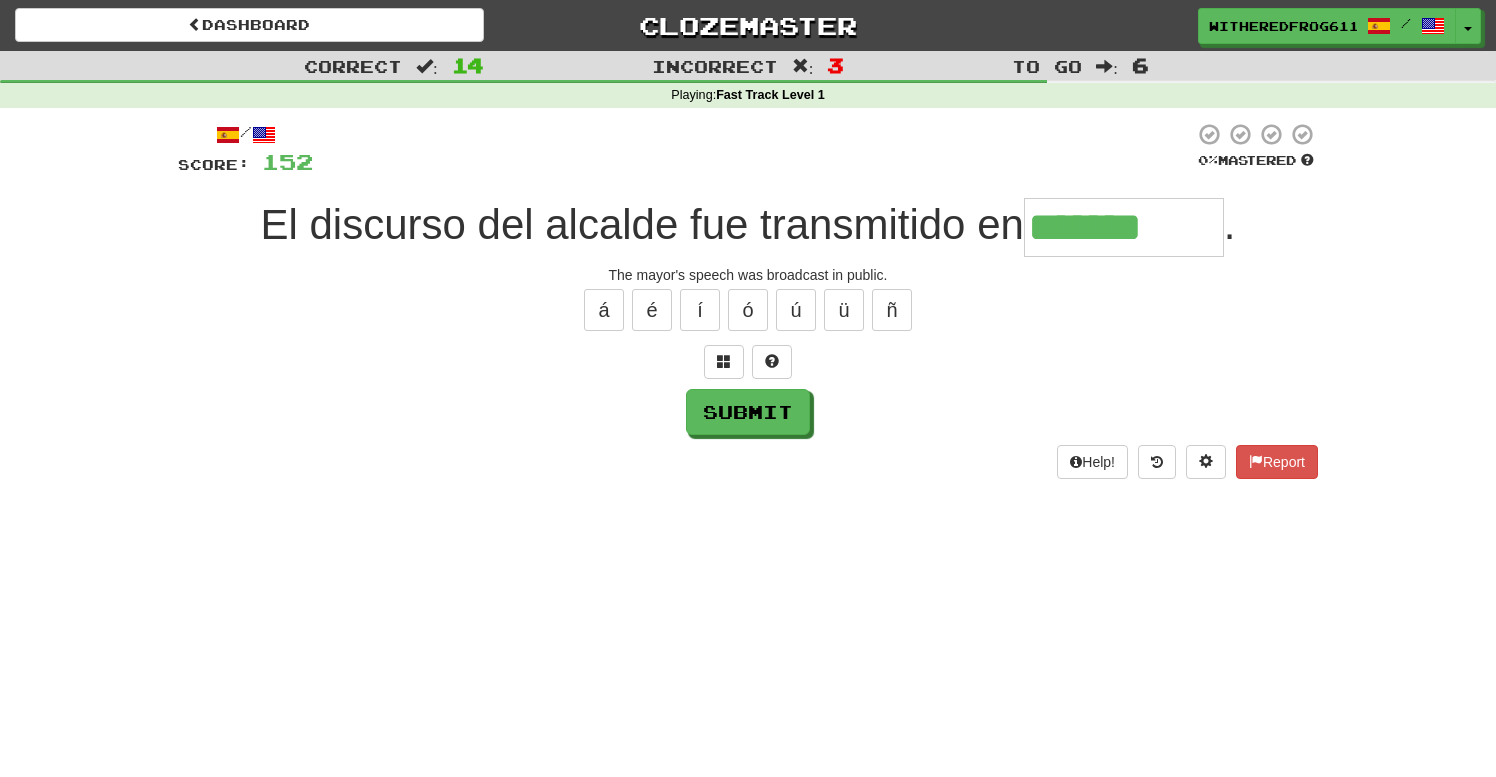 type on "*******" 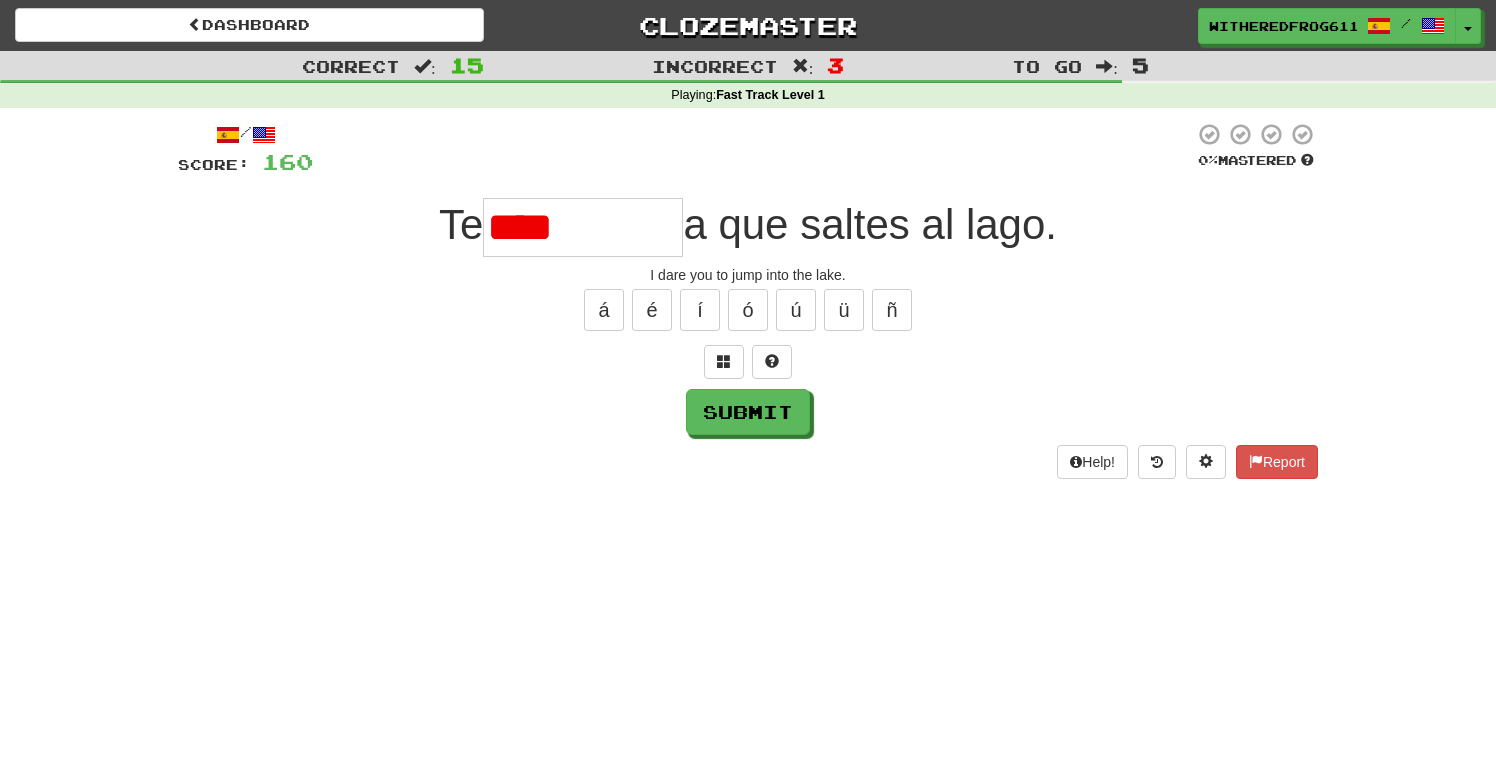 type on "*******" 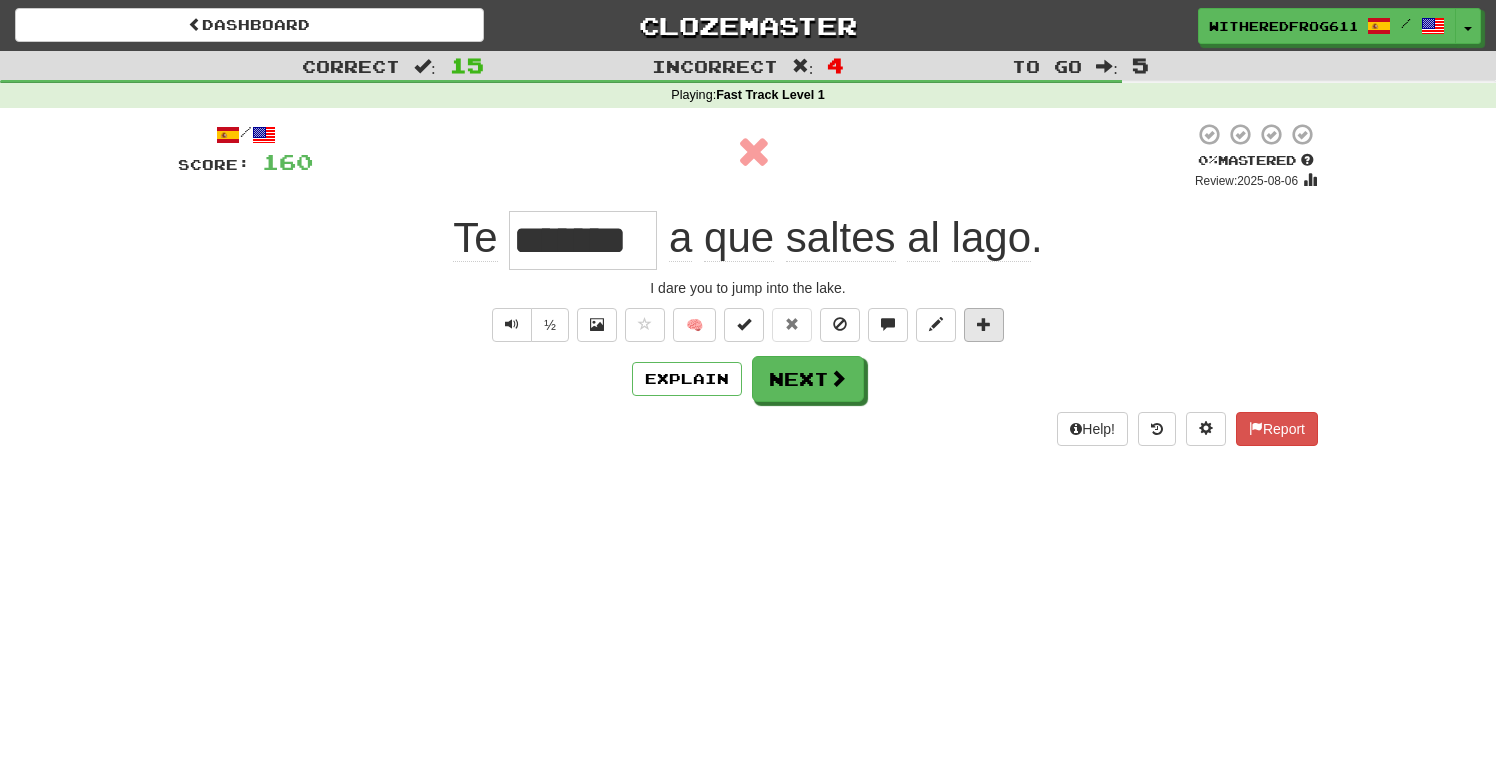 click at bounding box center [984, 324] 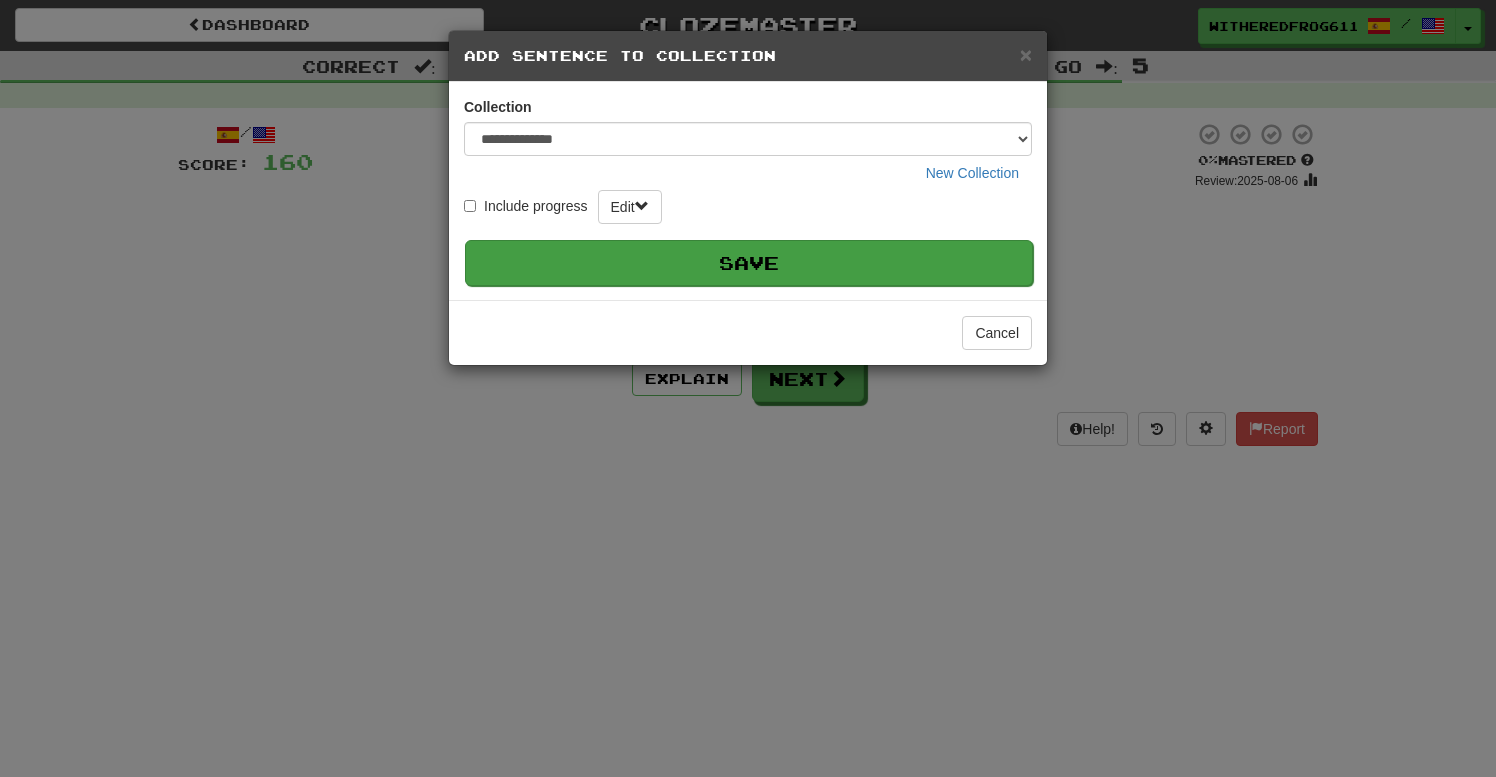 click on "Save" at bounding box center (749, 263) 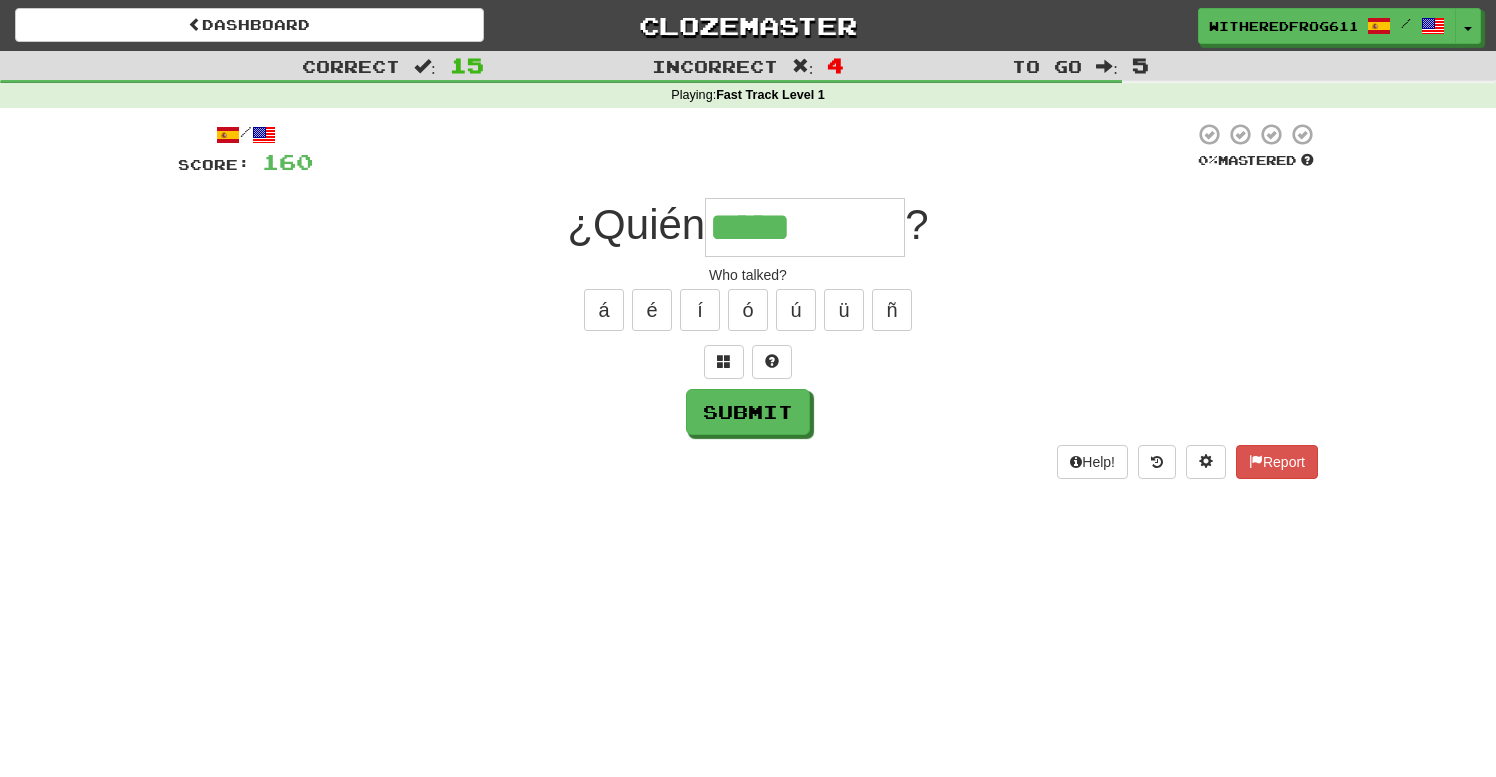 type on "*****" 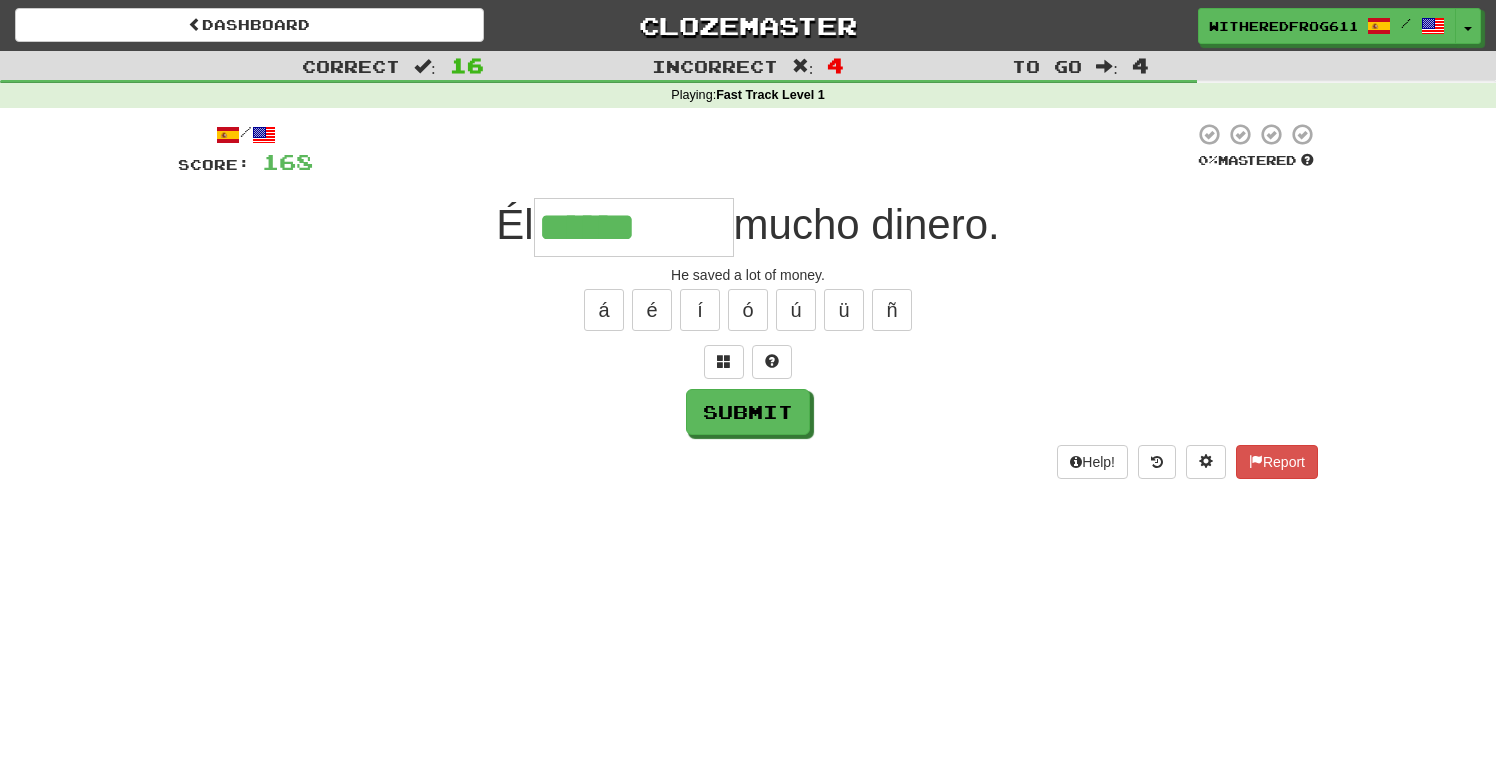 type on "******" 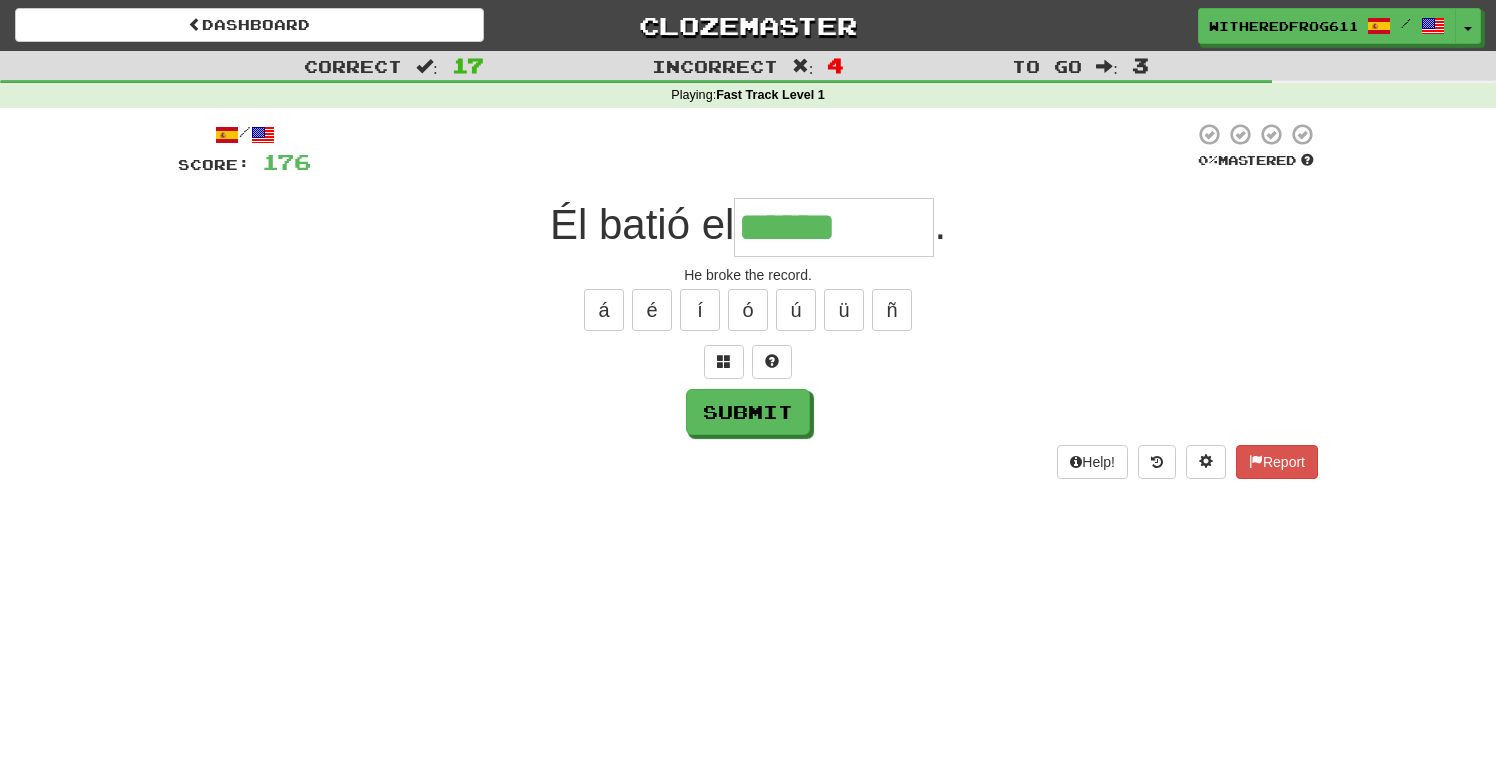 type on "******" 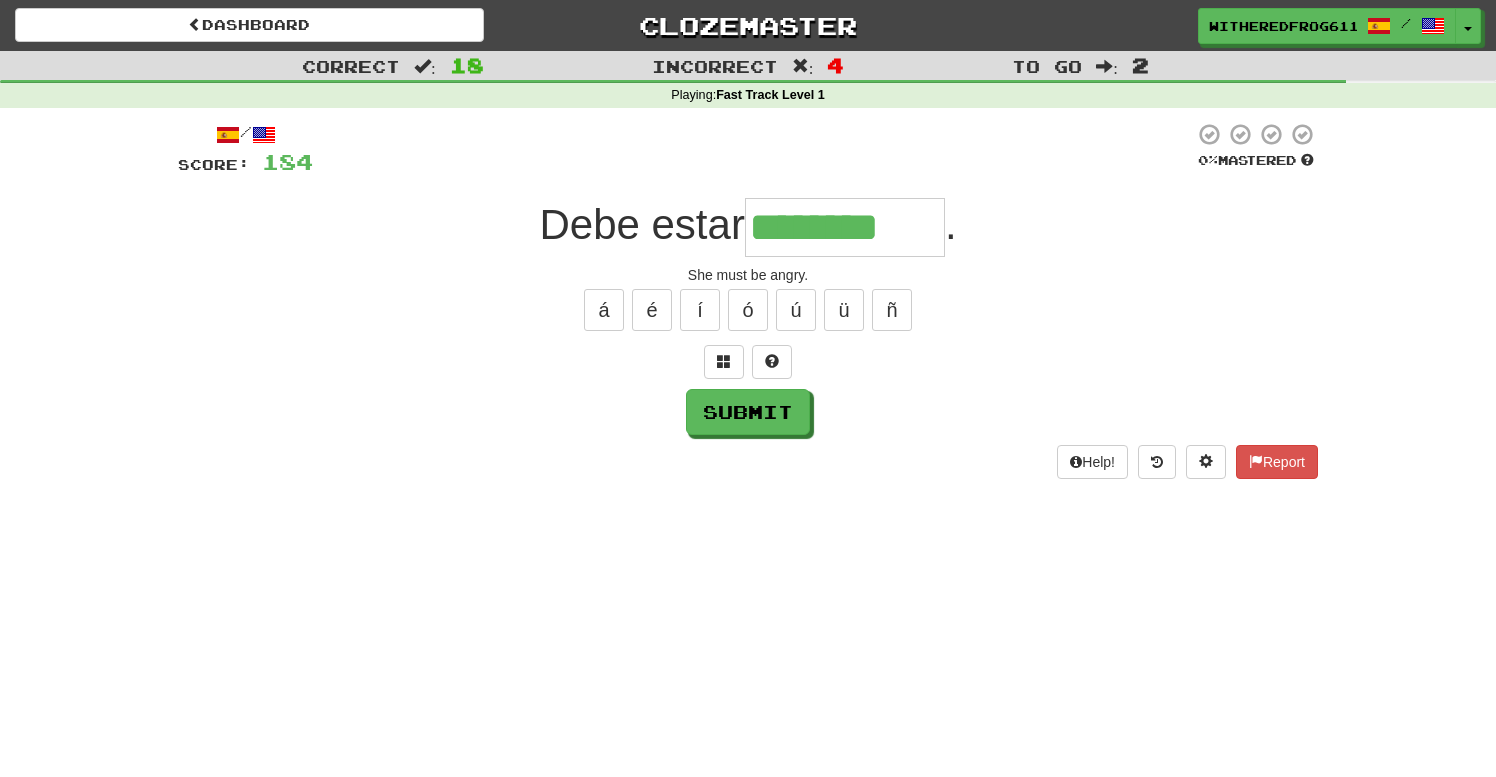 type on "********" 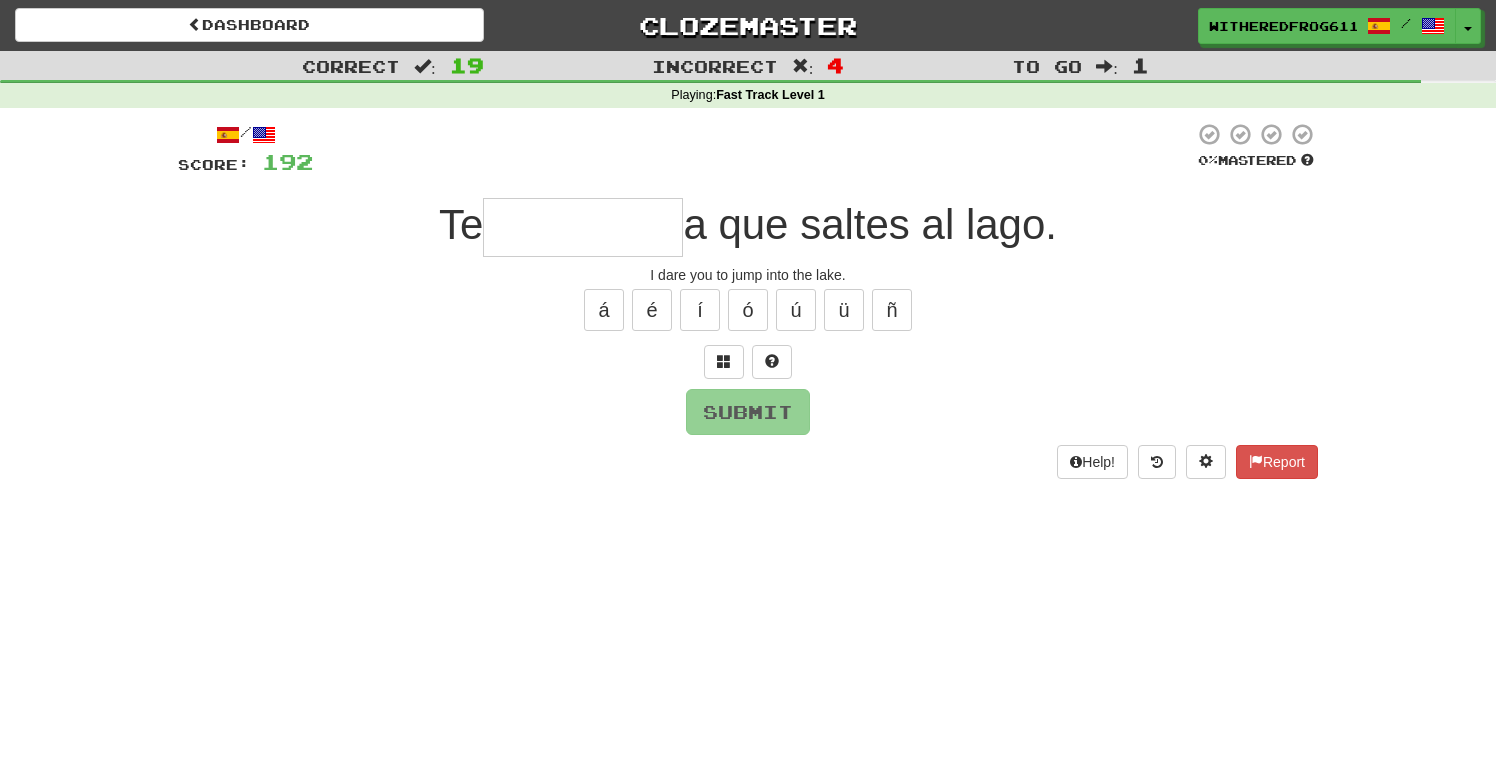 type on "*******" 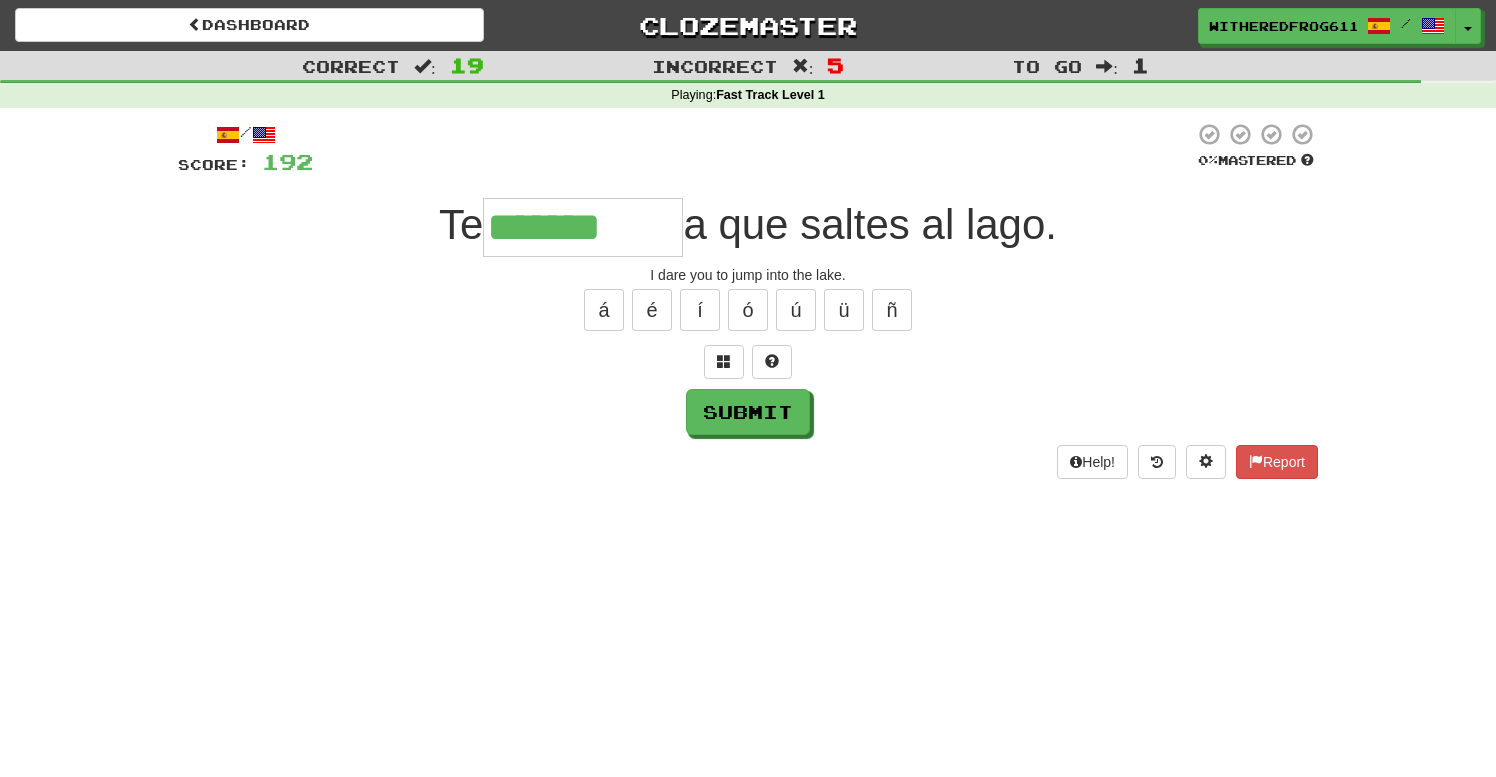type on "*******" 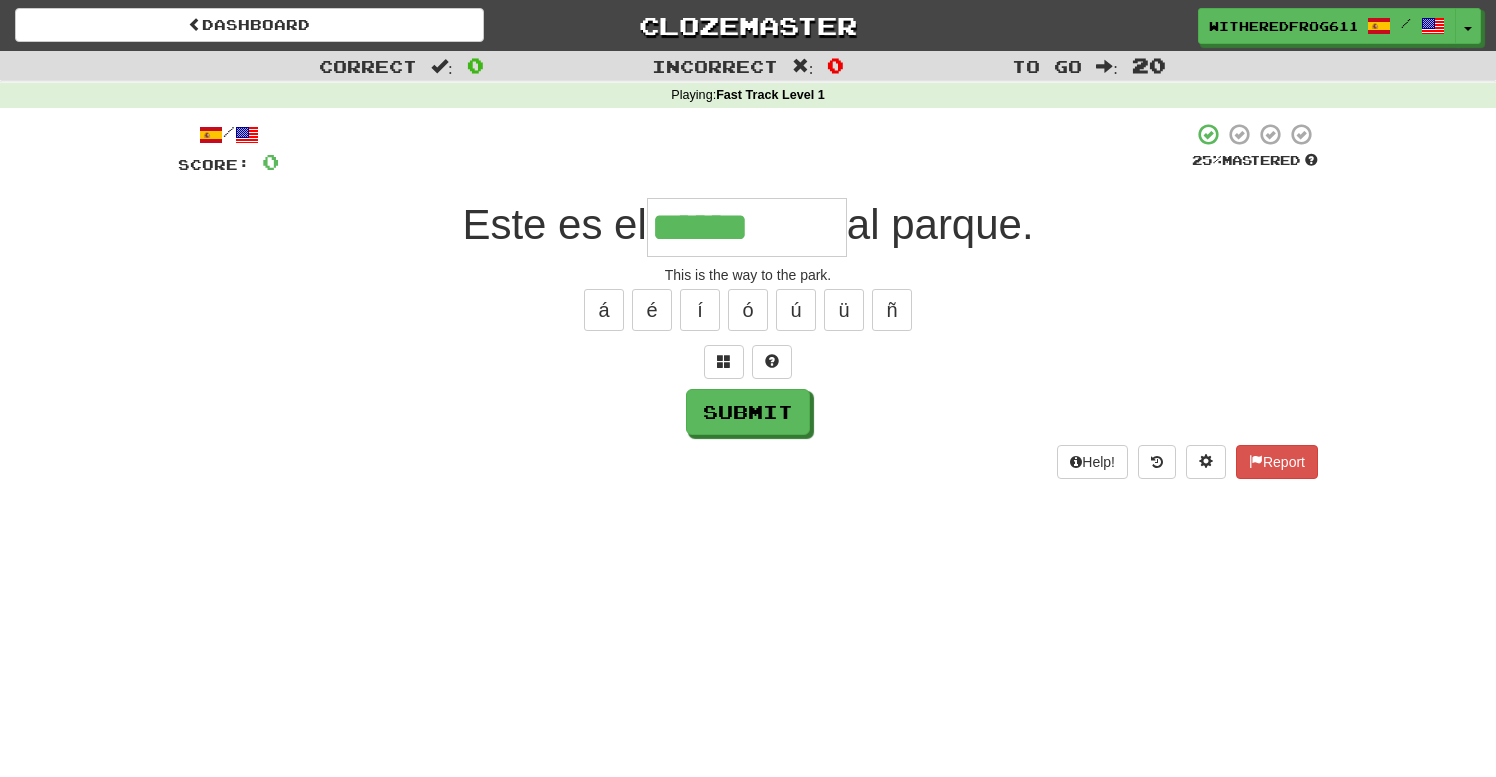 type on "******" 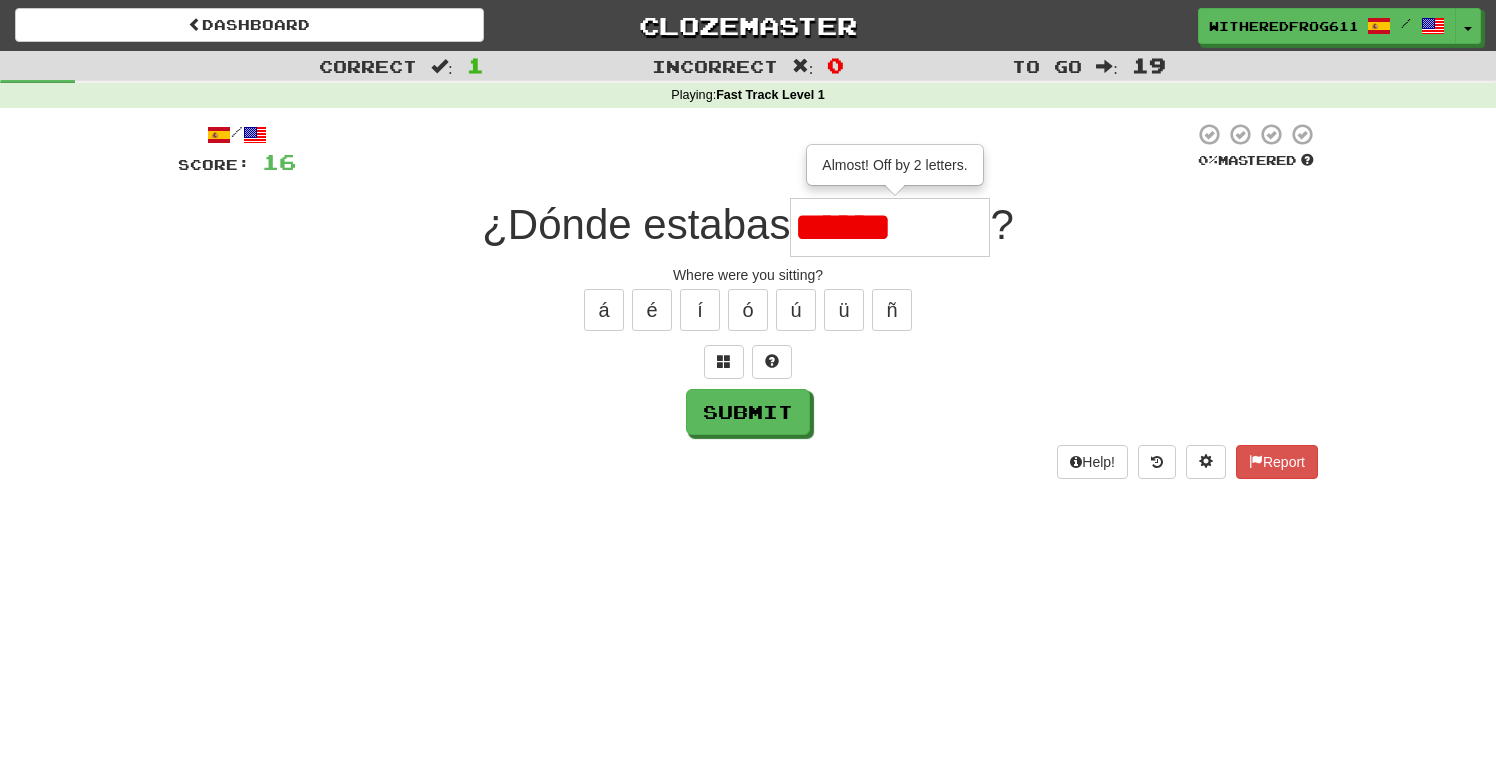 type on "*******" 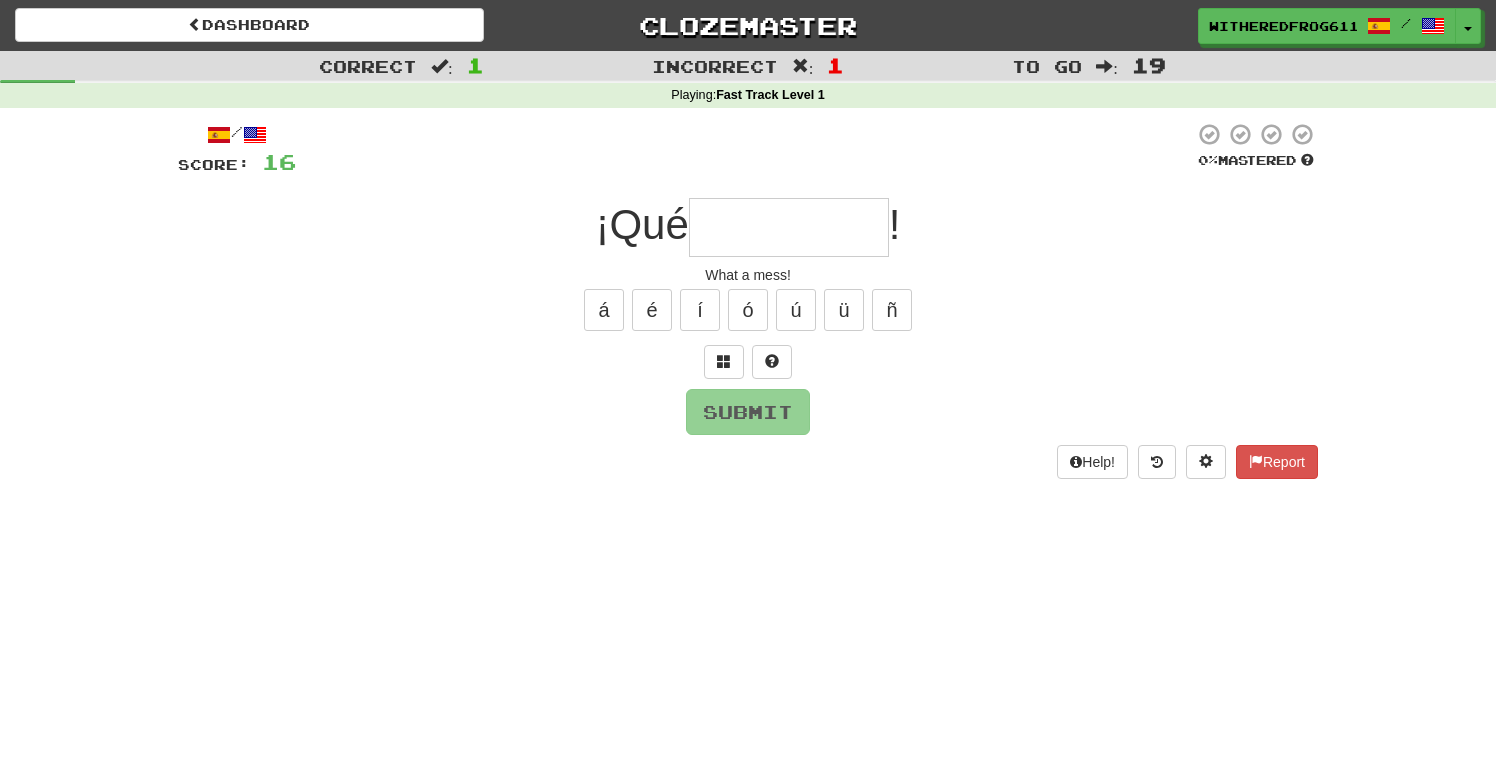 type on "***" 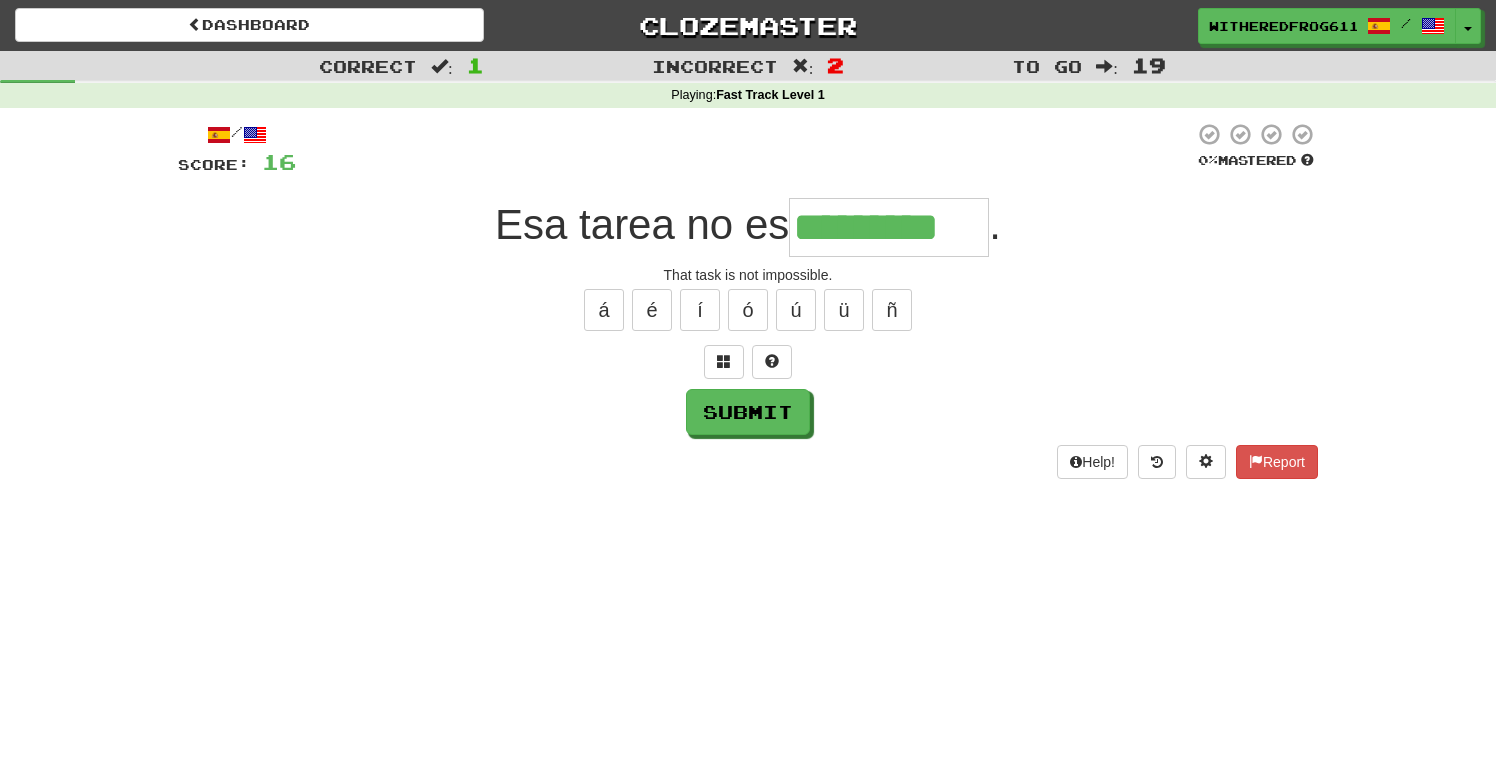 type on "*********" 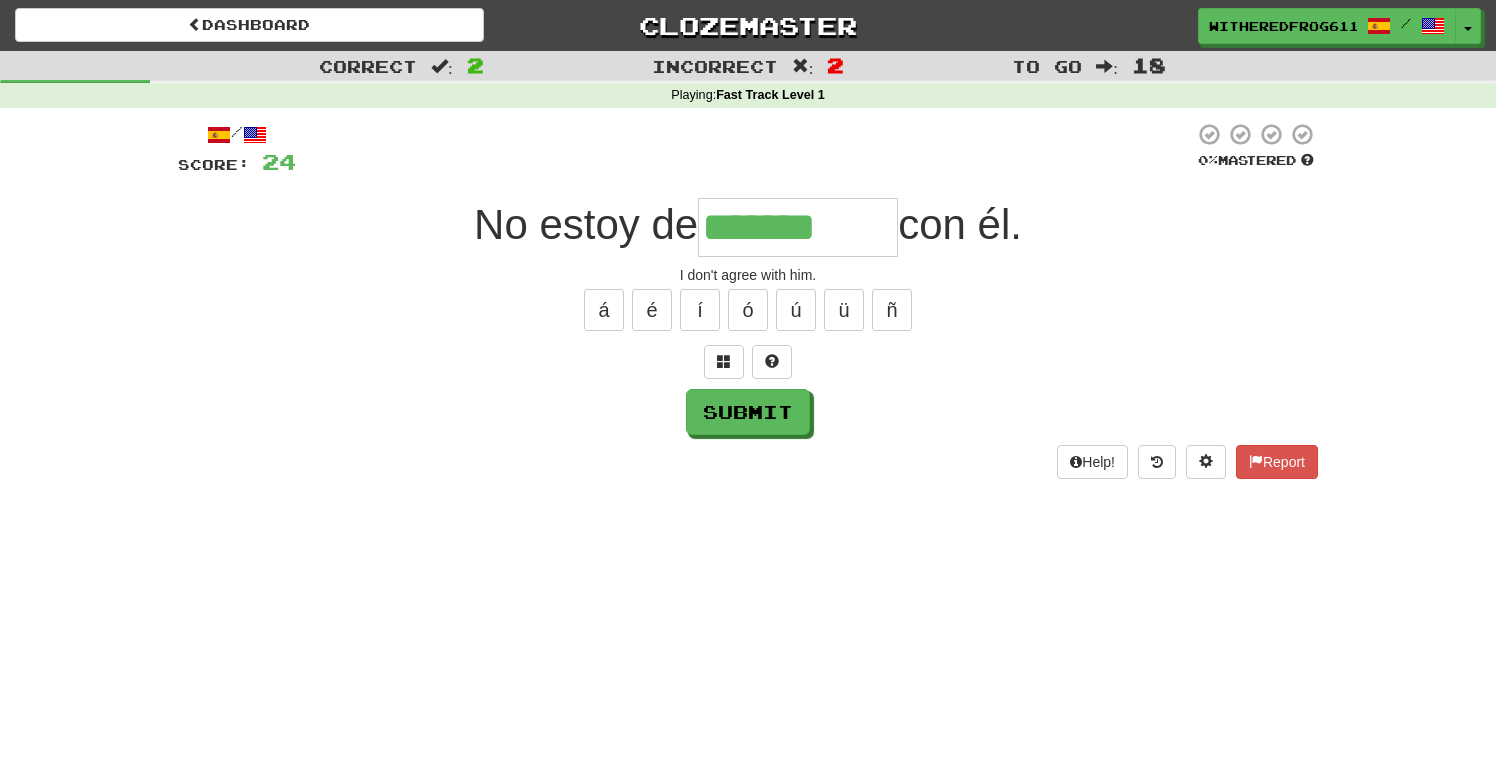 type on "*******" 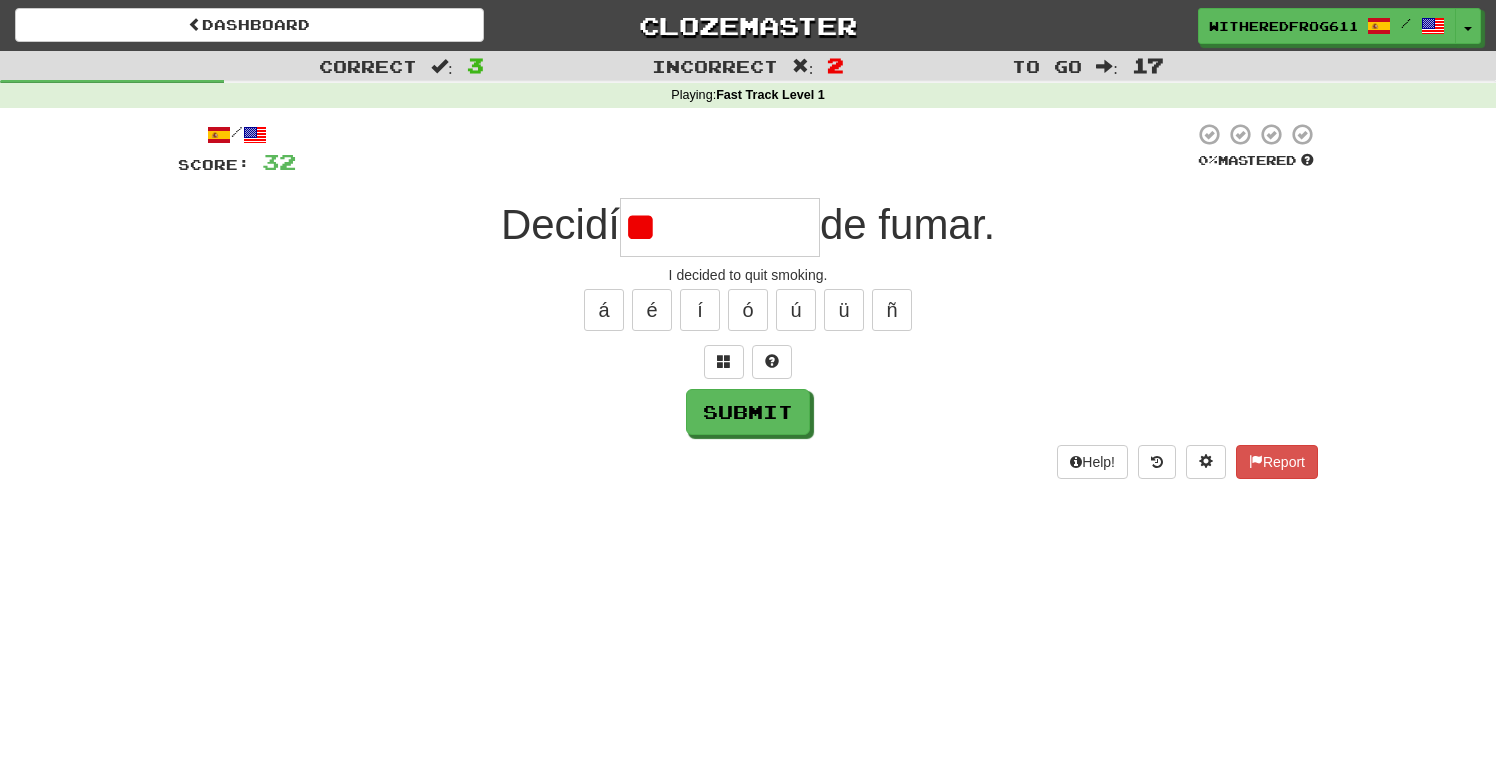 type on "*" 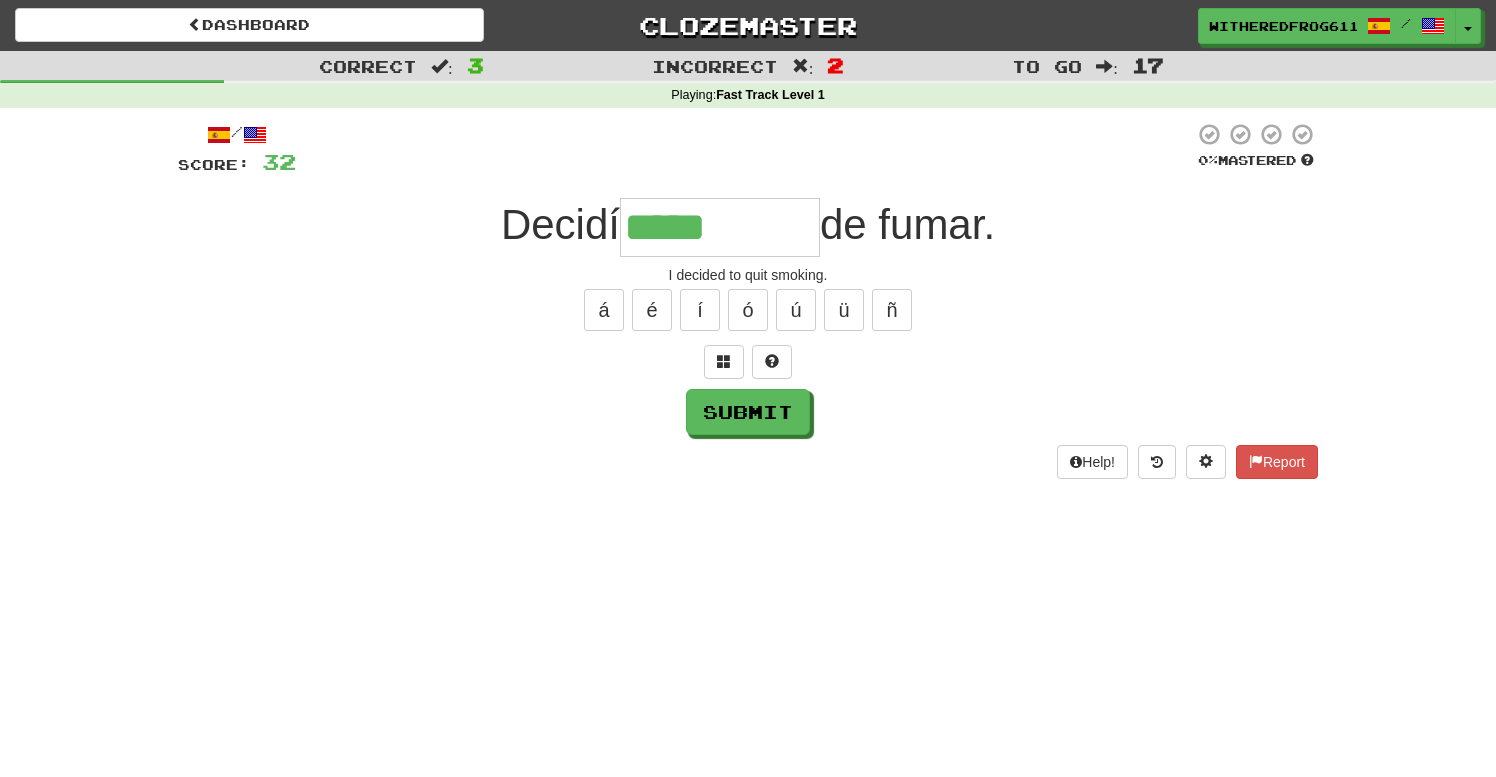 type on "*****" 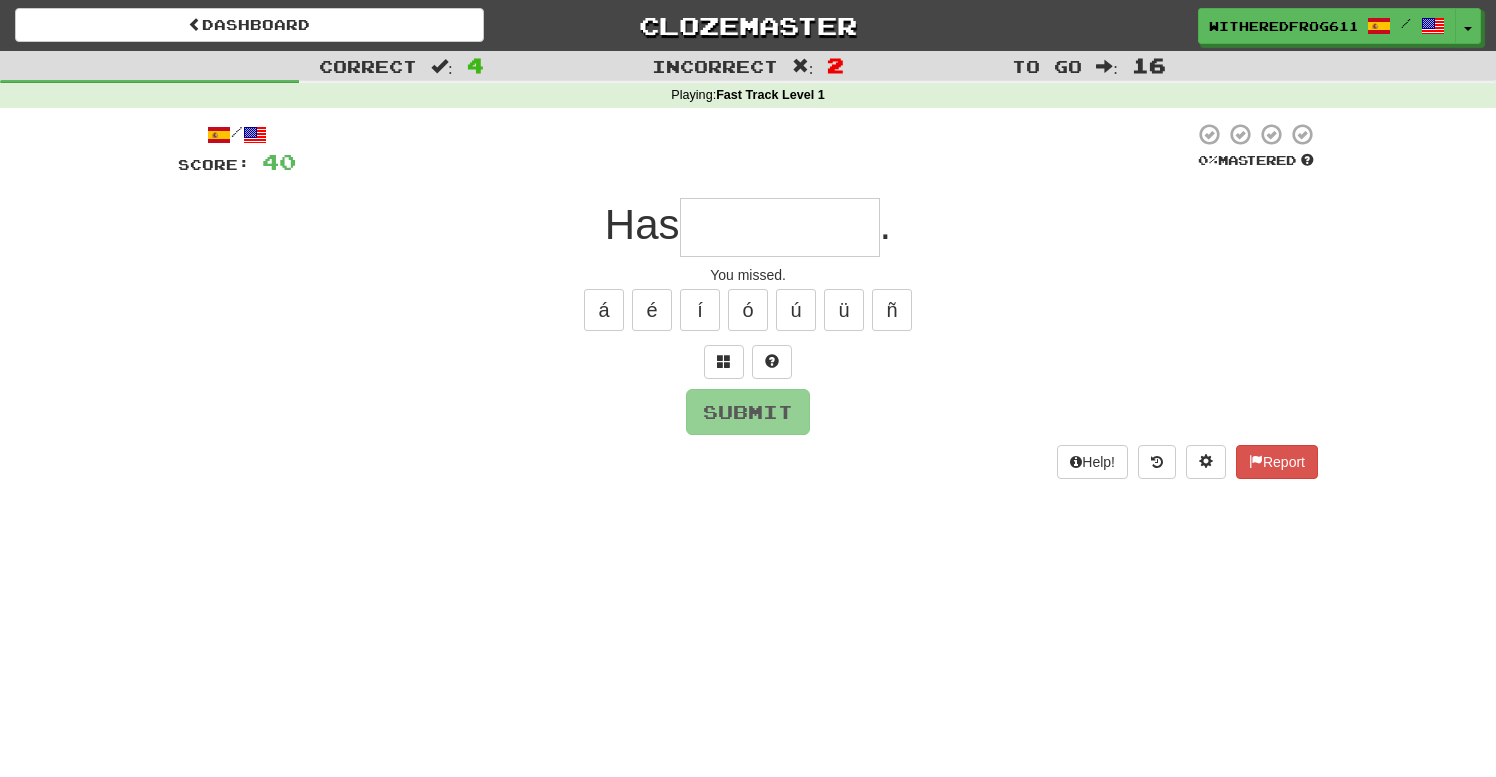 type on "*******" 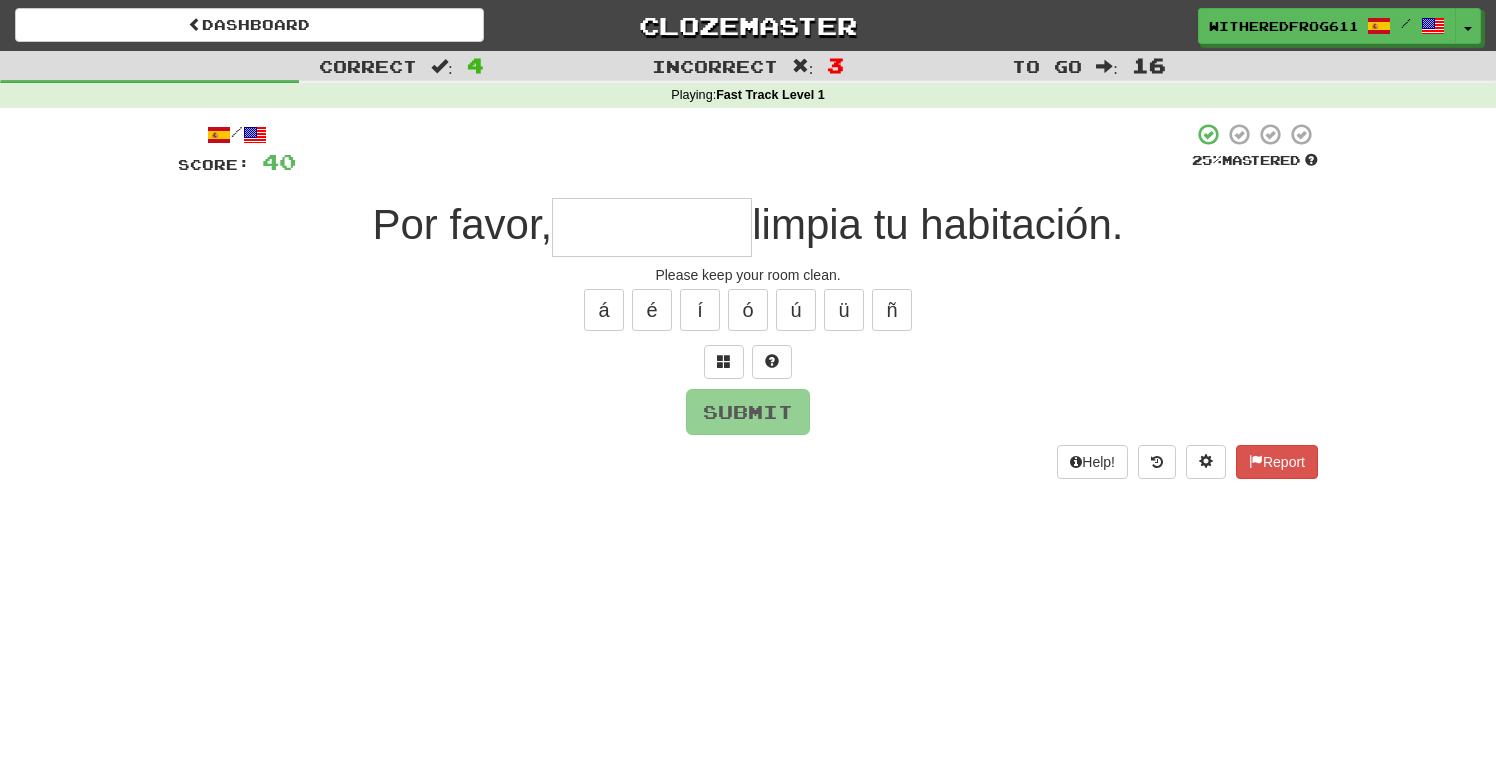 type on "******" 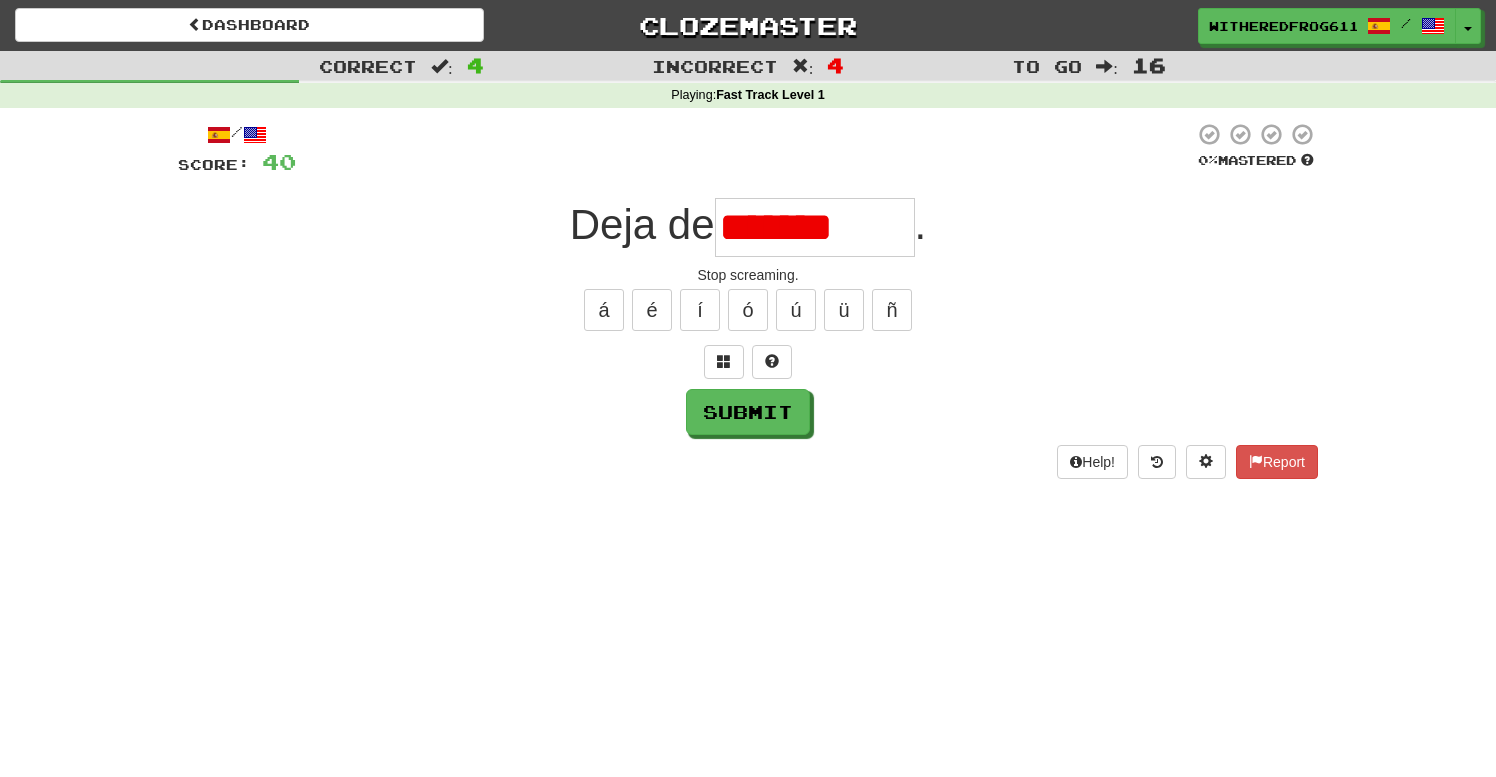 type on "******" 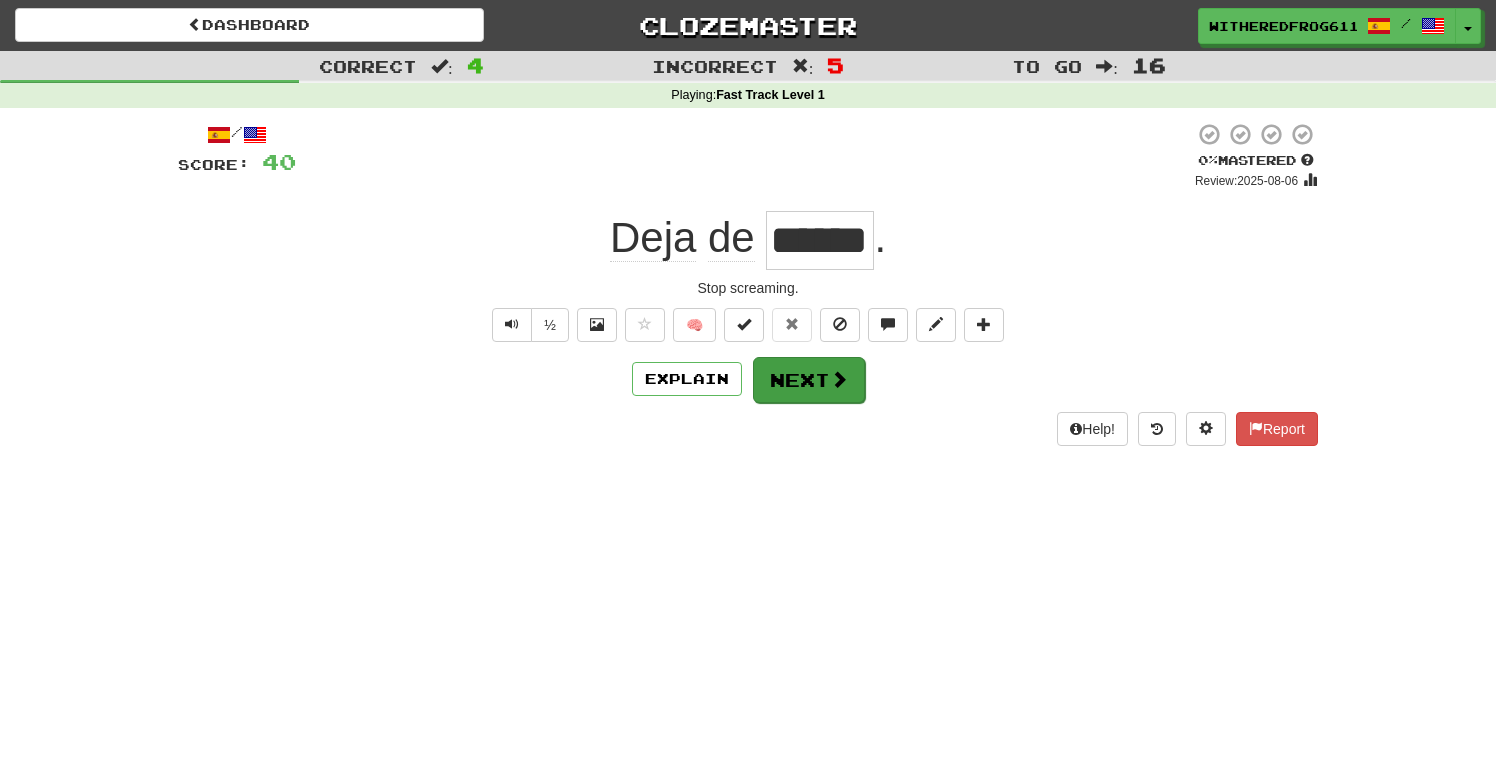 click on "Next" at bounding box center (809, 380) 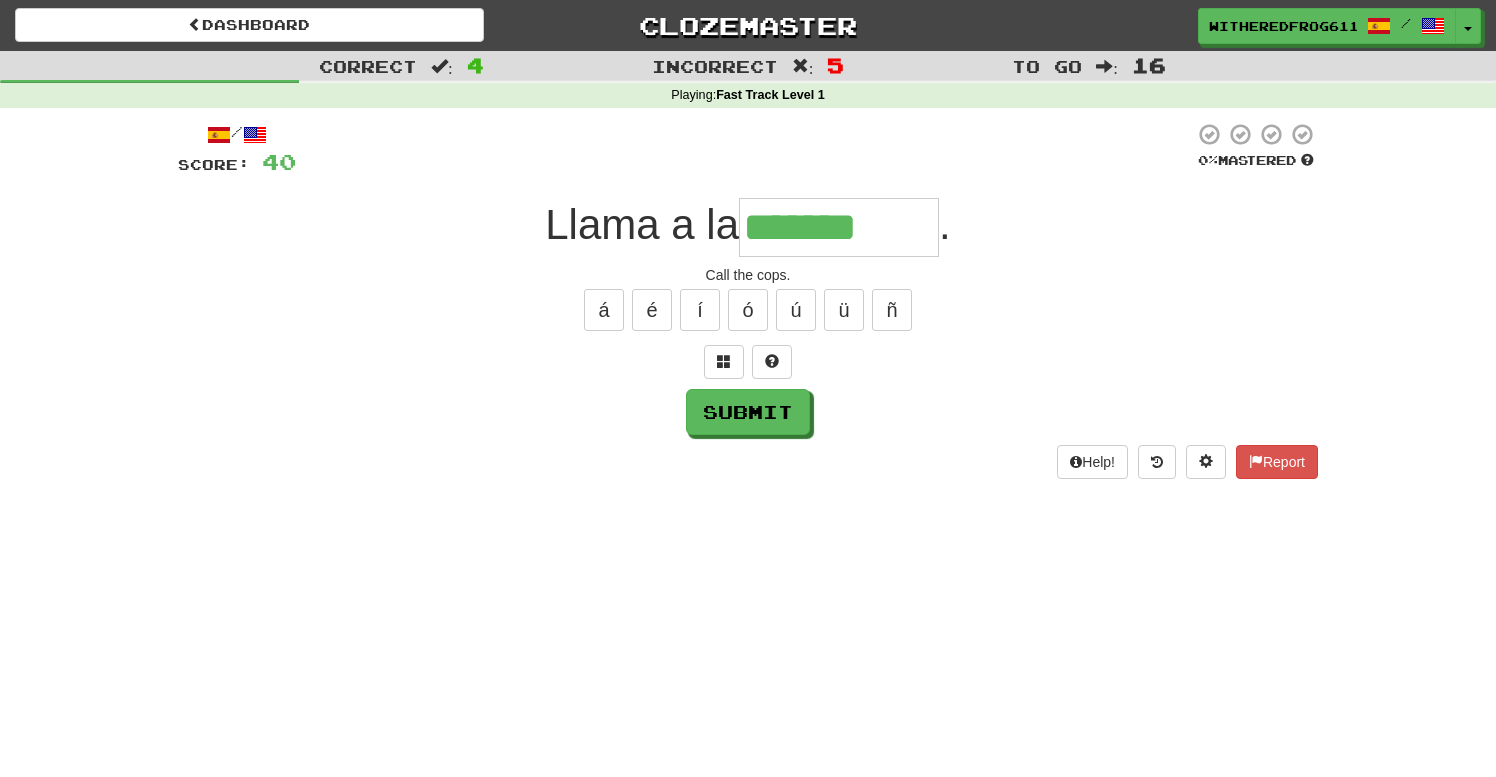 type on "****" 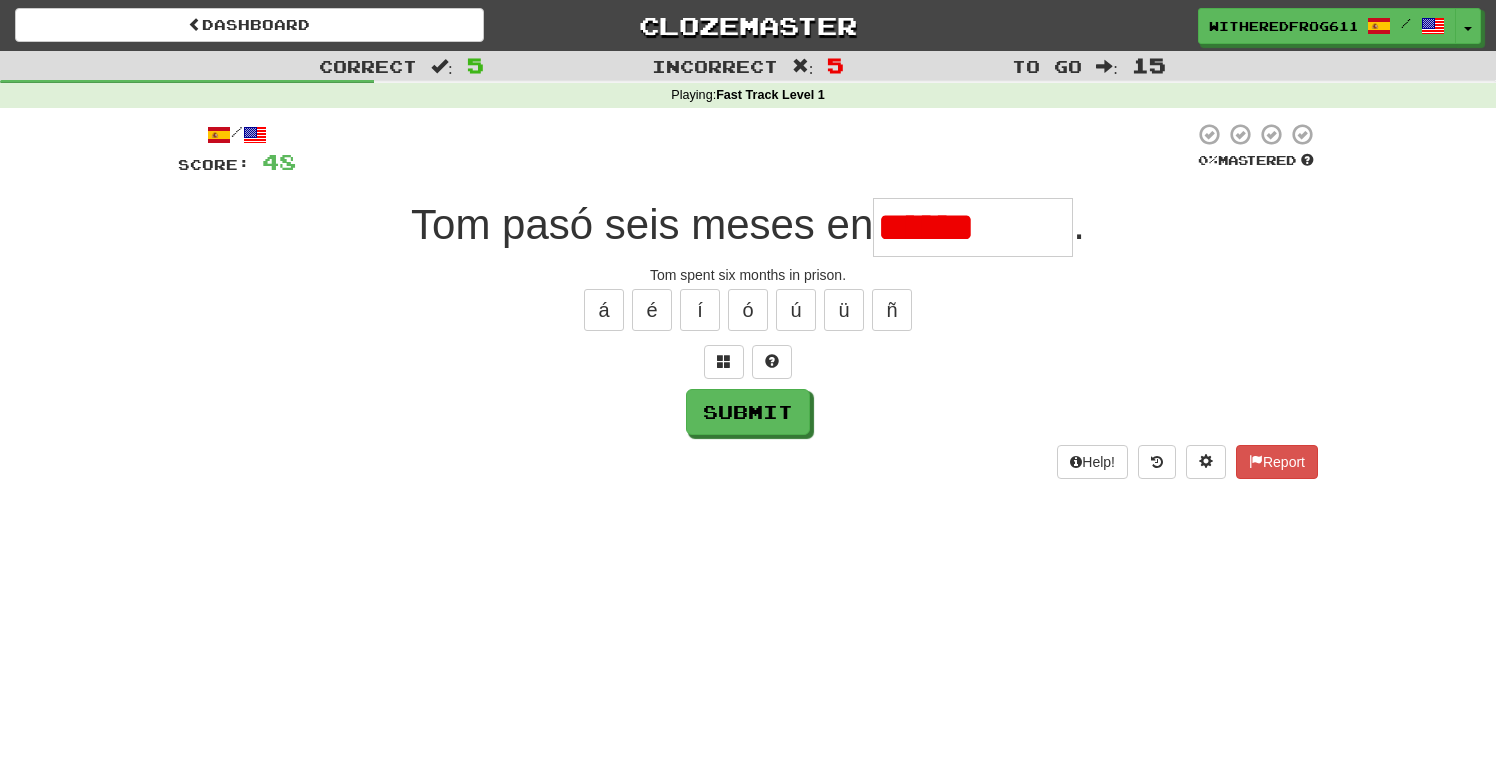 type on "*******" 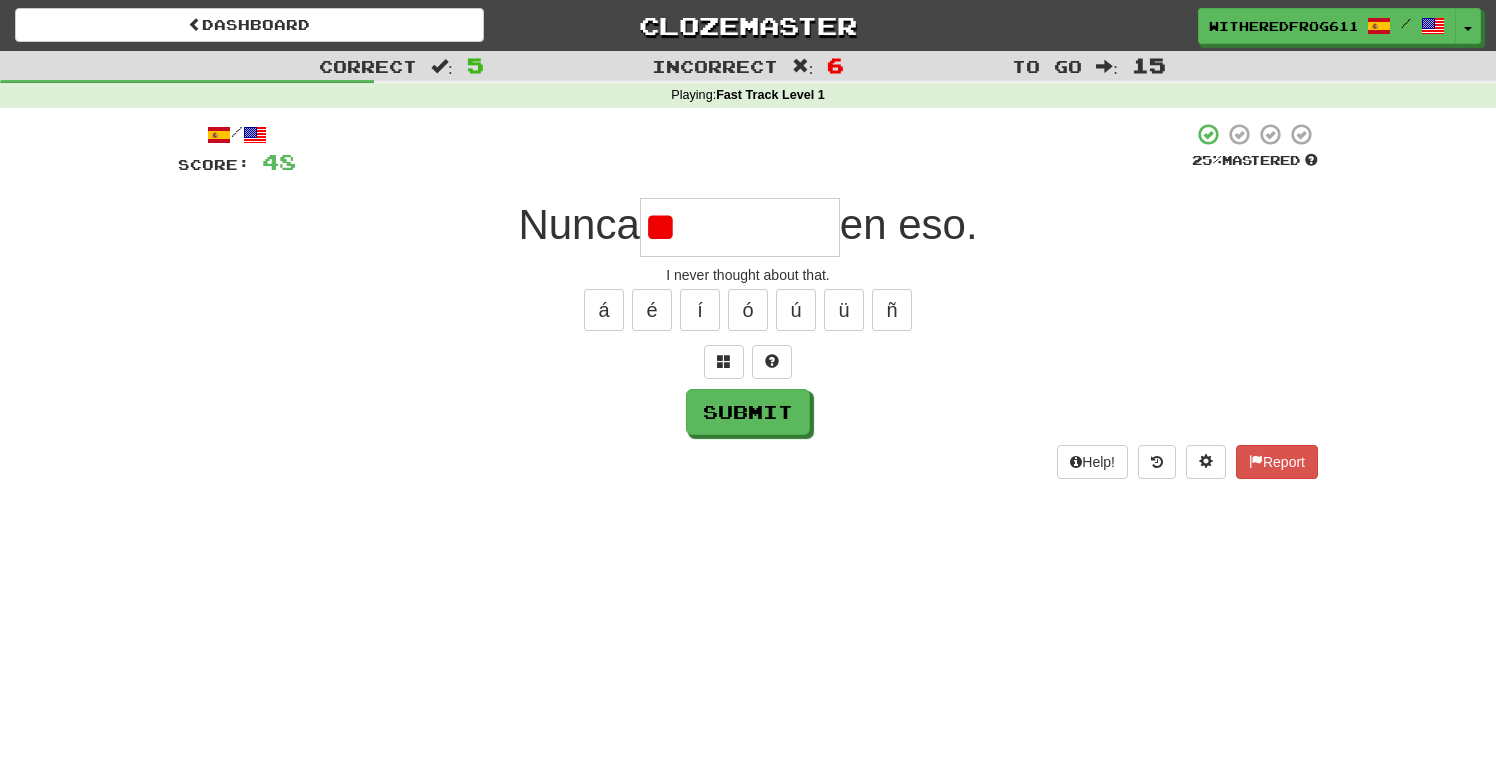 type on "*" 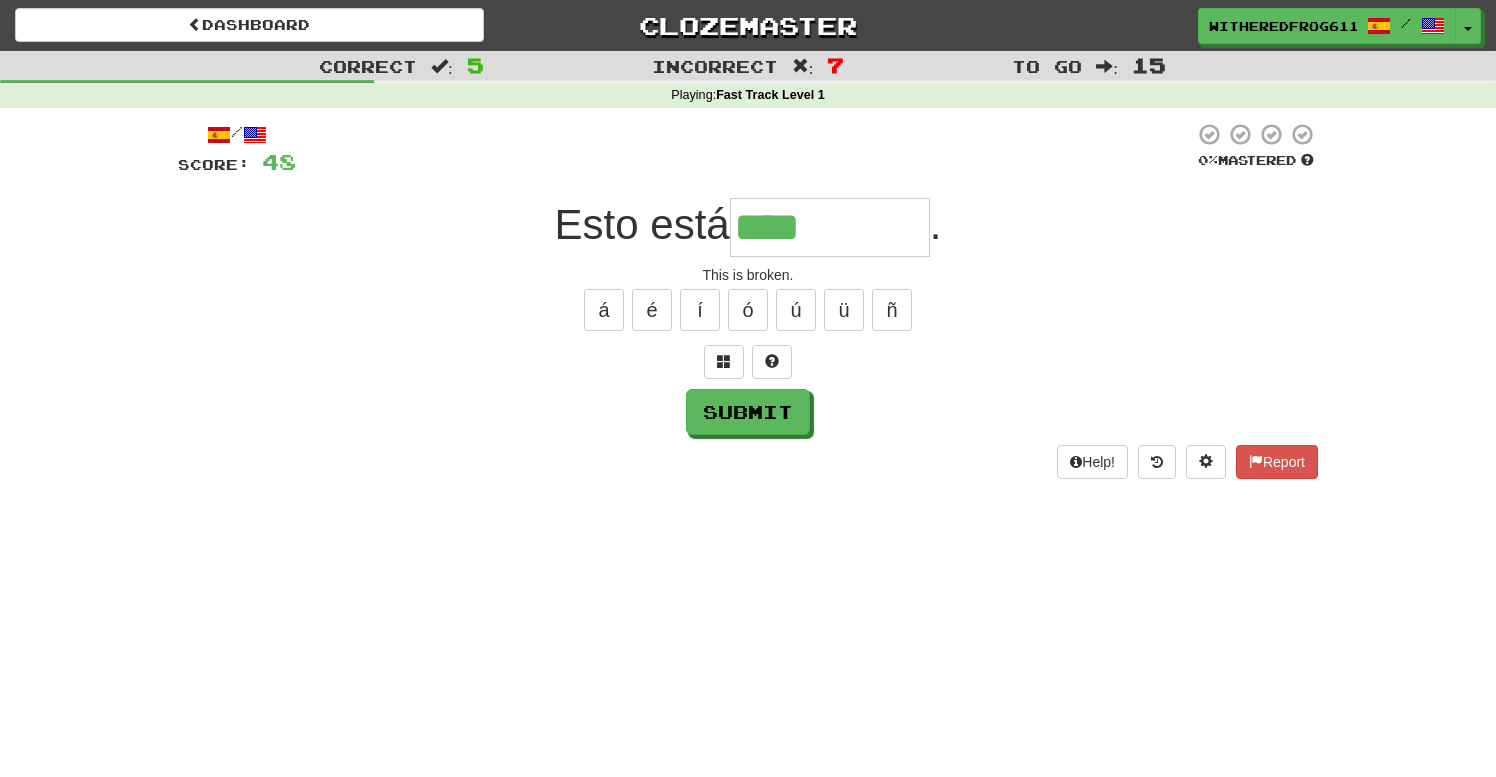 type on "****" 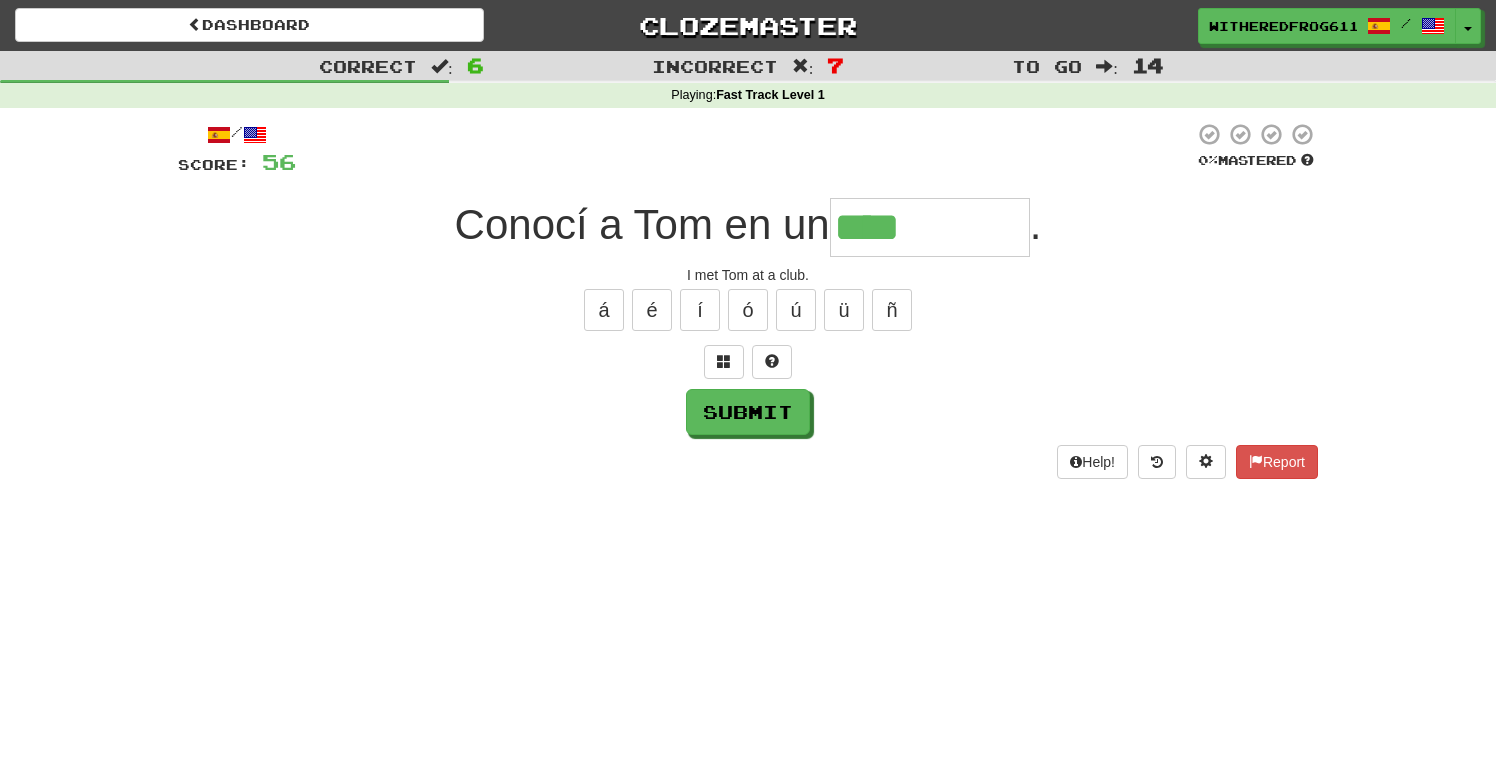 type on "****" 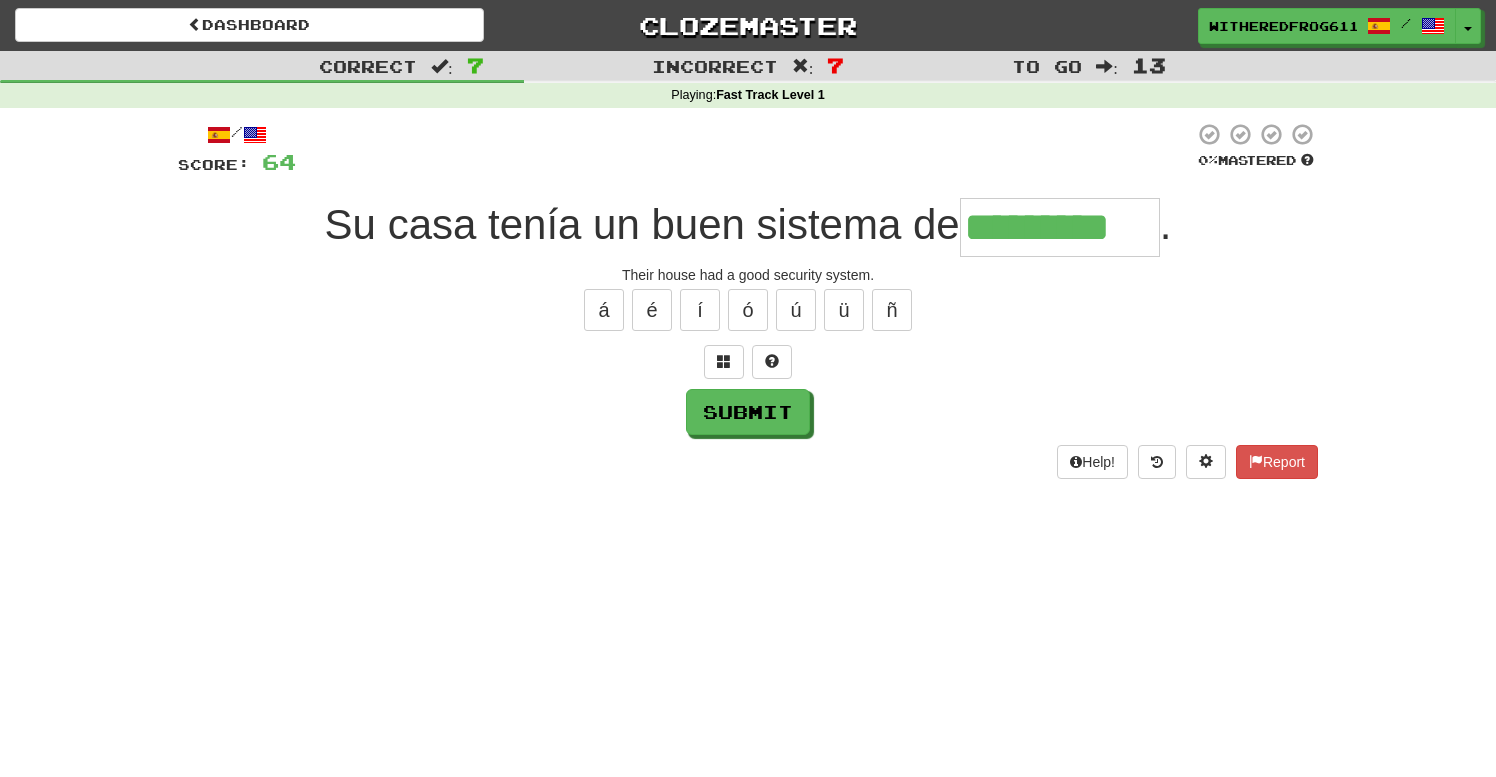 type on "*********" 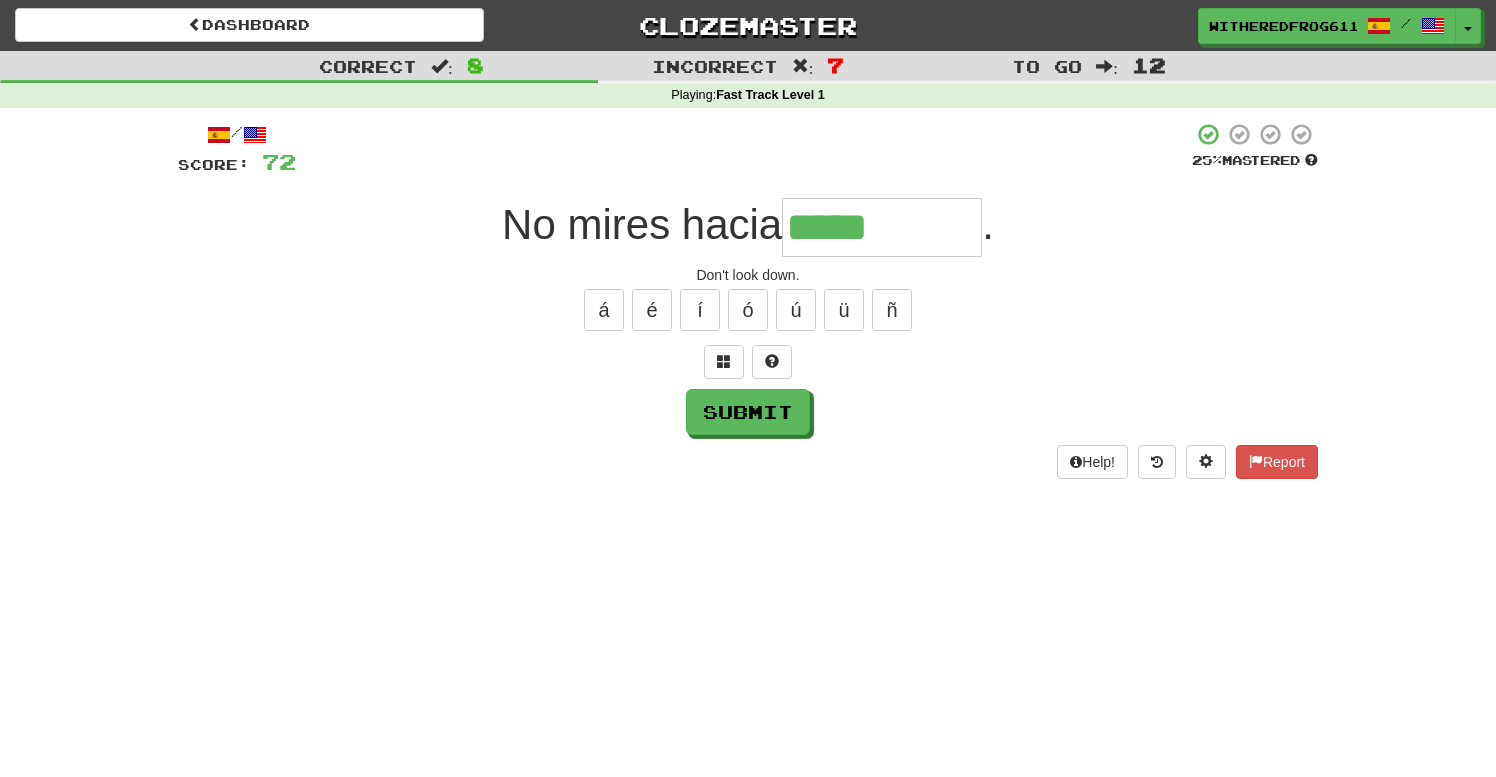 type on "*****" 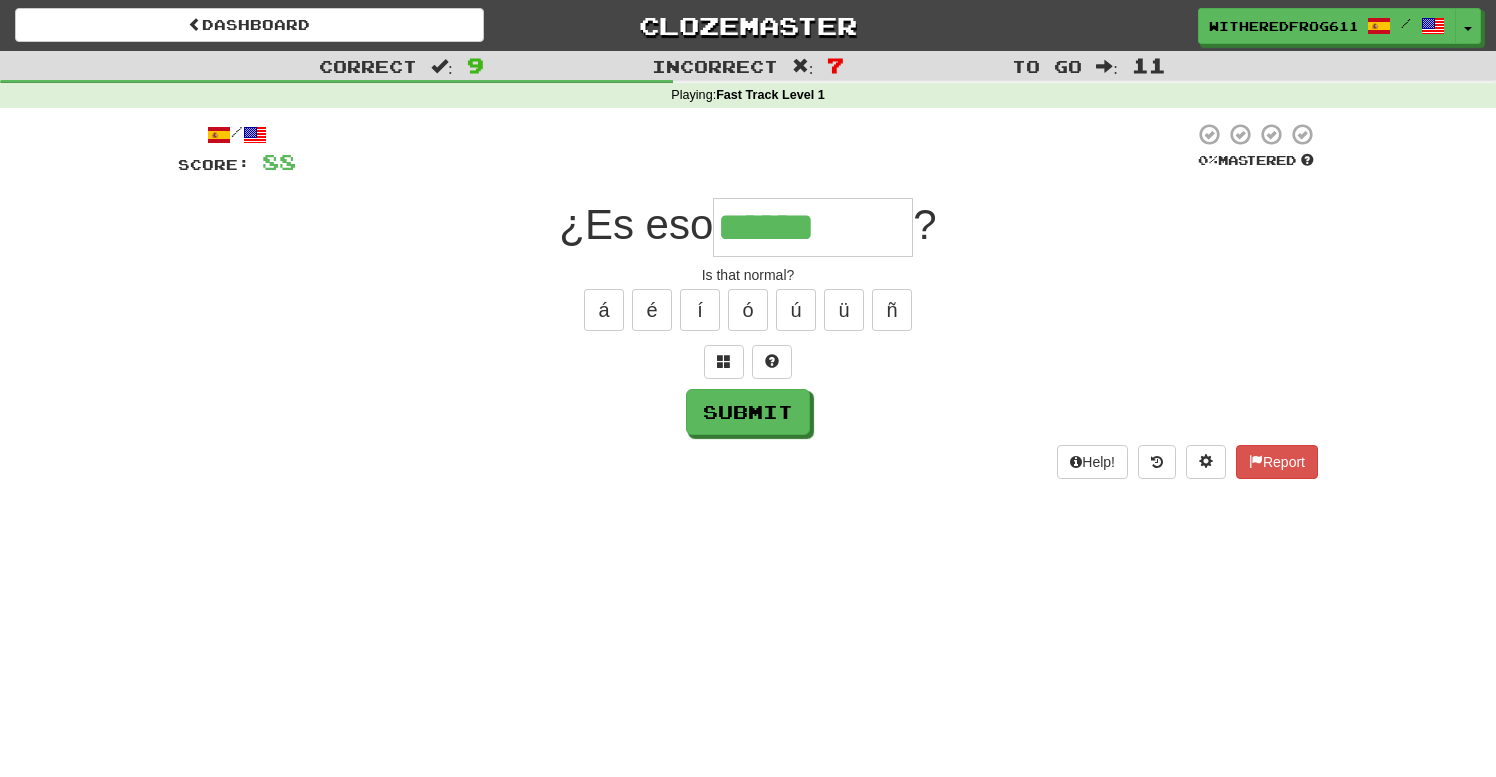 type on "******" 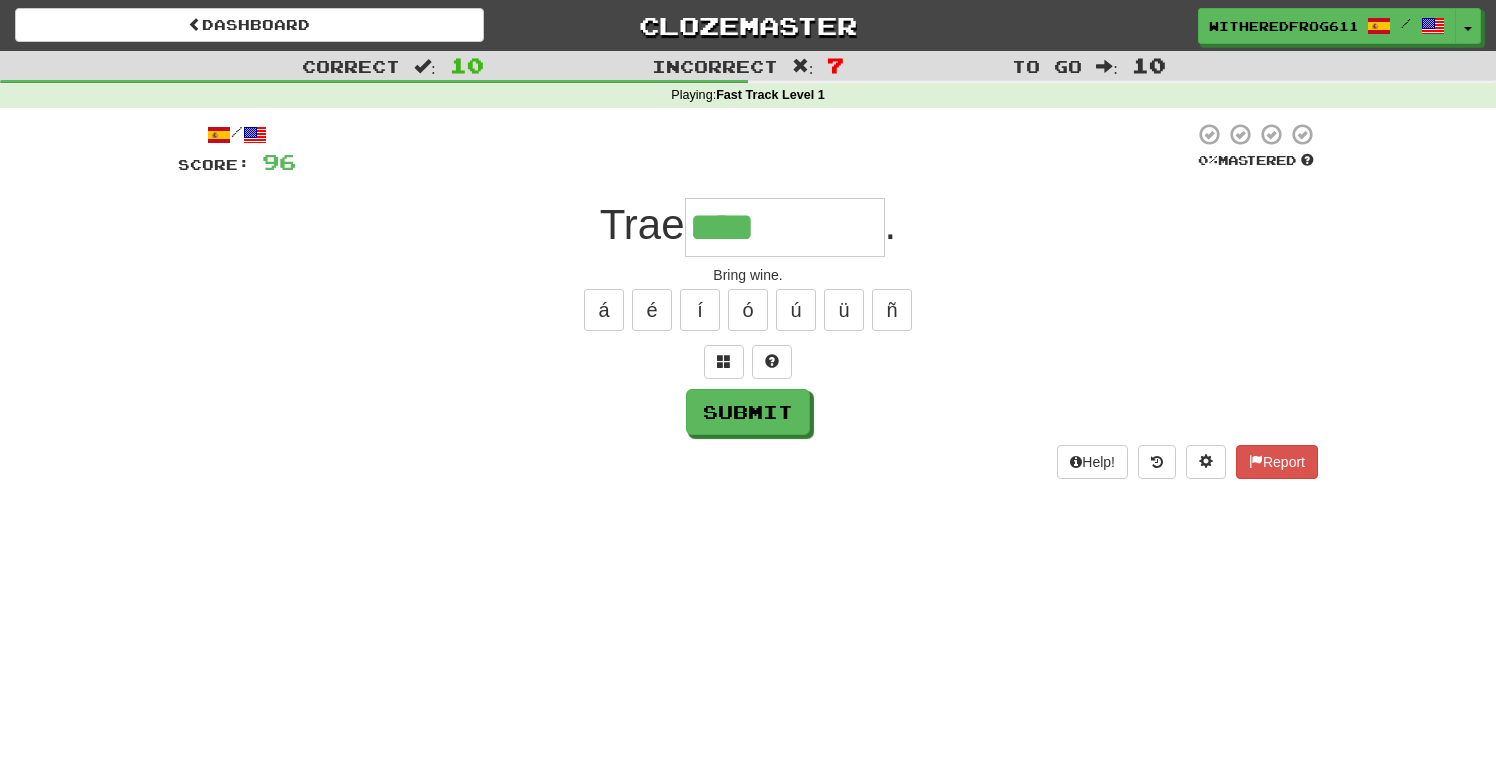type on "****" 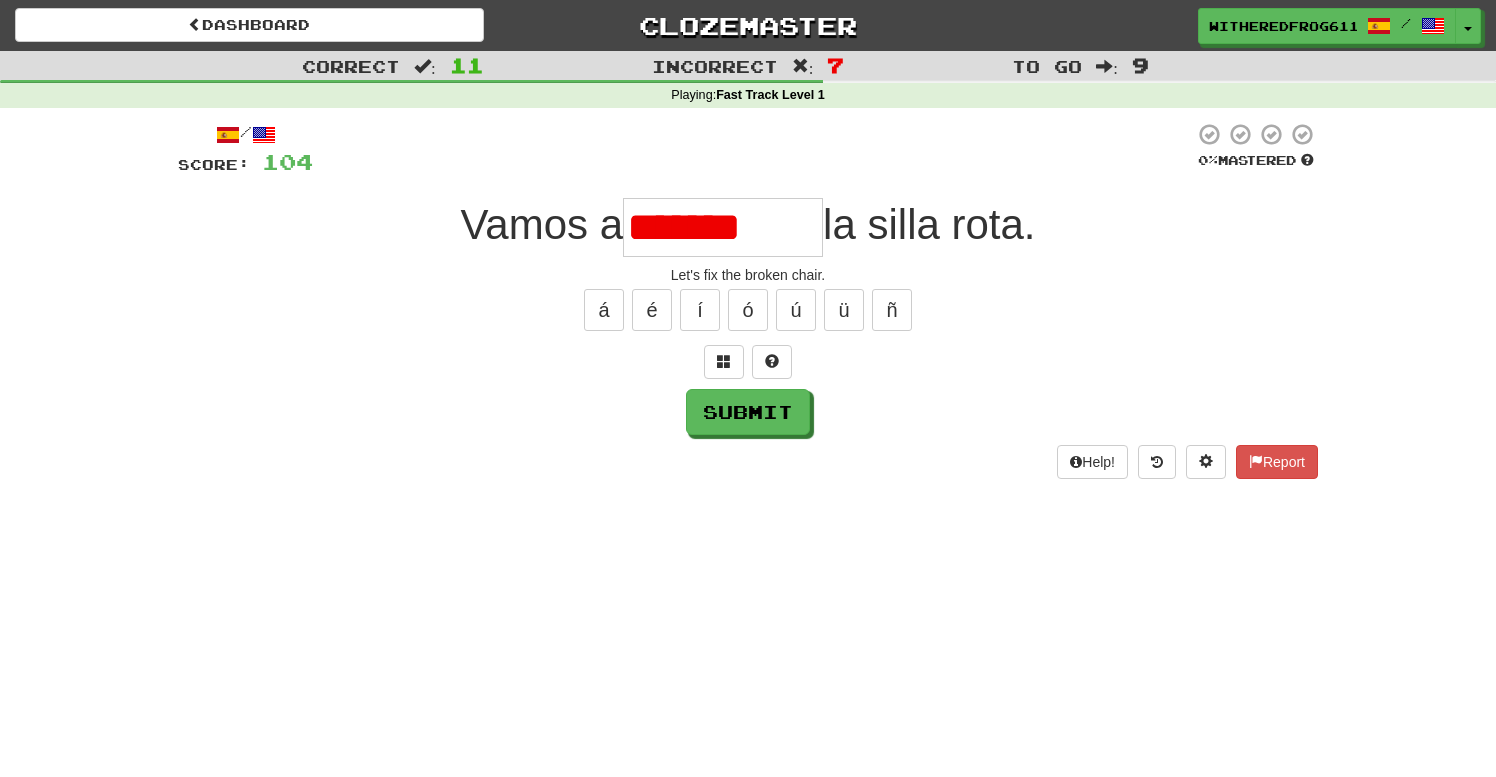 type on "********" 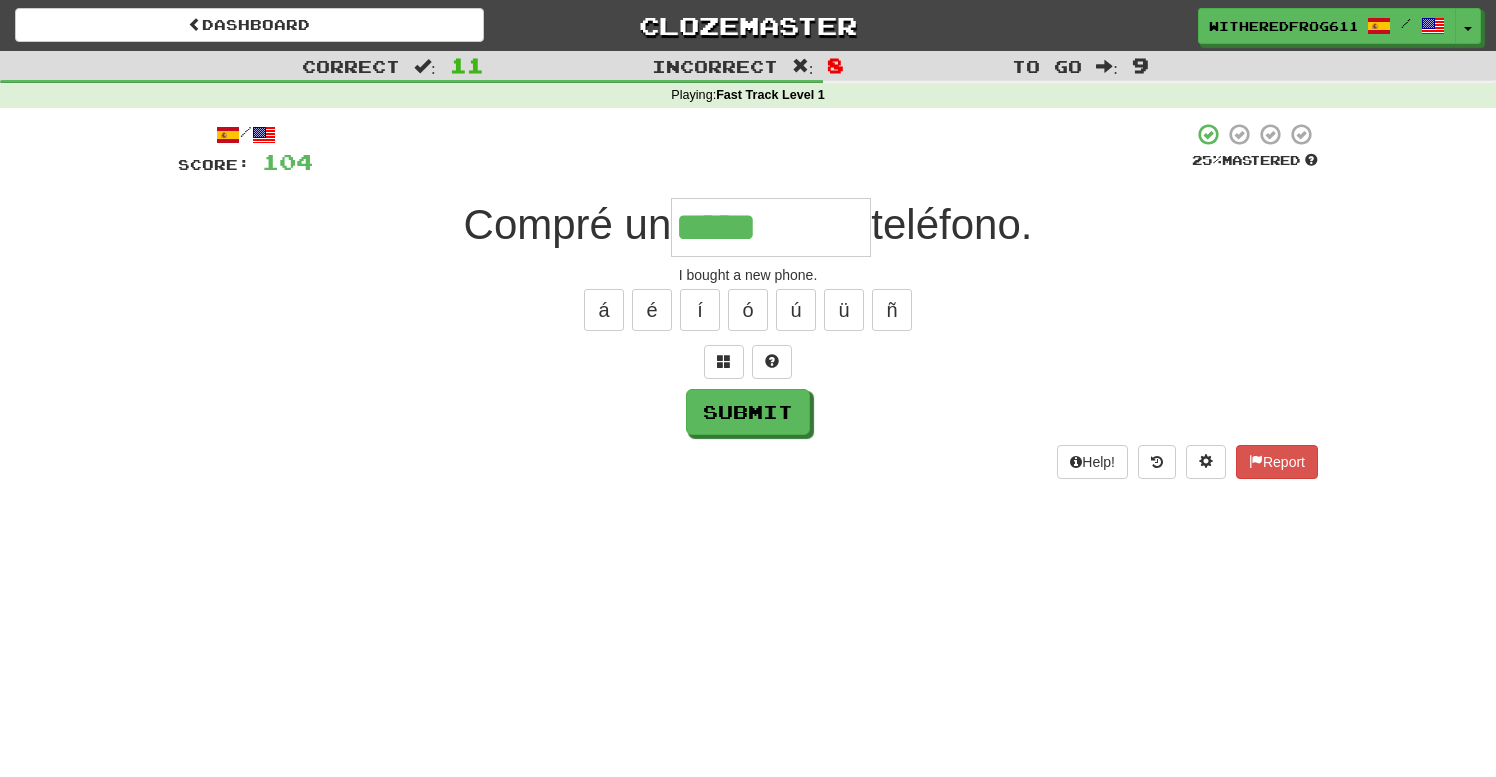type on "*****" 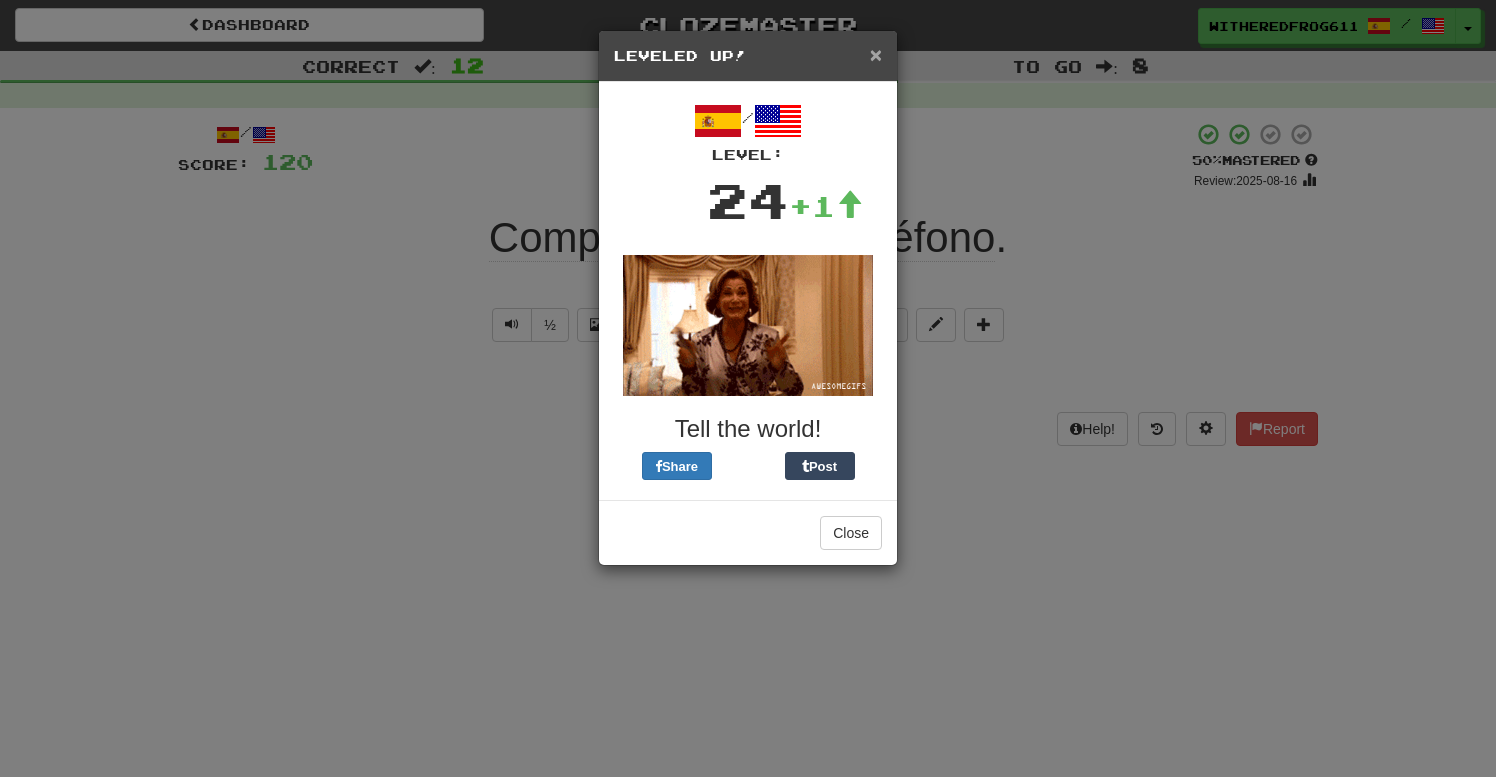 click on "×" at bounding box center (876, 54) 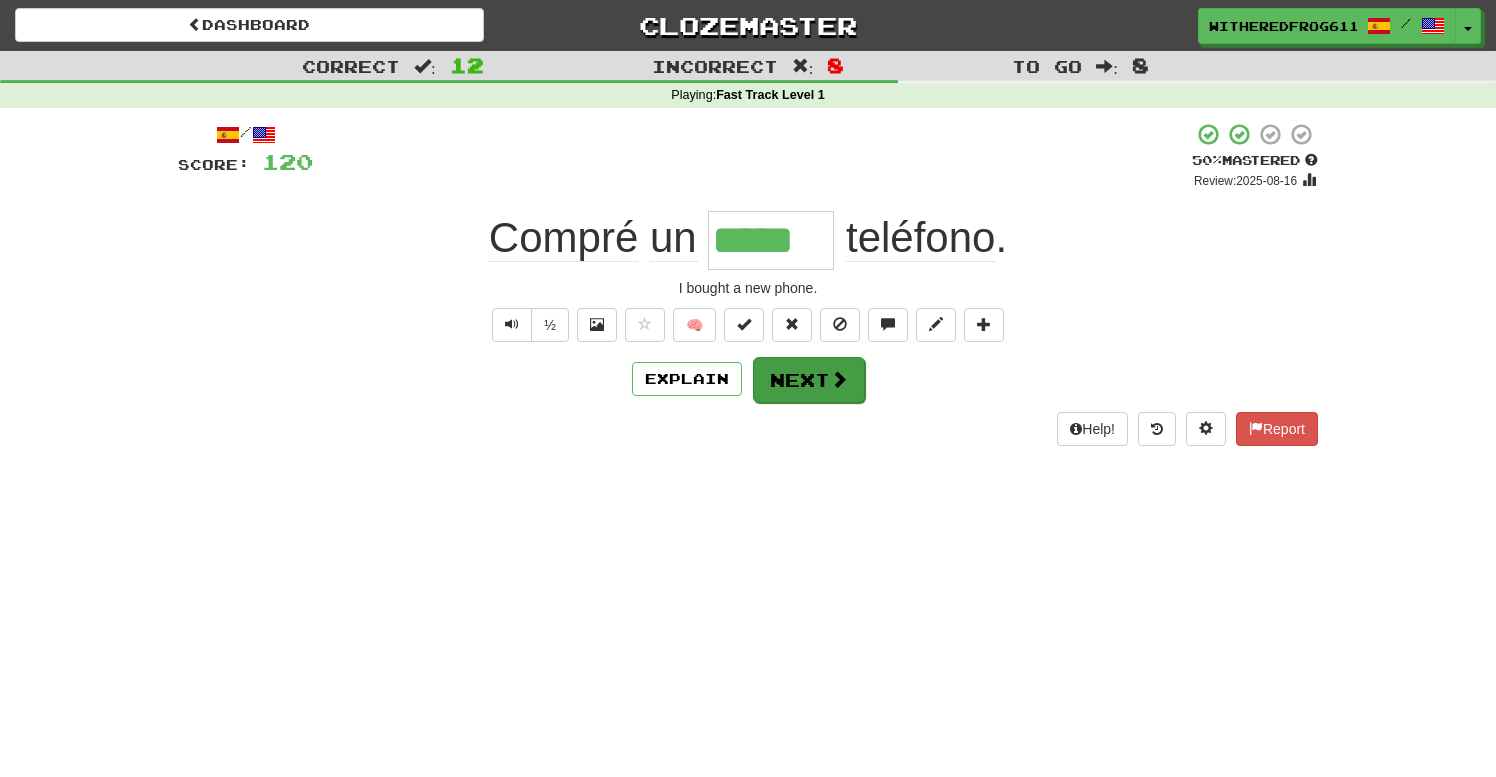 click on "Next" at bounding box center (809, 380) 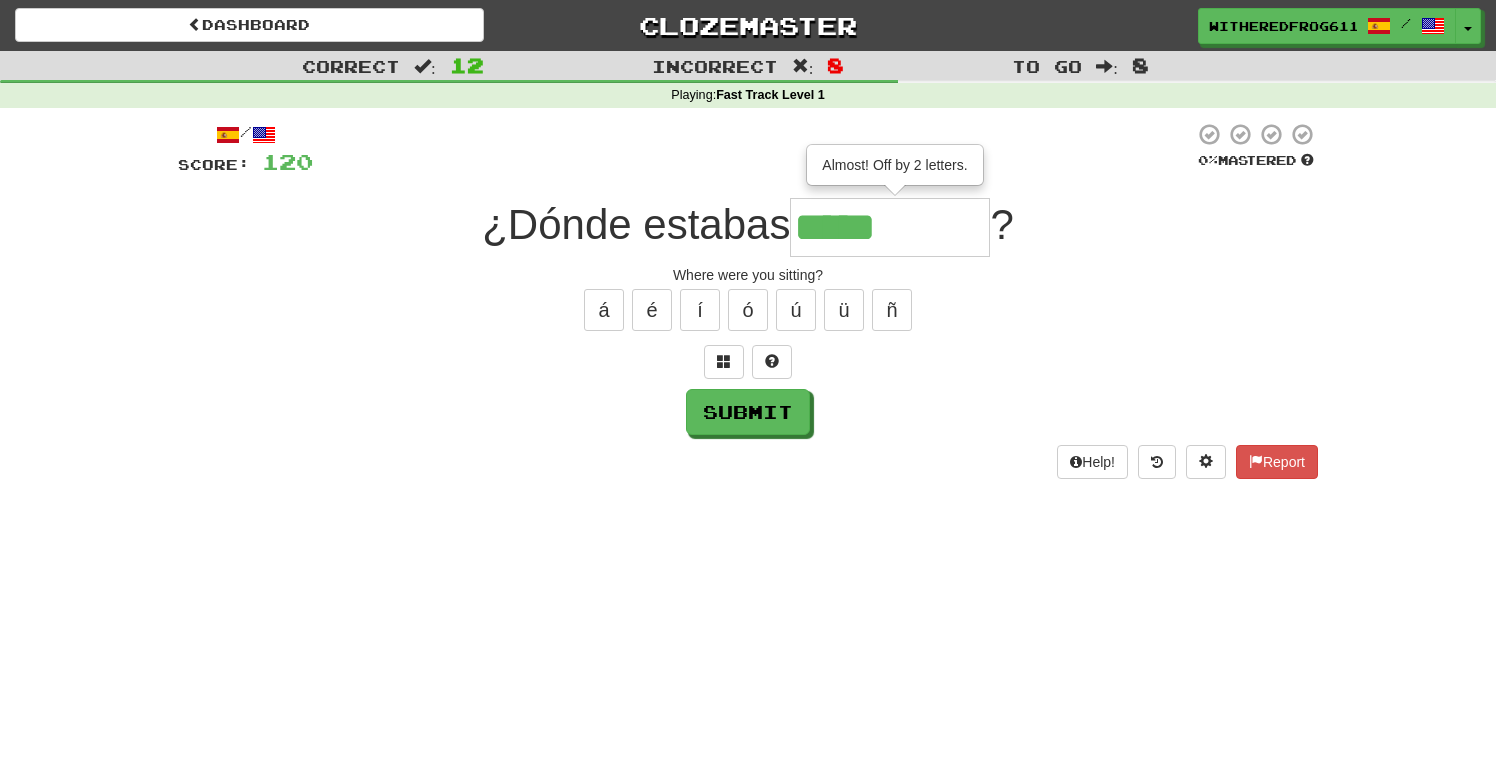 type on "*******" 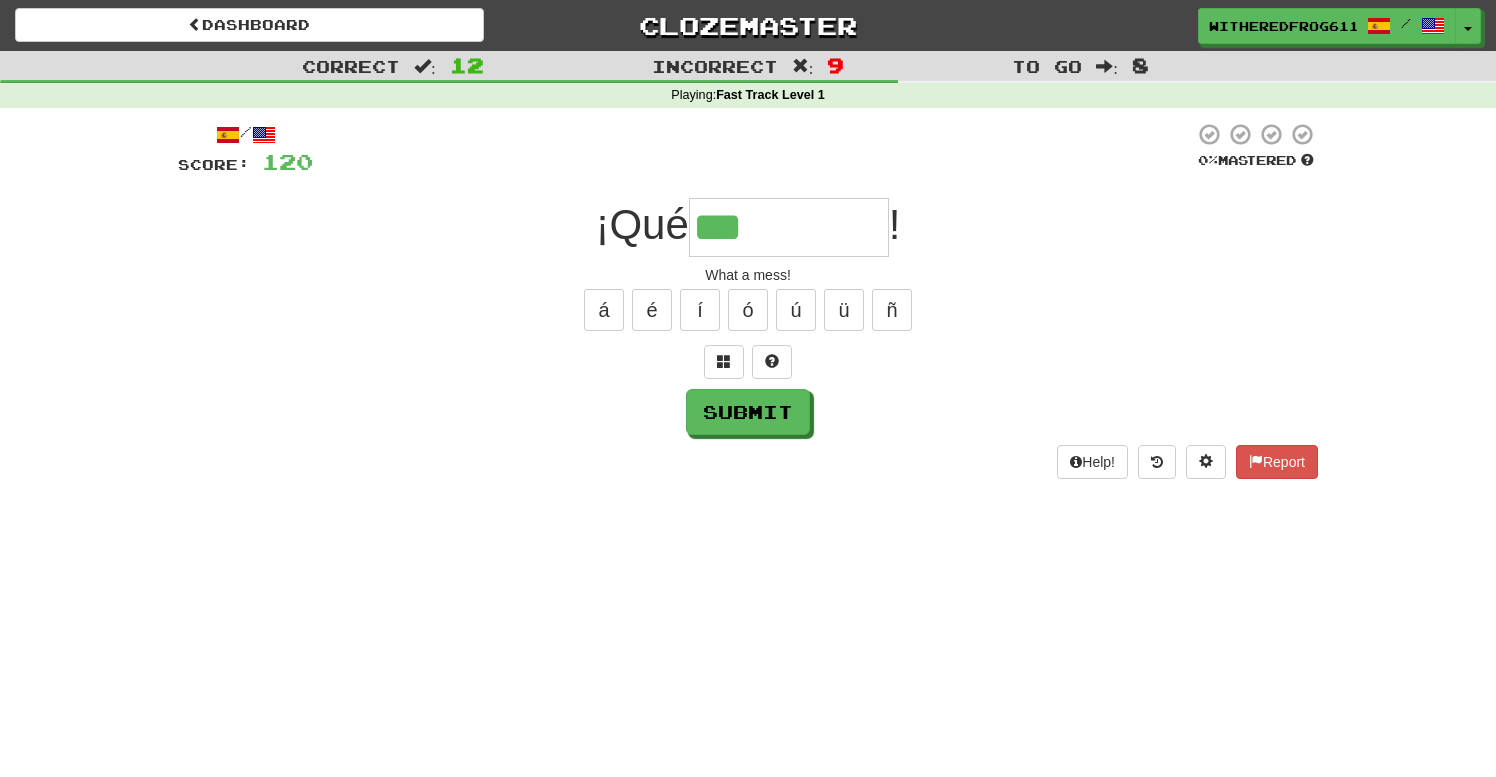 type on "***" 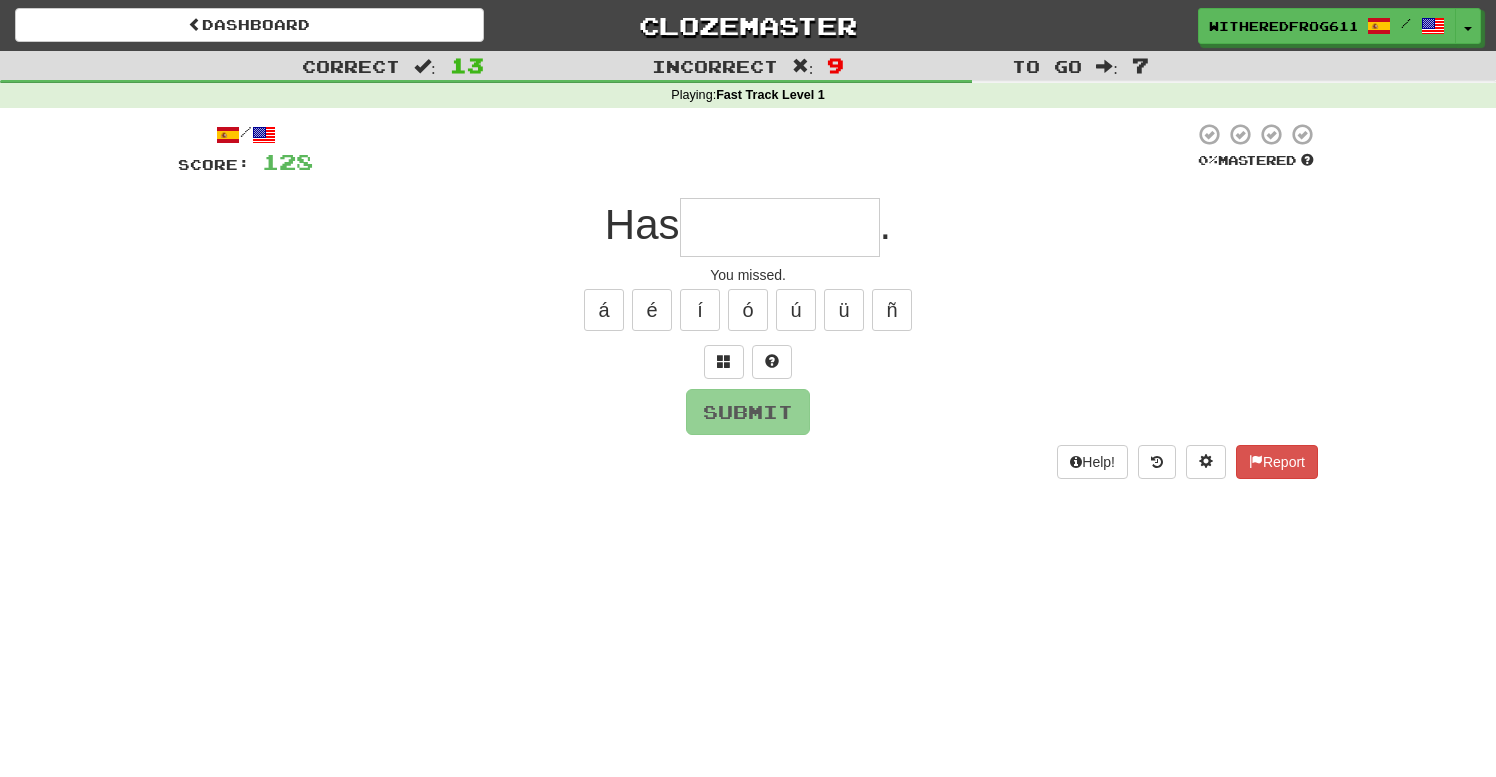 type on "*******" 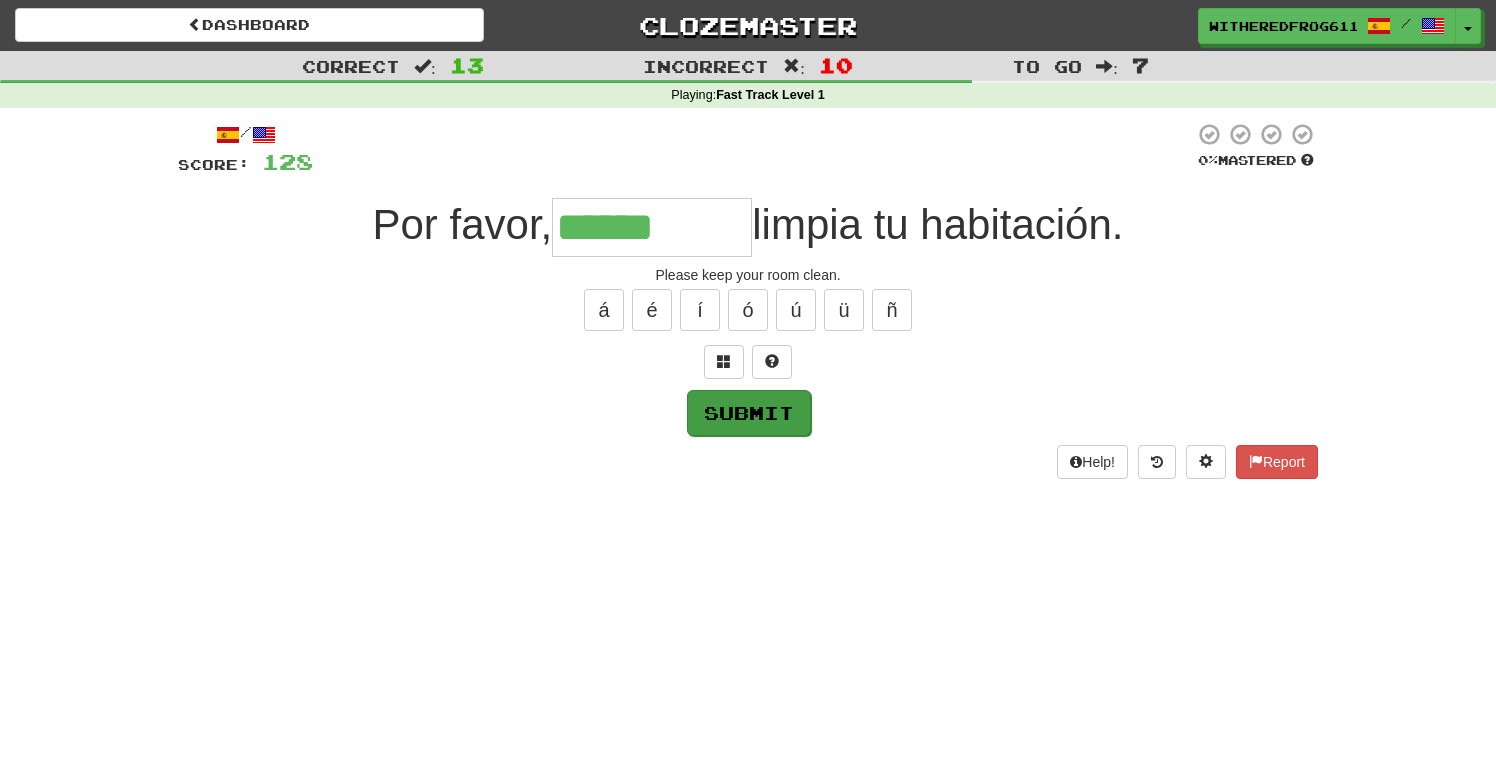 type on "******" 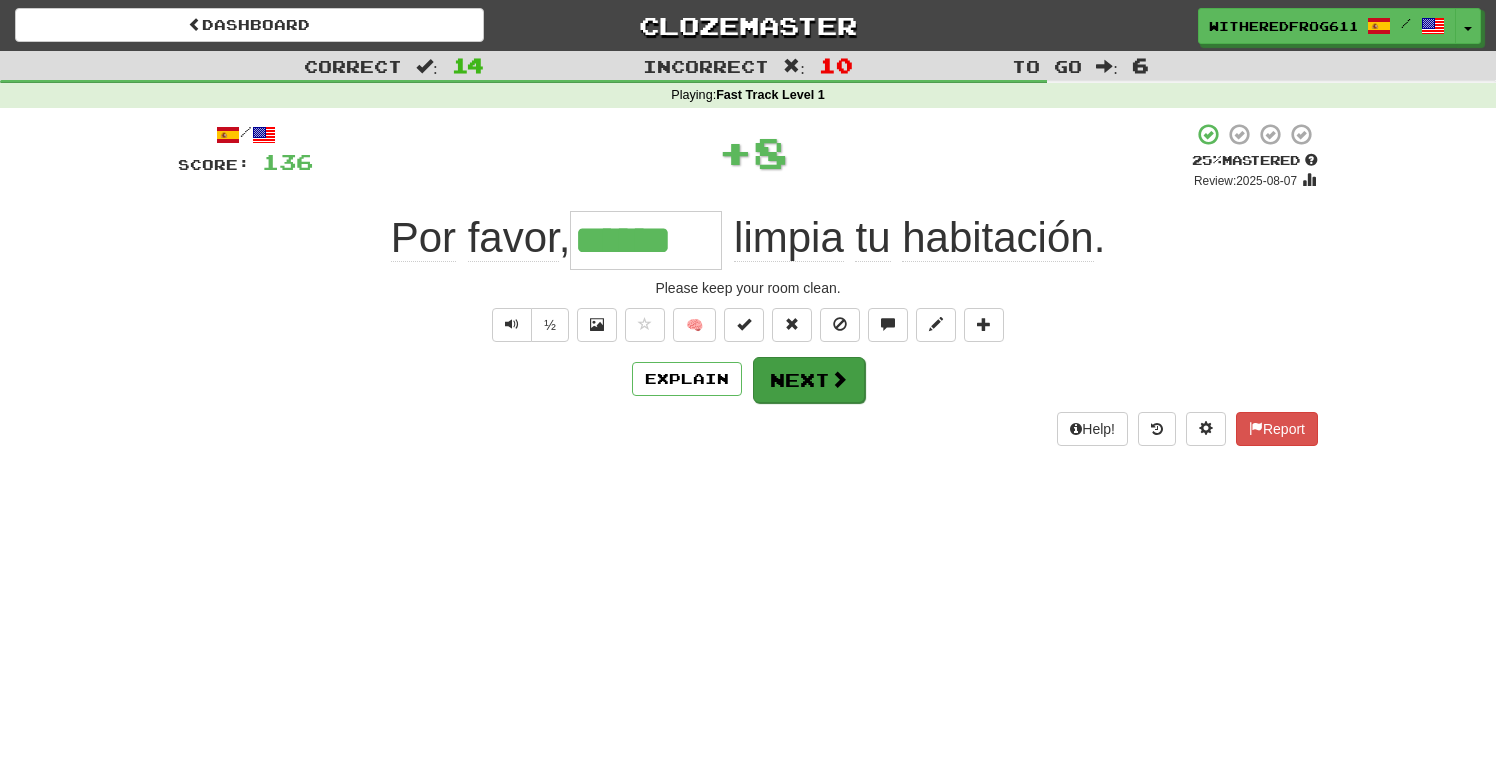 click at bounding box center (839, 379) 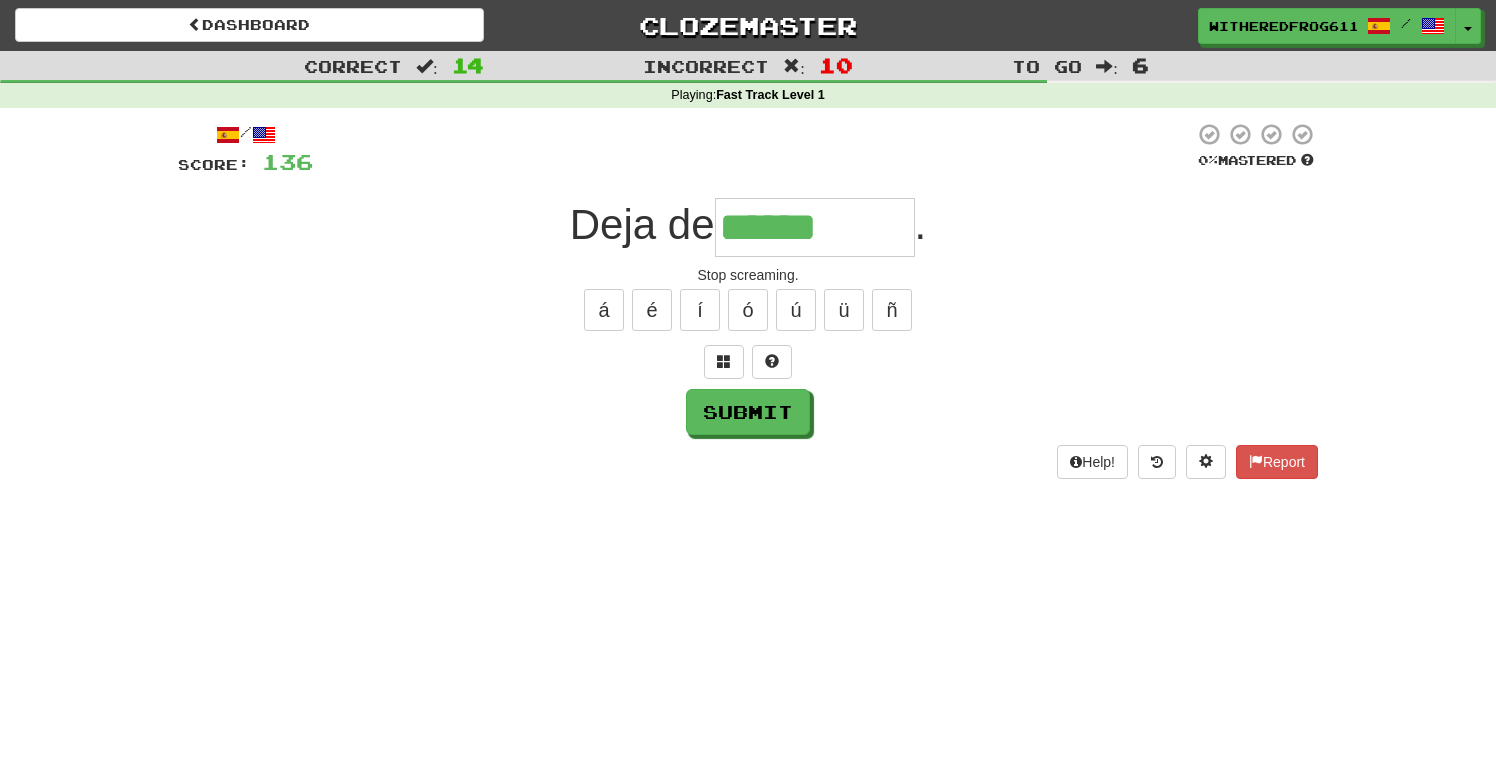 type on "******" 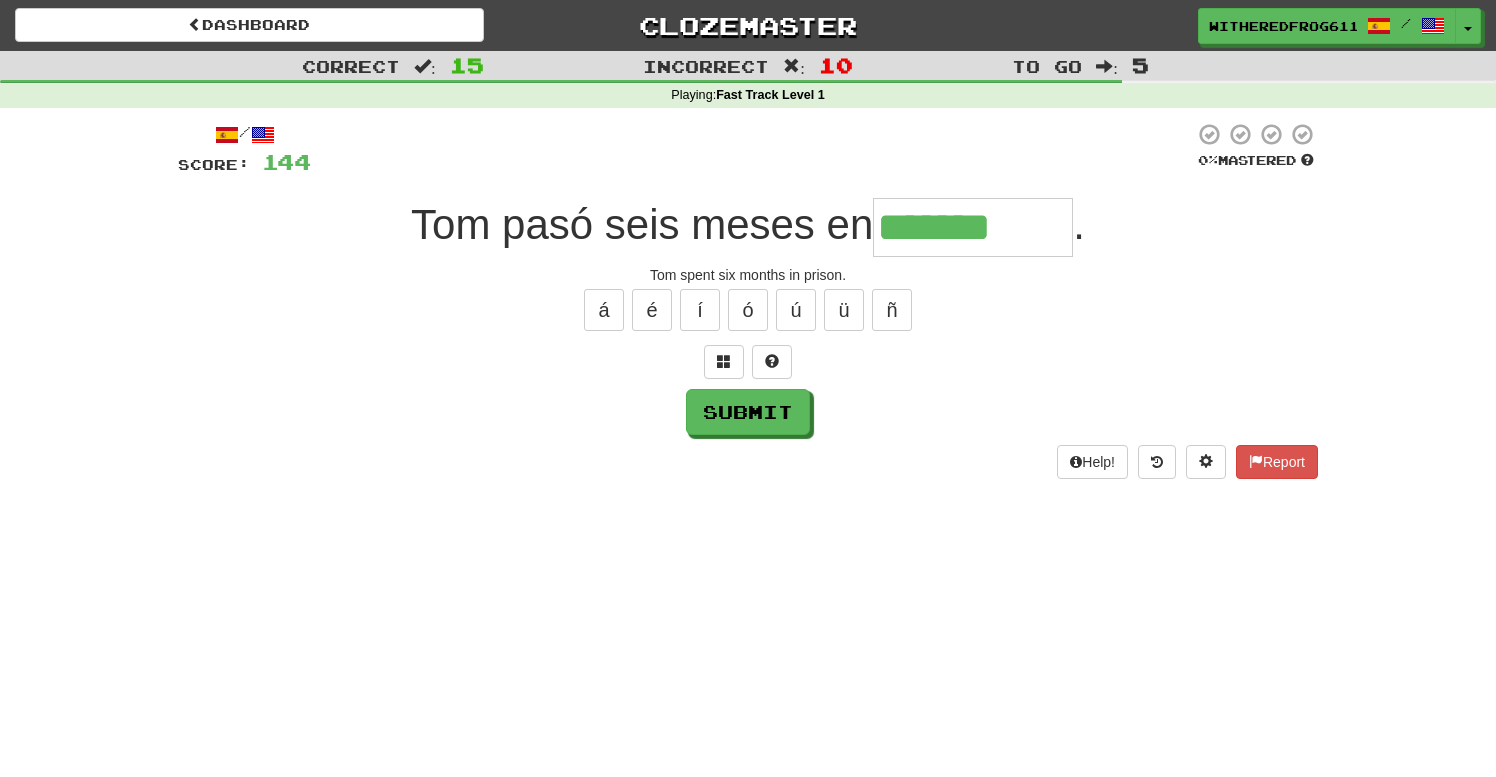 type on "*******" 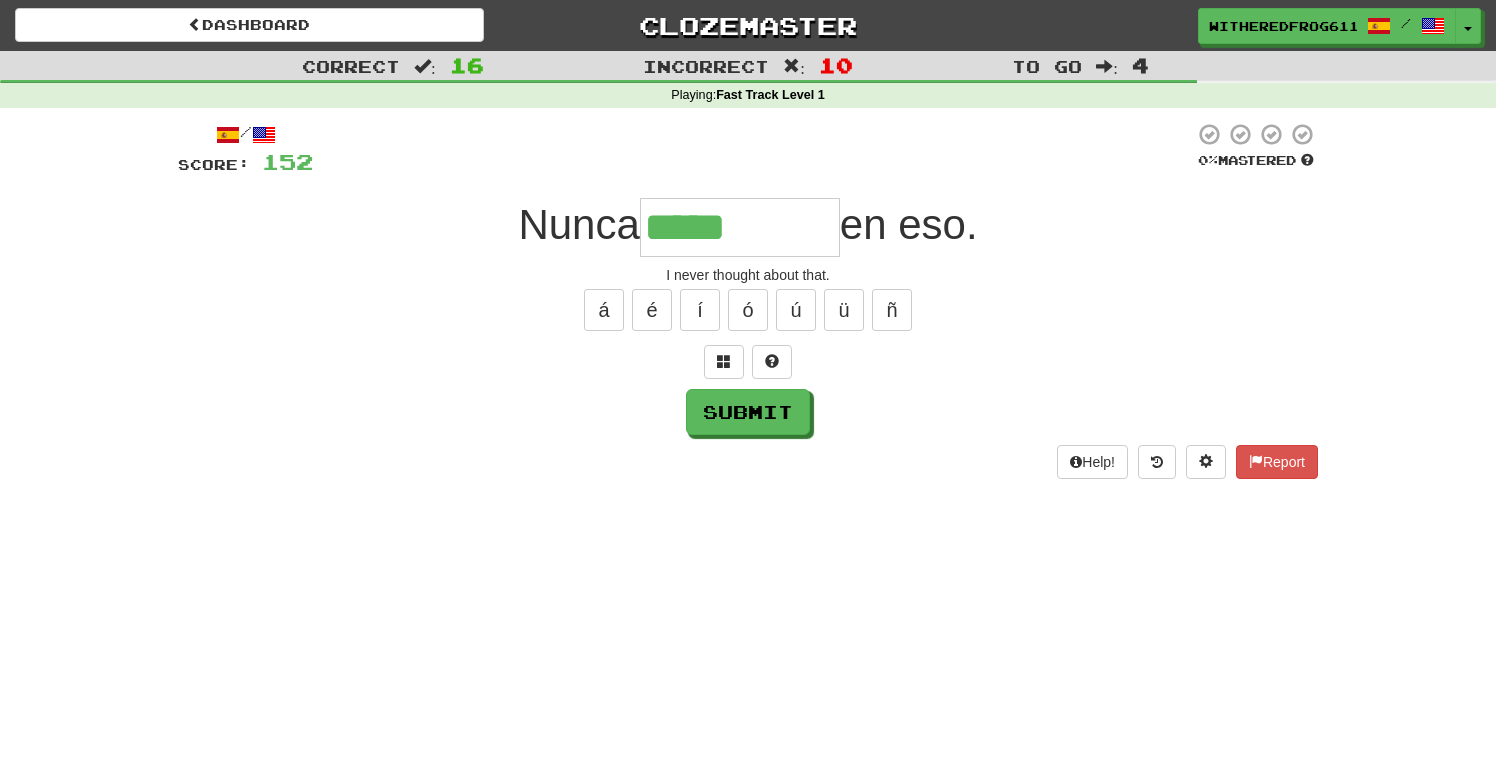 type on "*****" 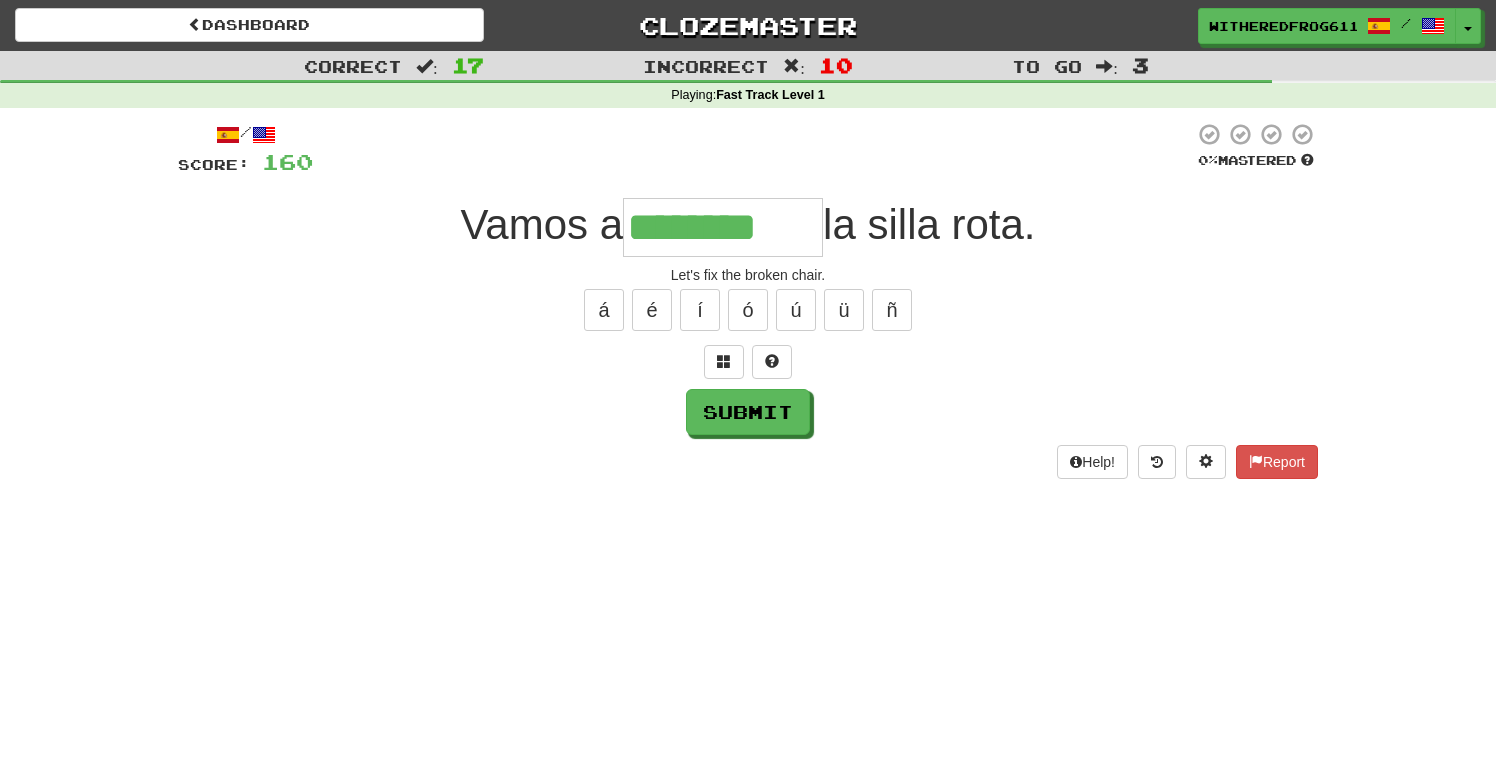 type on "********" 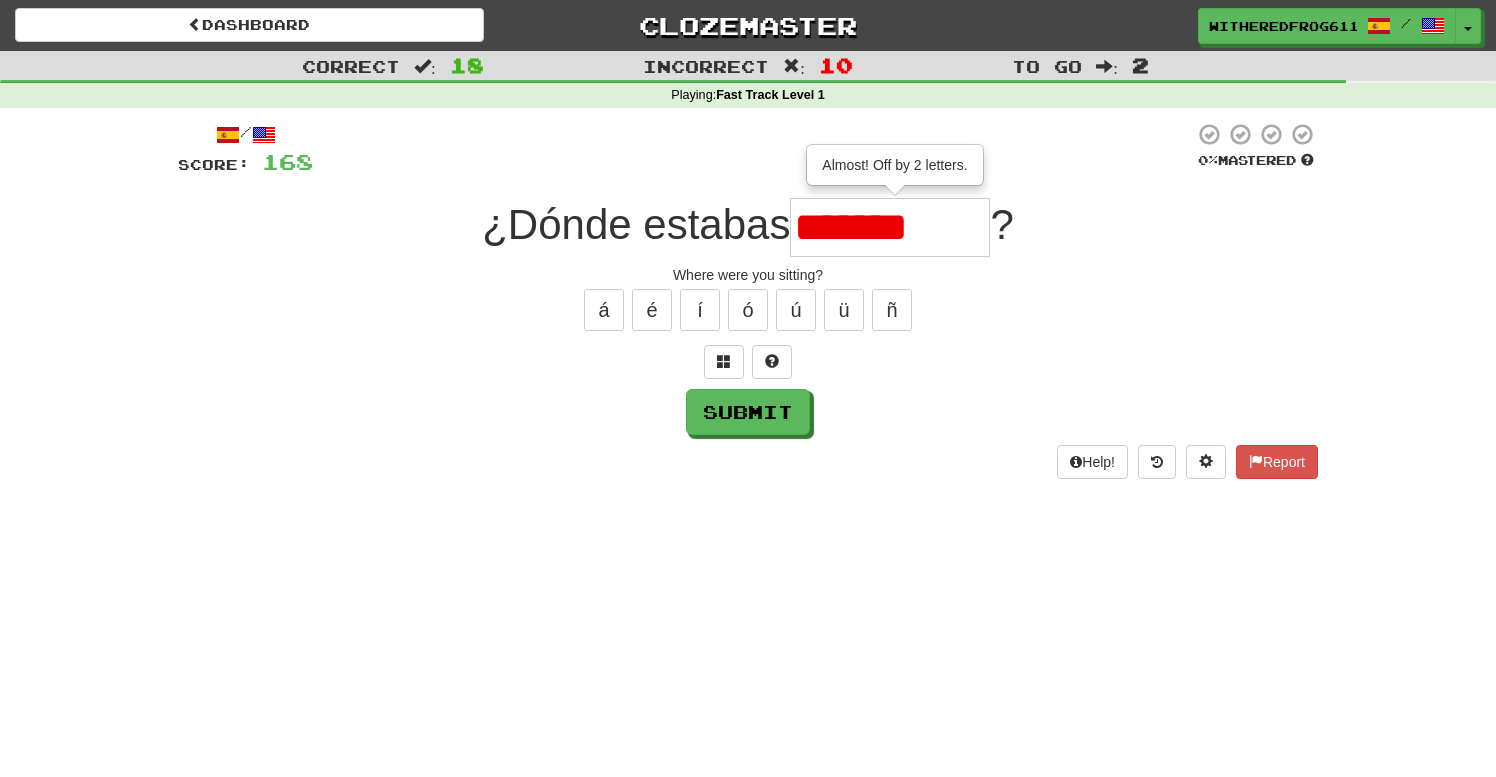 type on "*******" 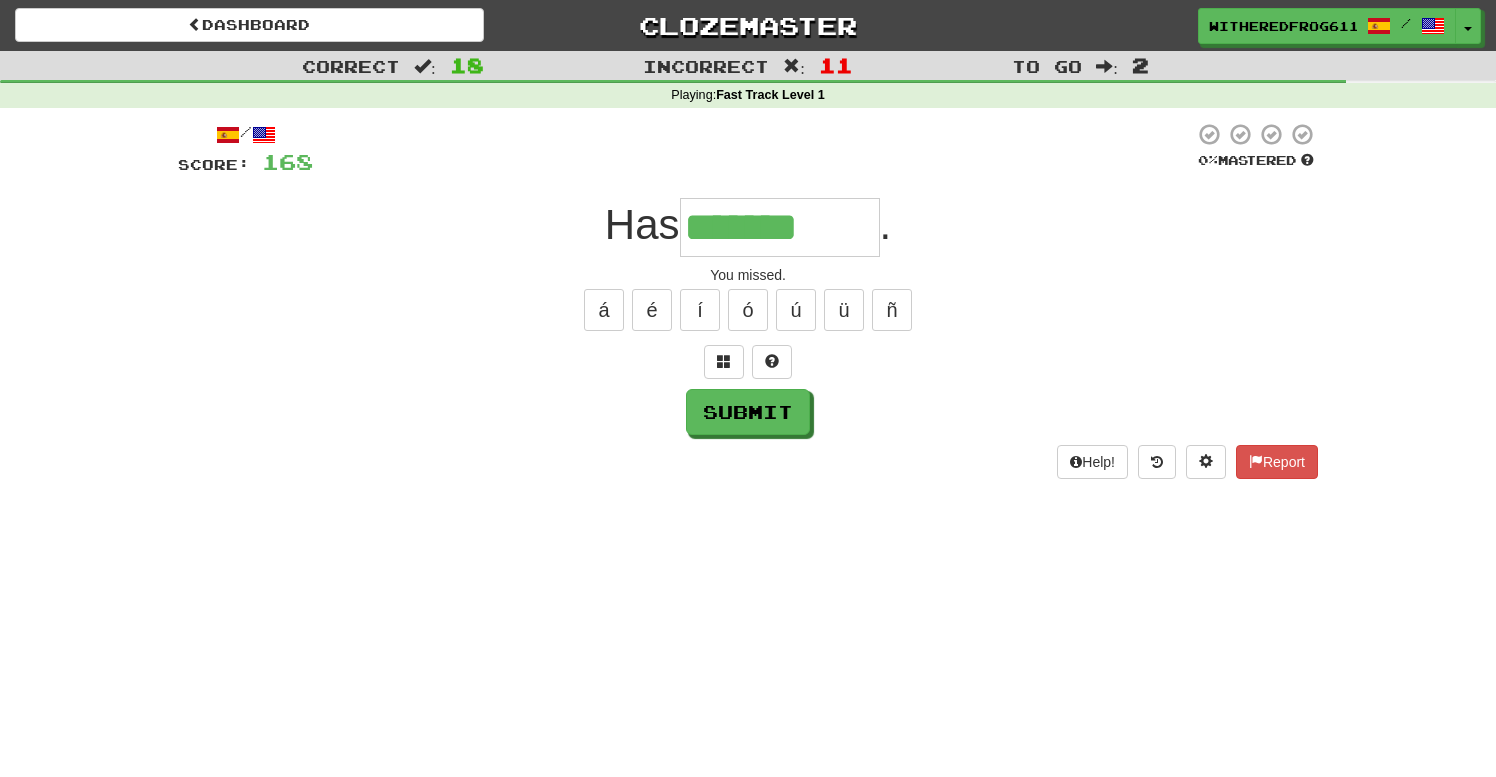 type on "*******" 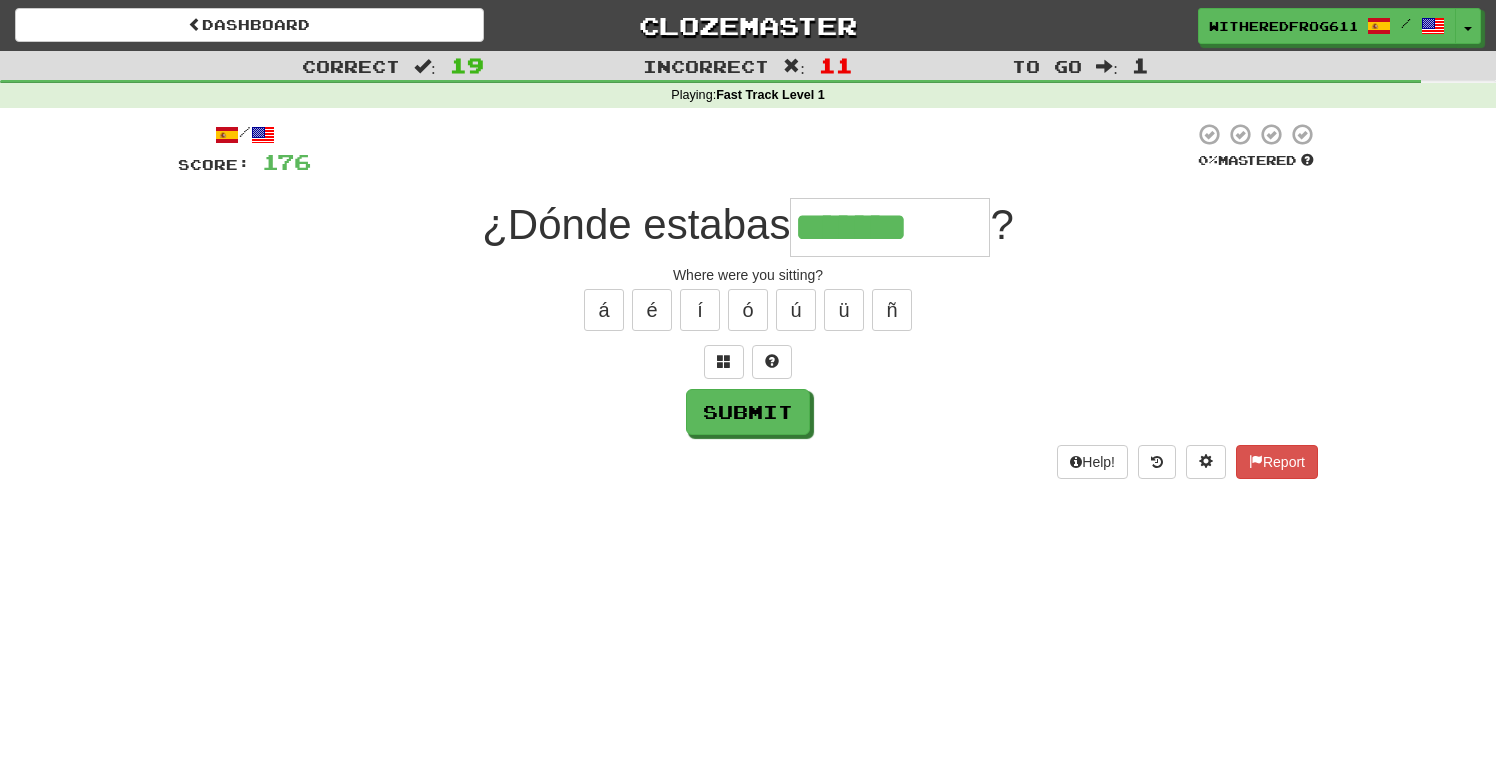 type on "*******" 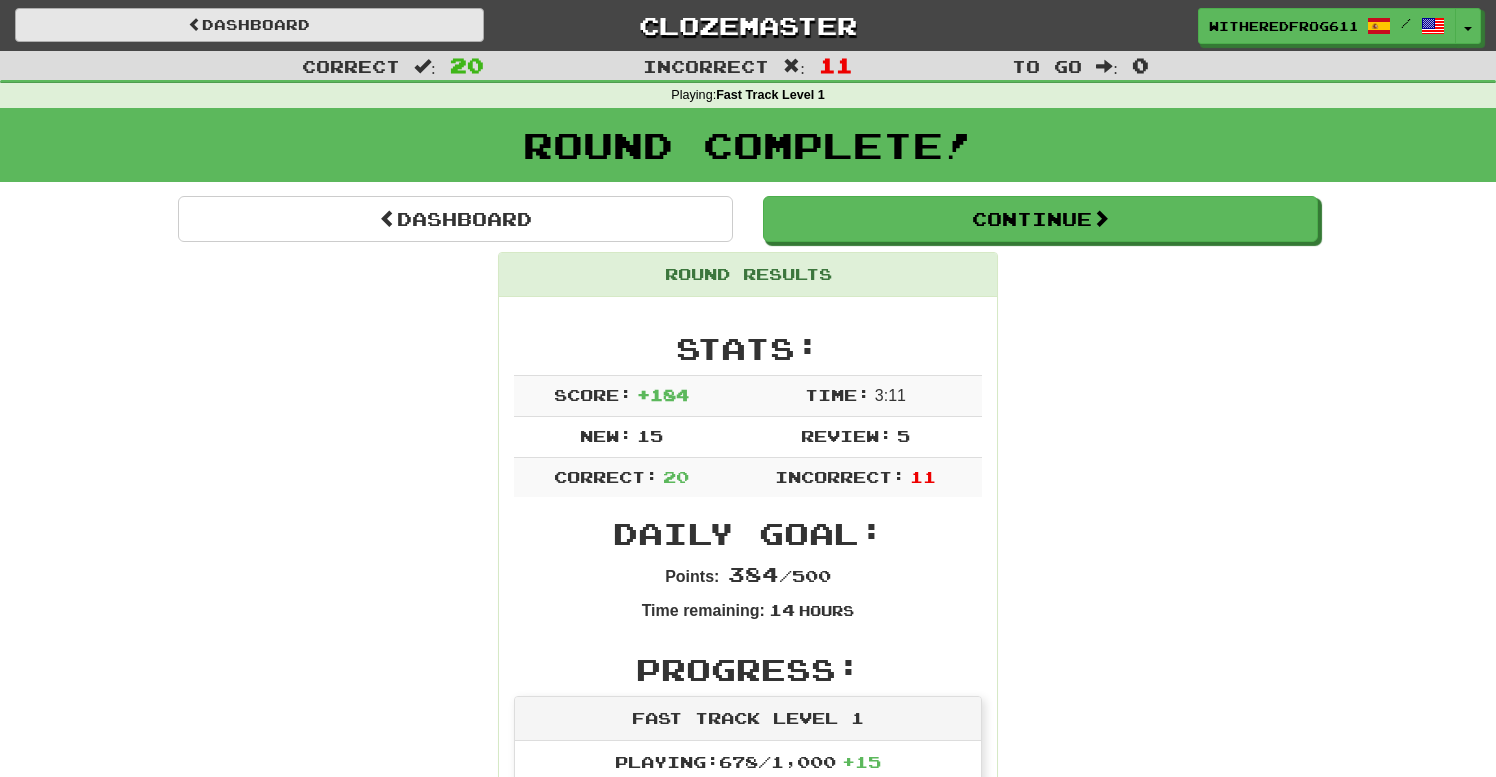 click on "Dashboard" at bounding box center [249, 25] 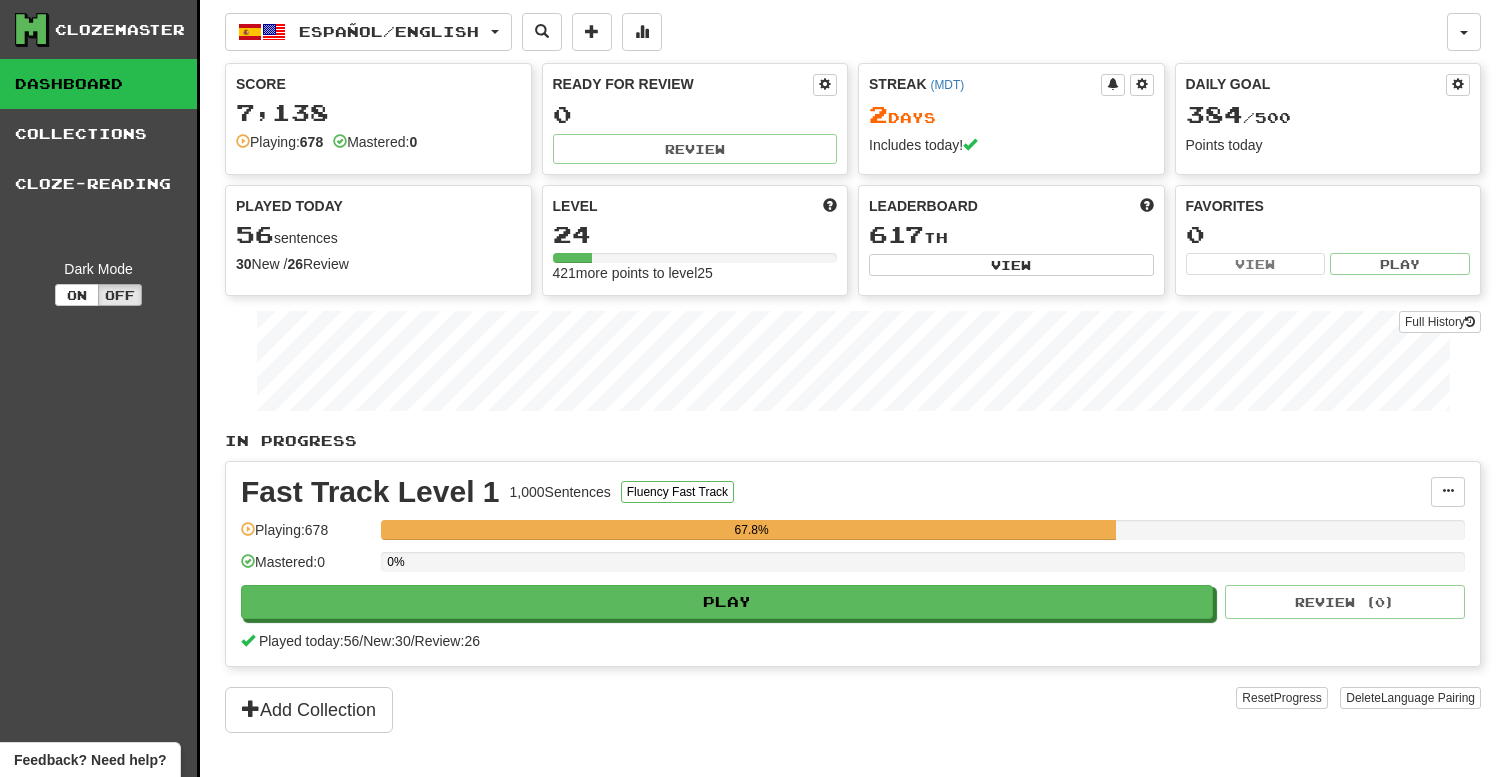 scroll, scrollTop: 0, scrollLeft: 0, axis: both 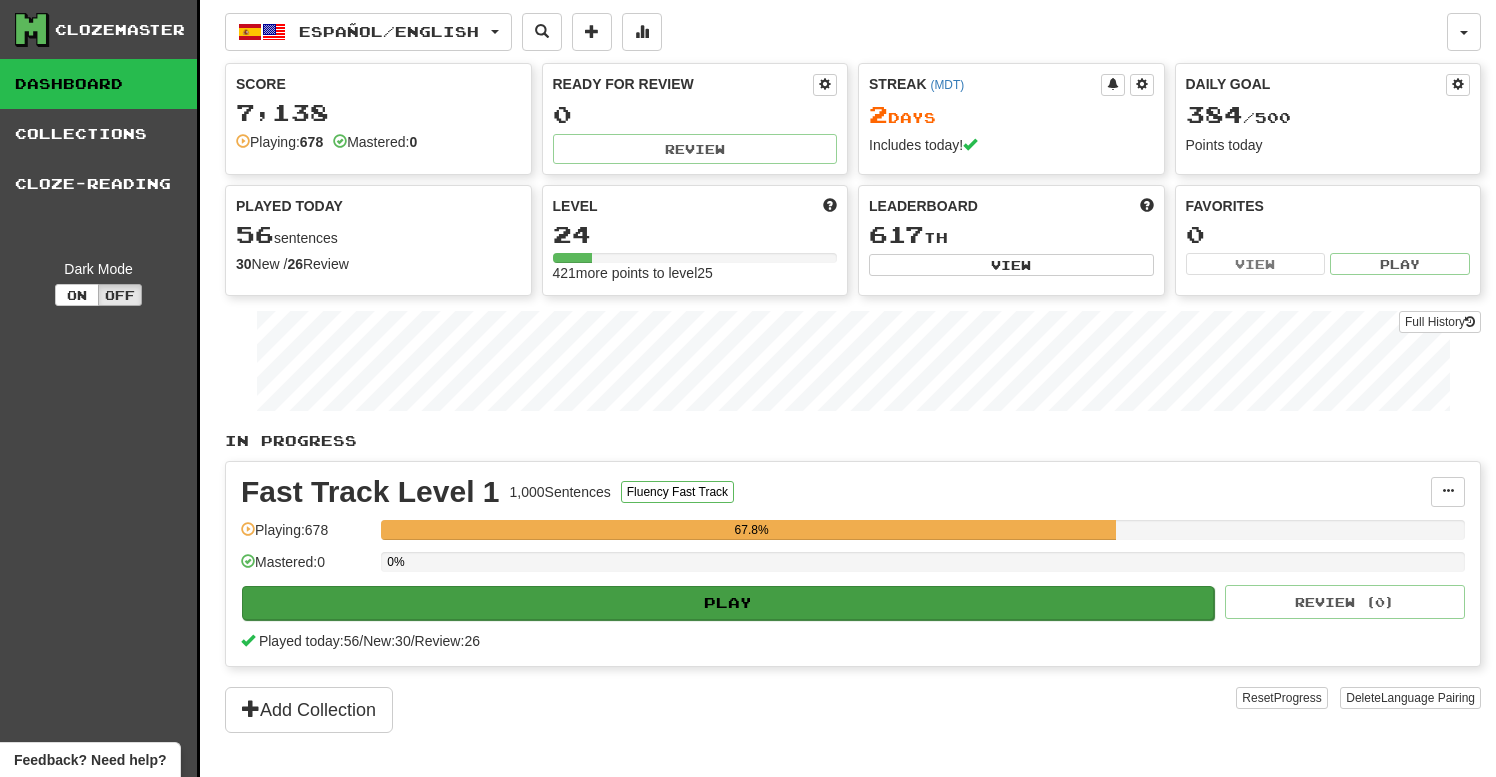 click on "Play" at bounding box center [728, 603] 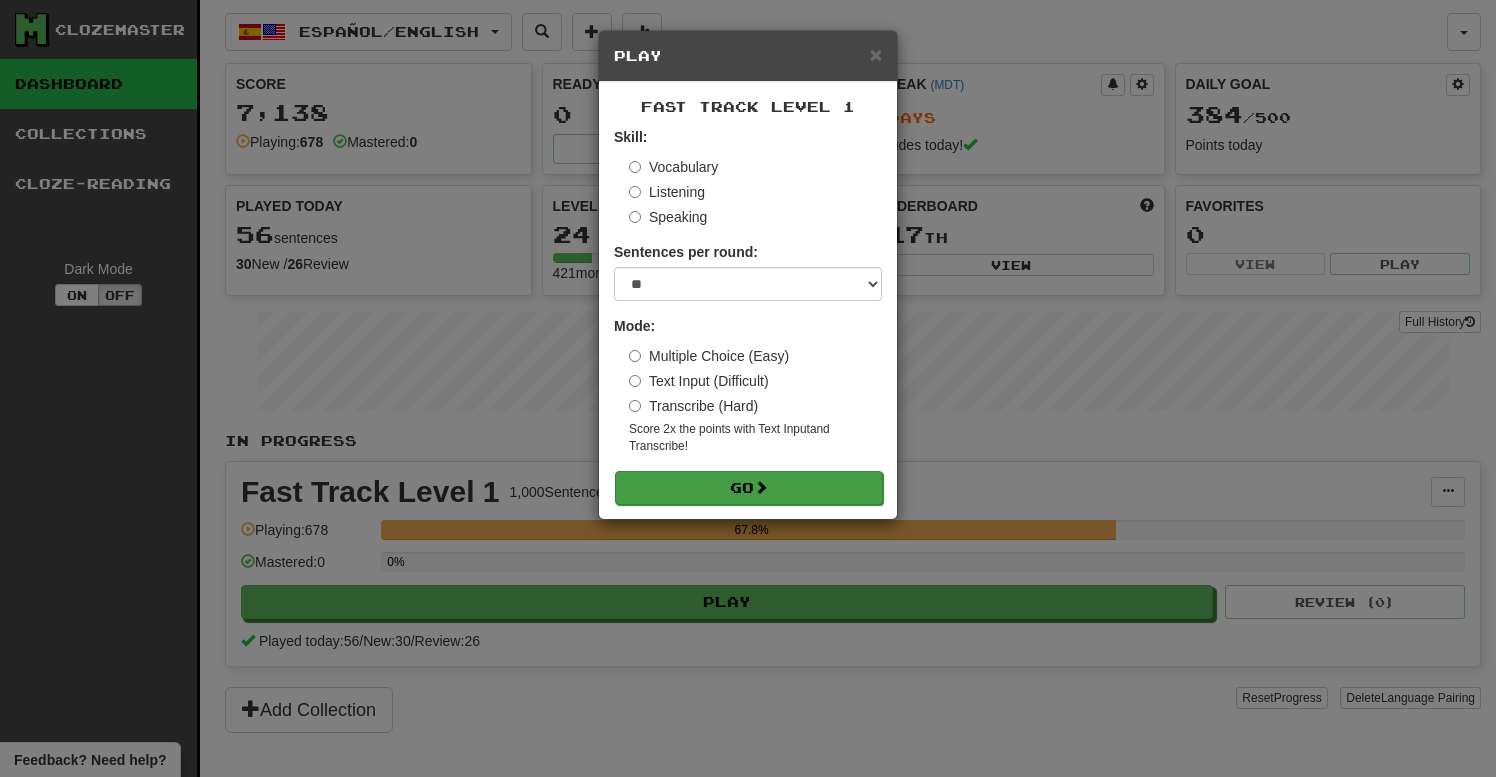 click on "Go" at bounding box center (749, 488) 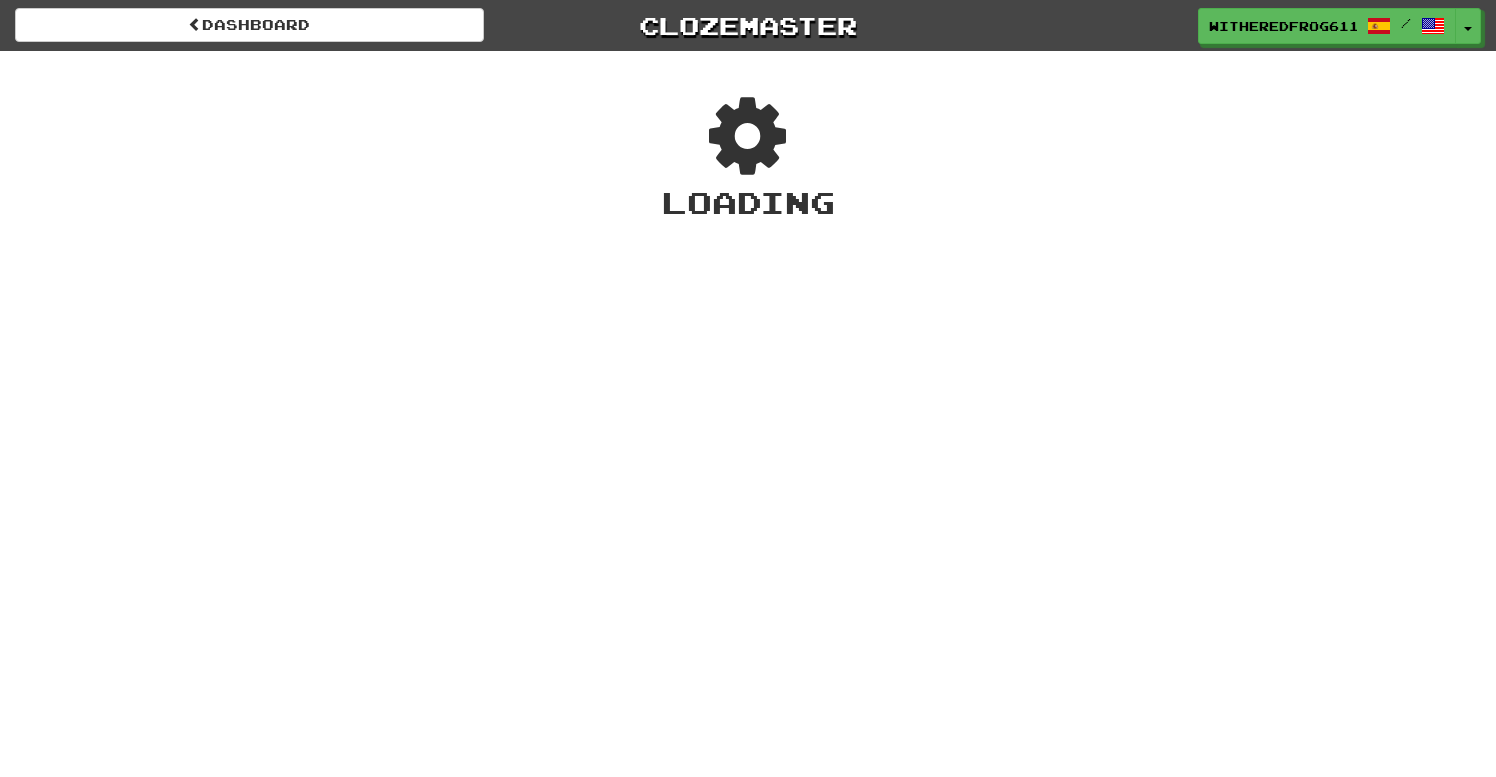 scroll, scrollTop: 0, scrollLeft: 0, axis: both 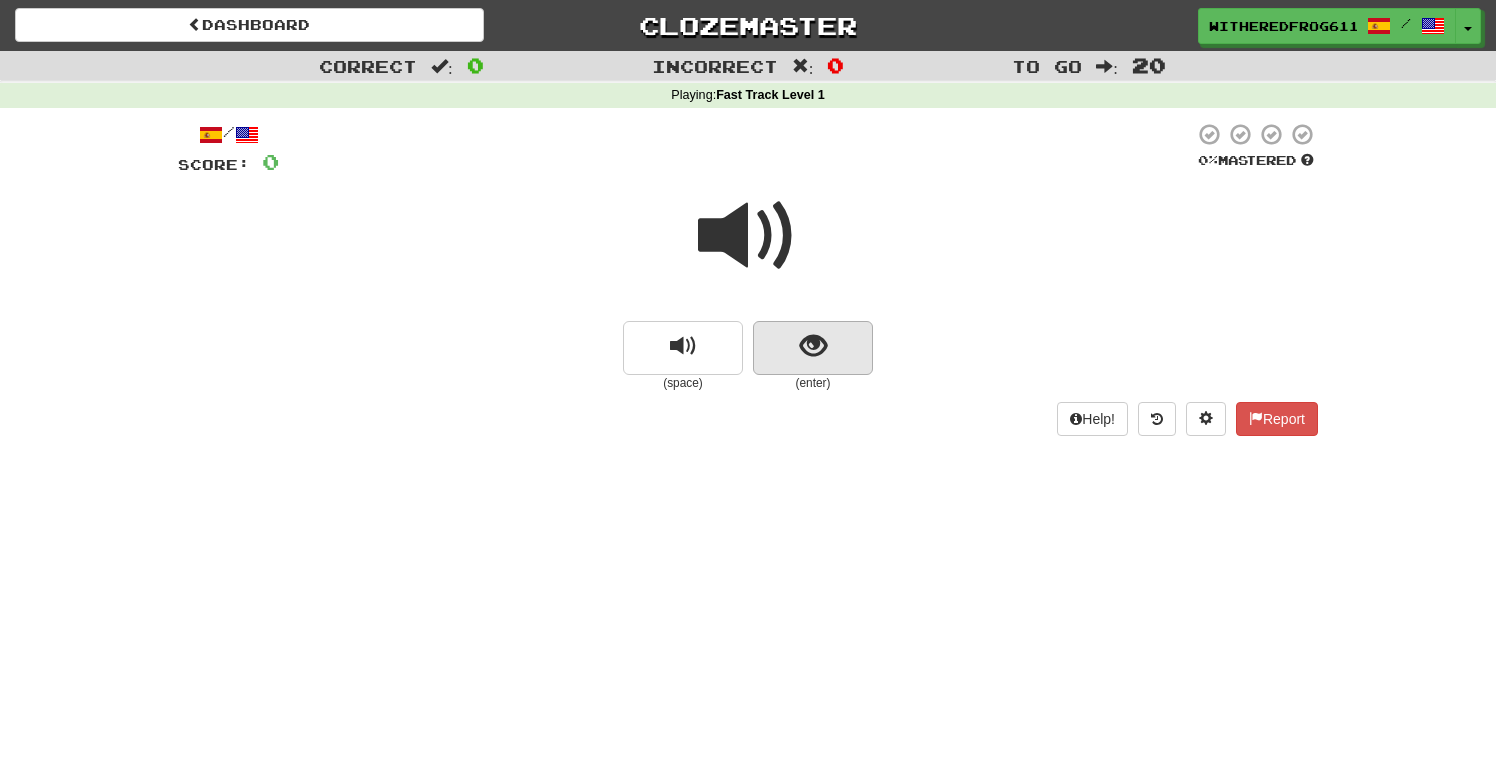 click at bounding box center (813, 348) 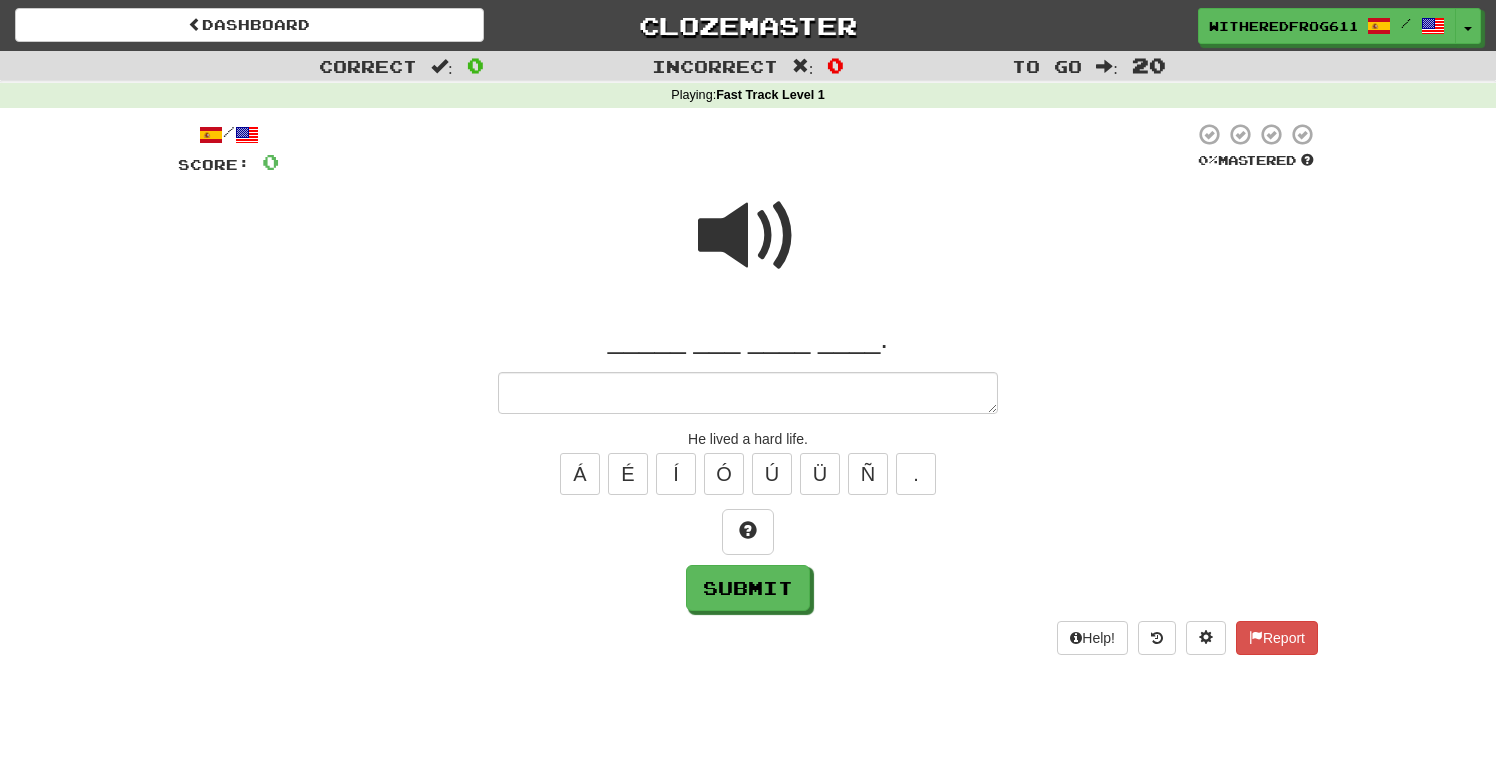 type on "*" 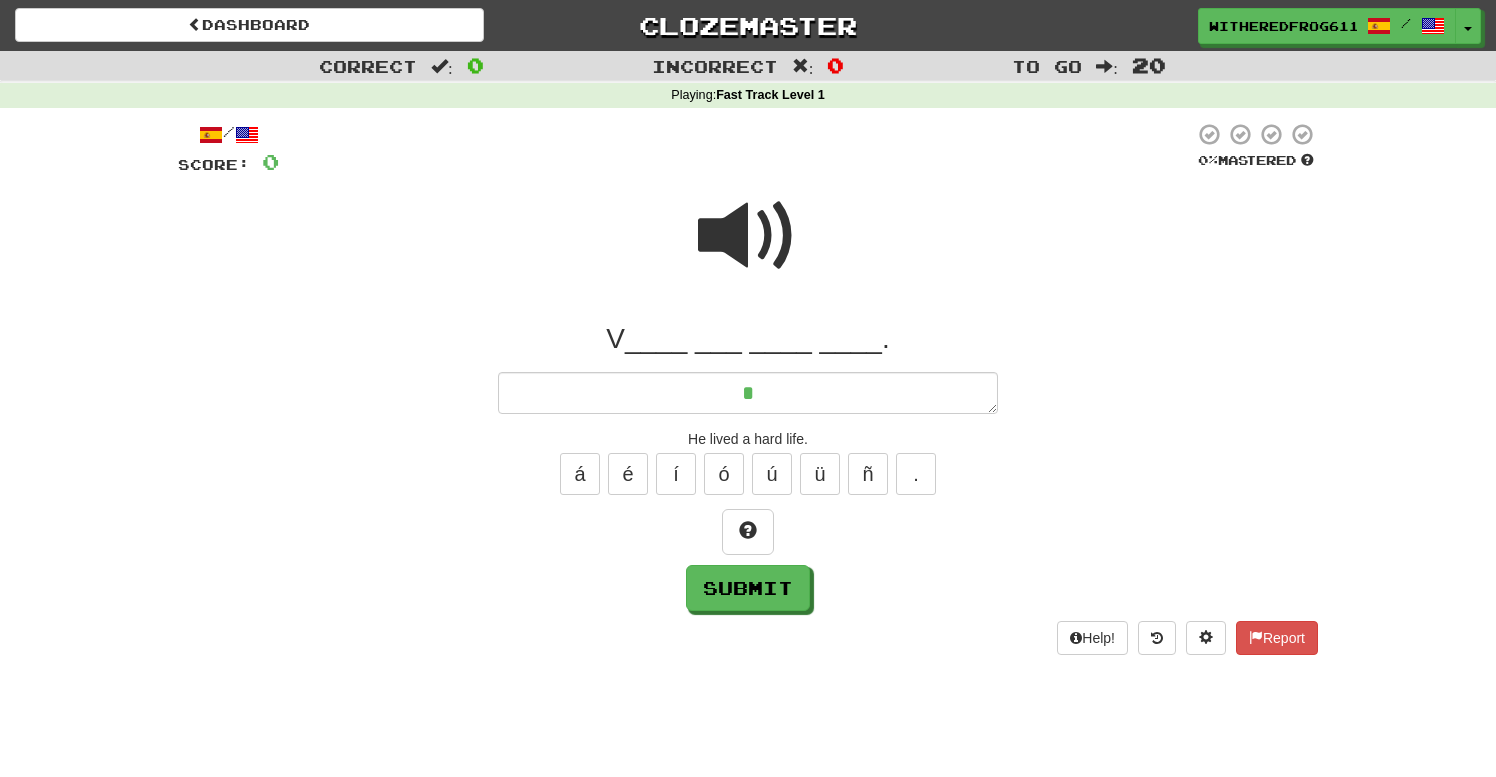type on "*" 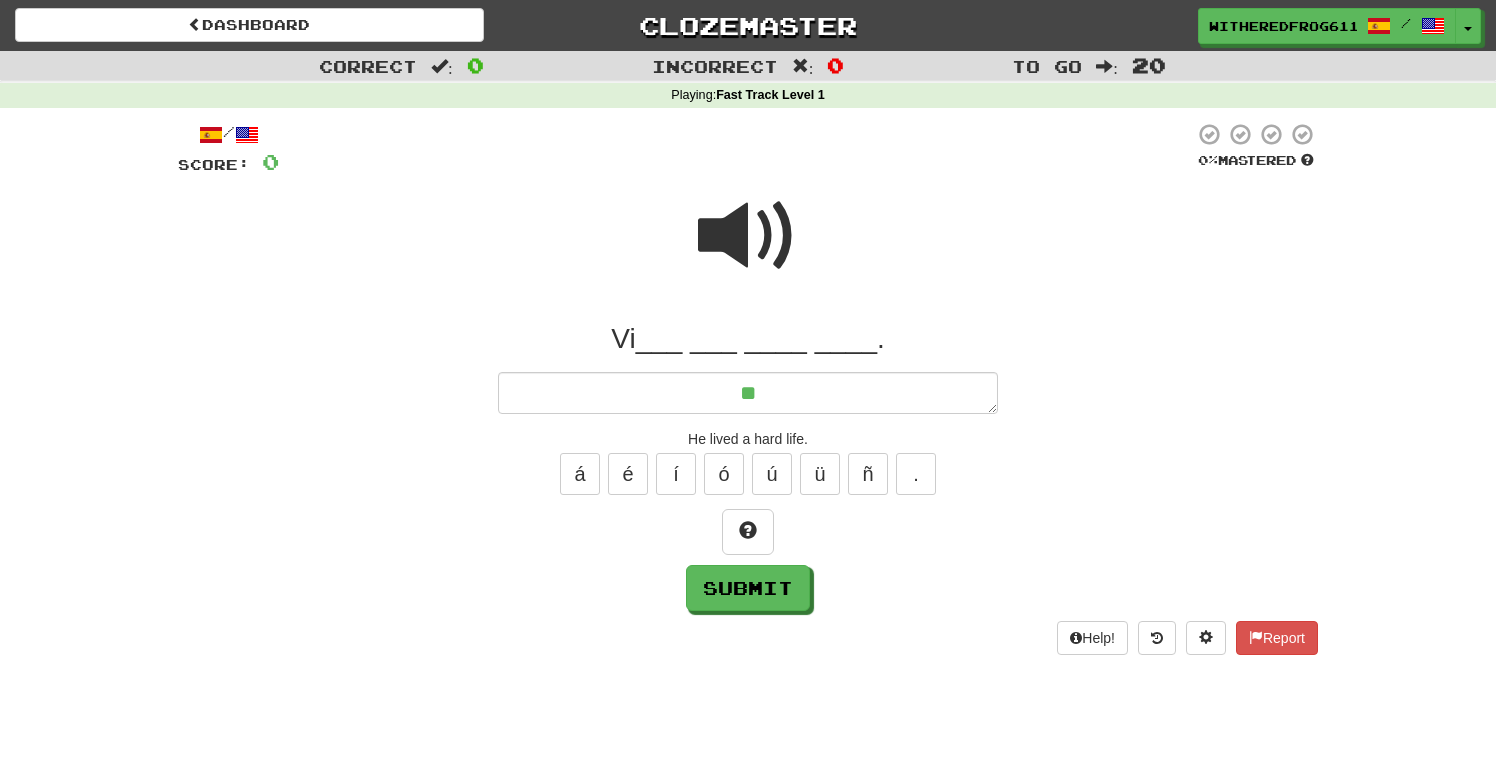 type on "*" 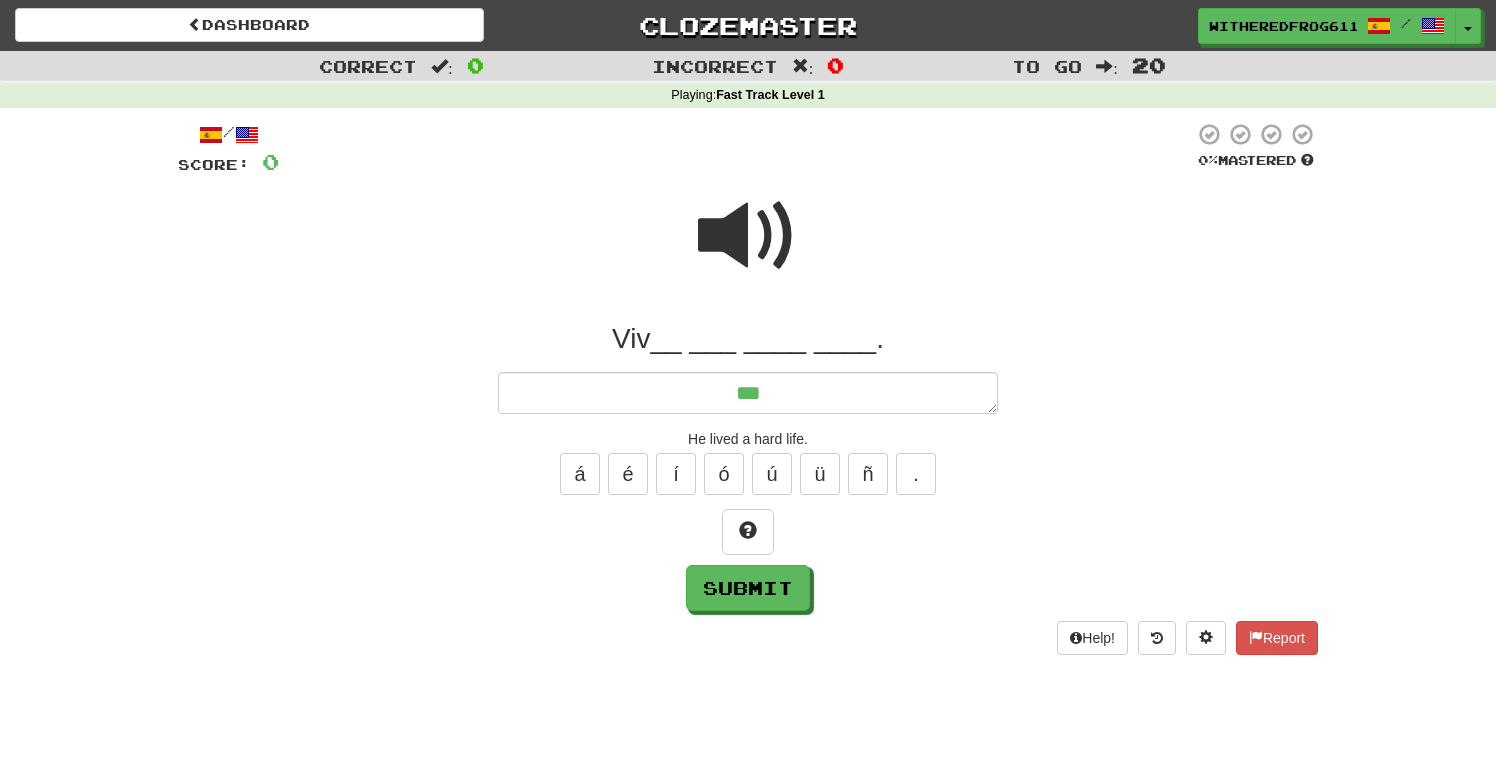 type on "*" 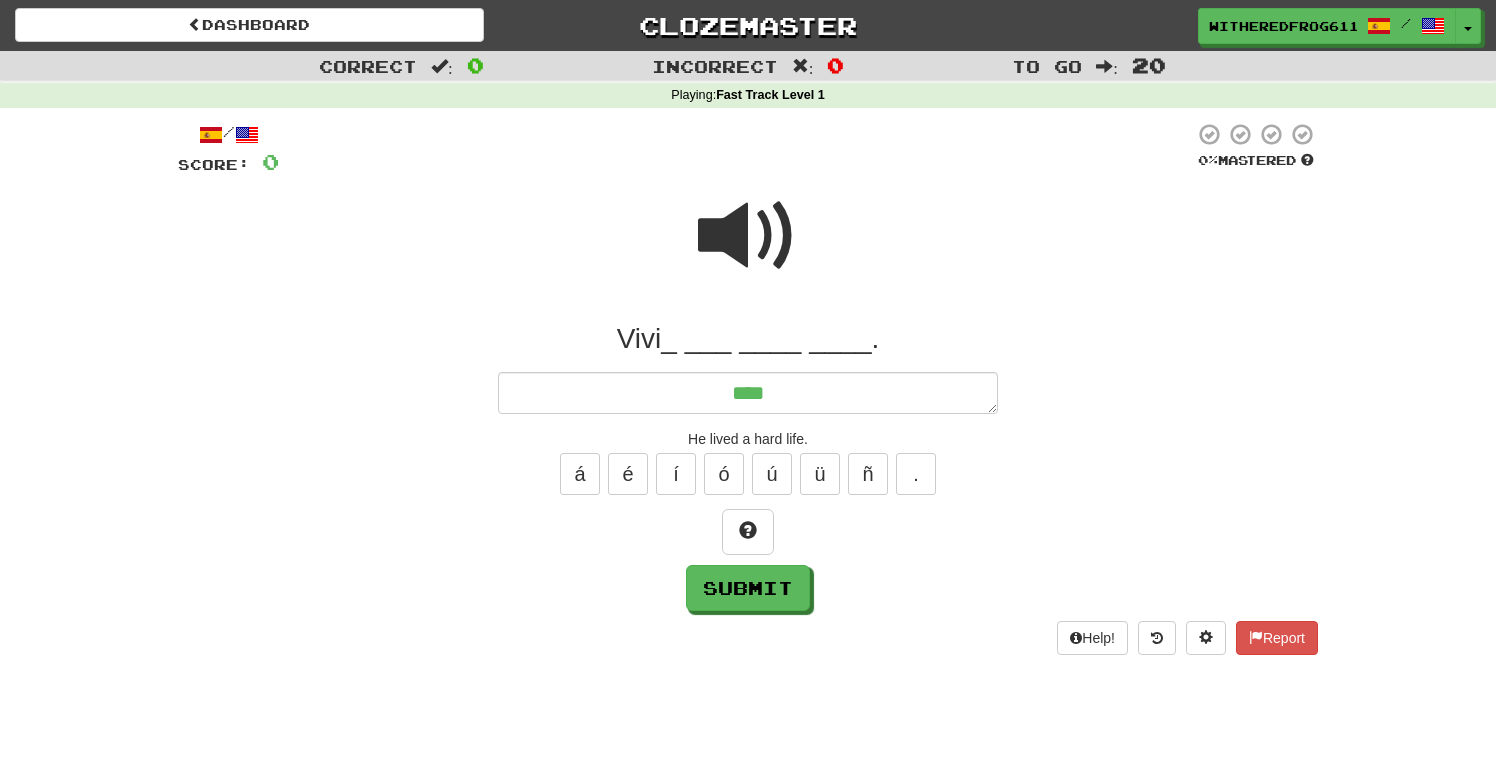 type on "*****" 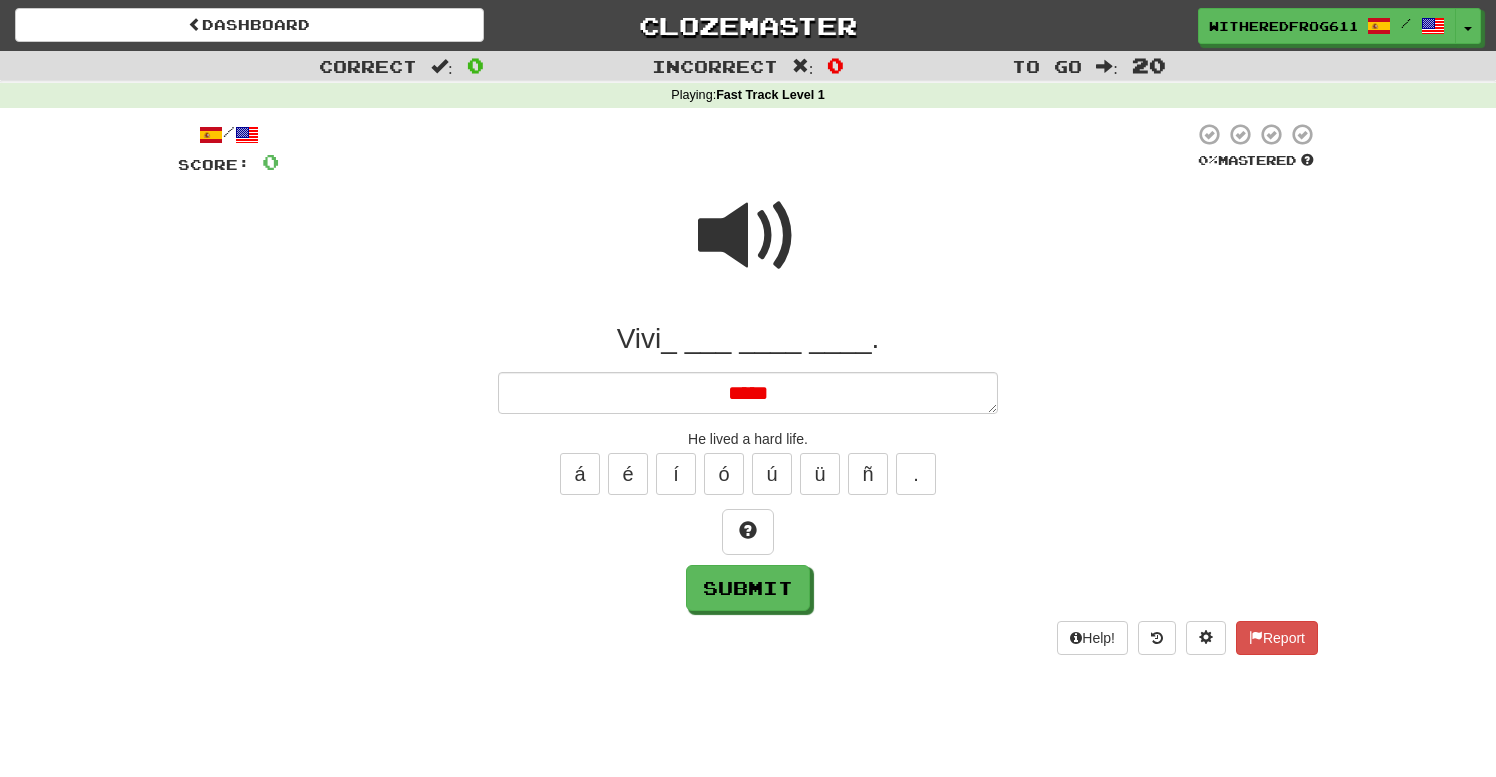 type on "*" 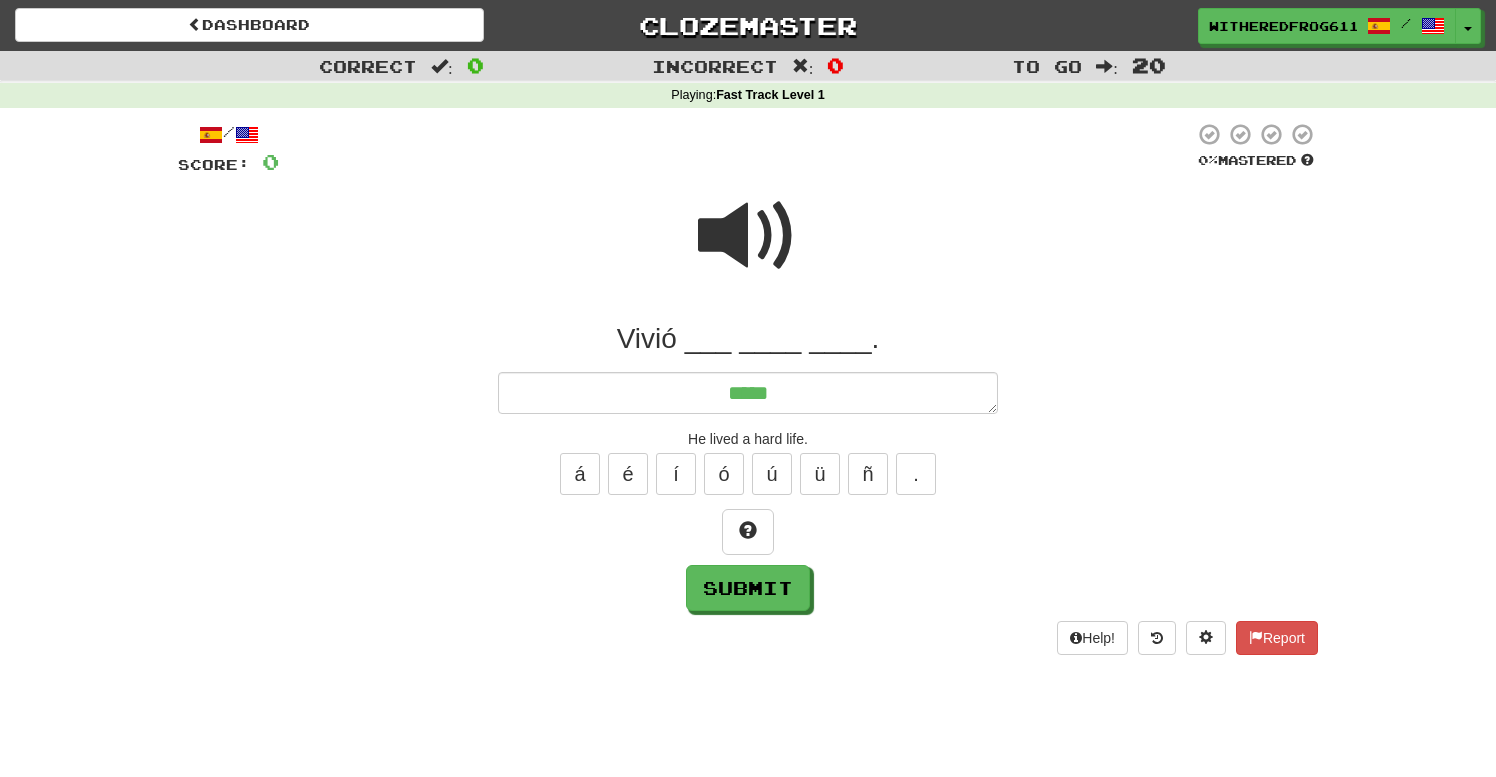 type on "*" 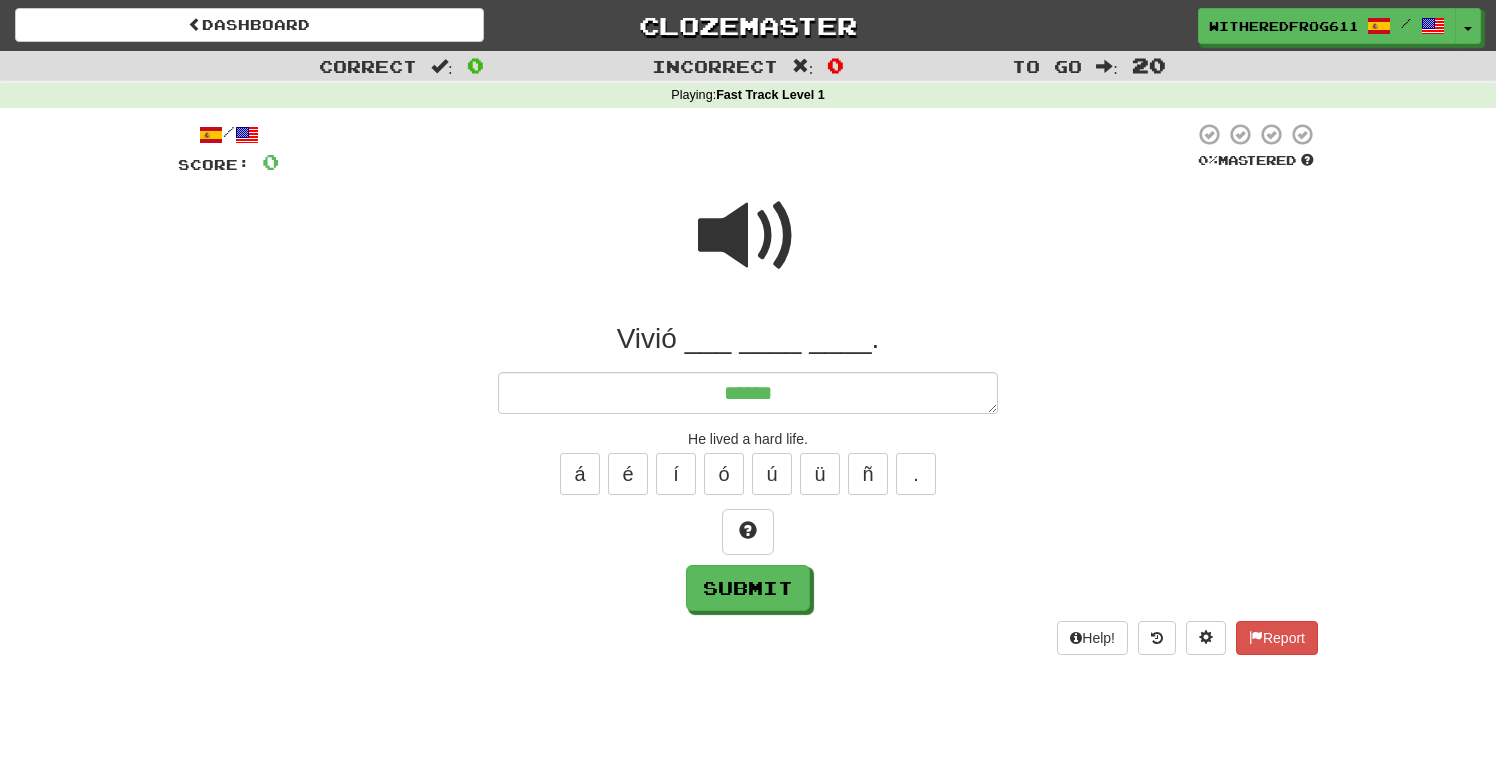 type on "*" 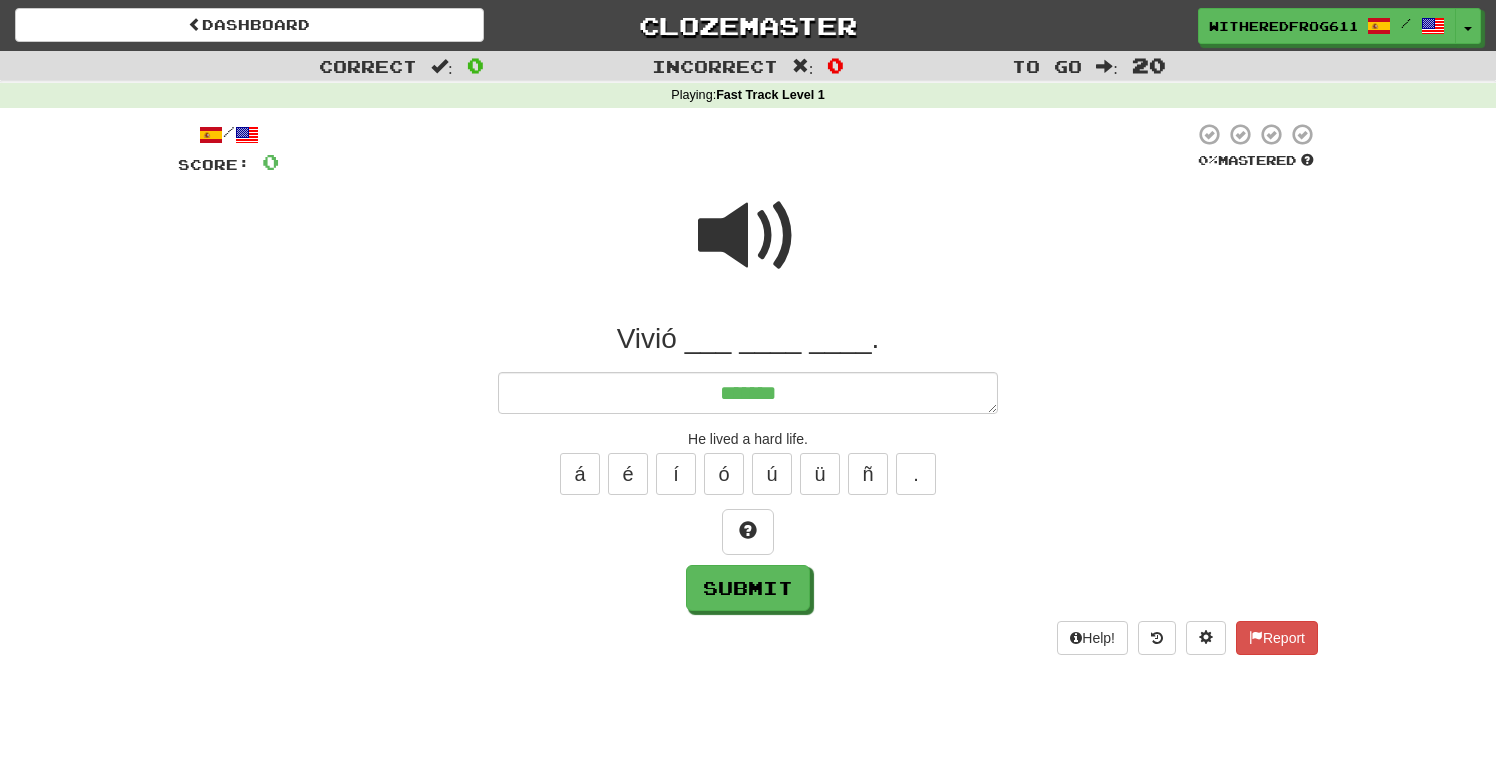 type on "*" 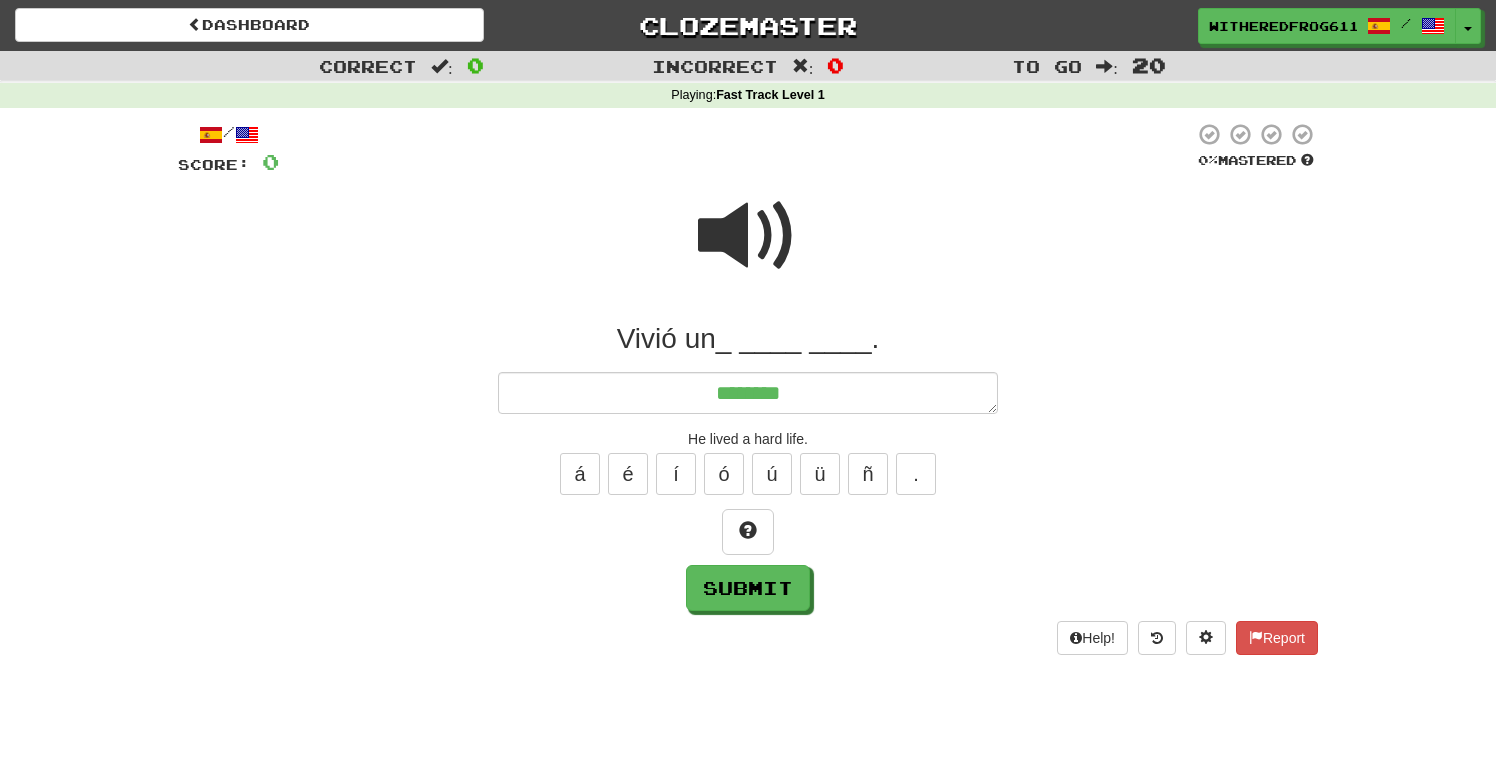 type on "*" 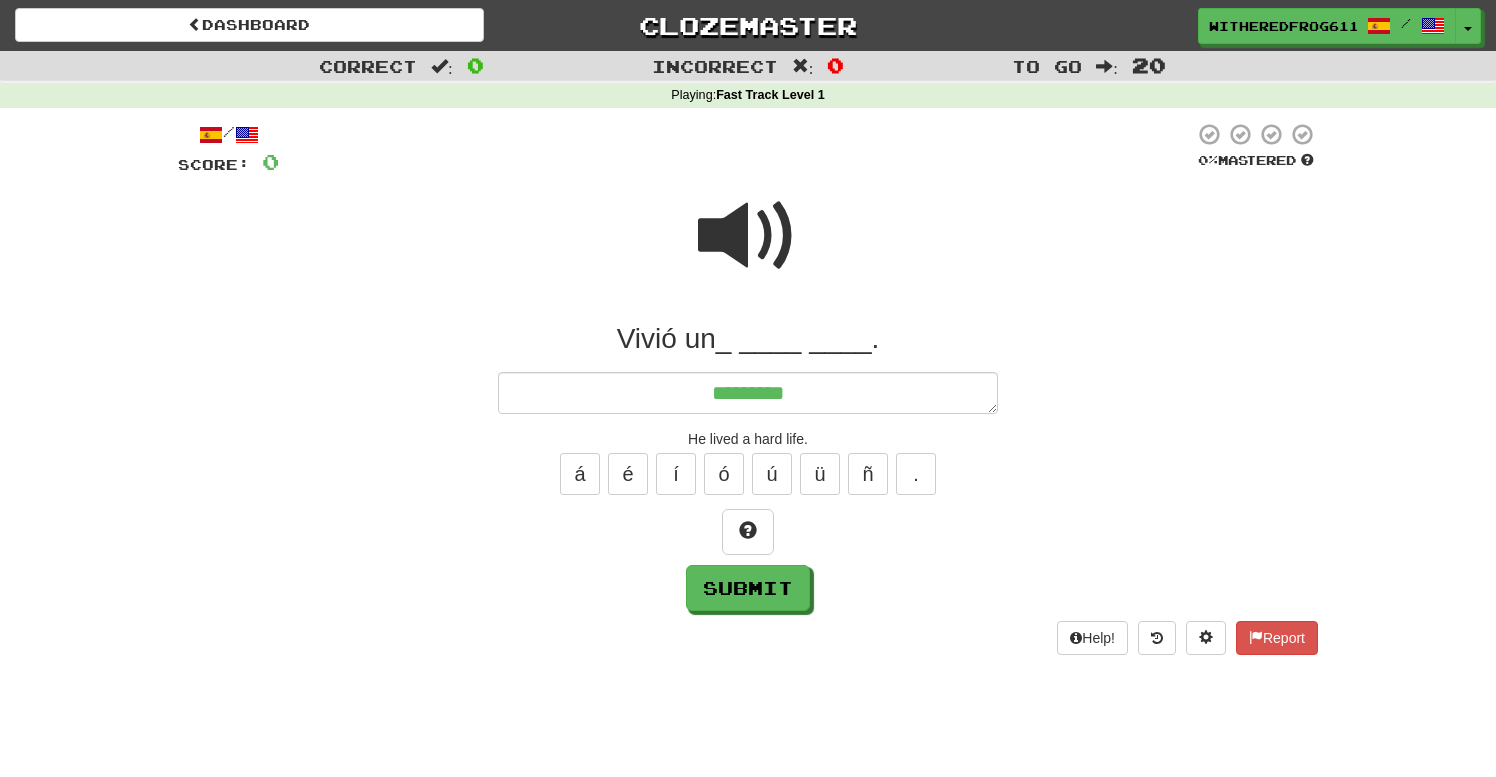 type on "*" 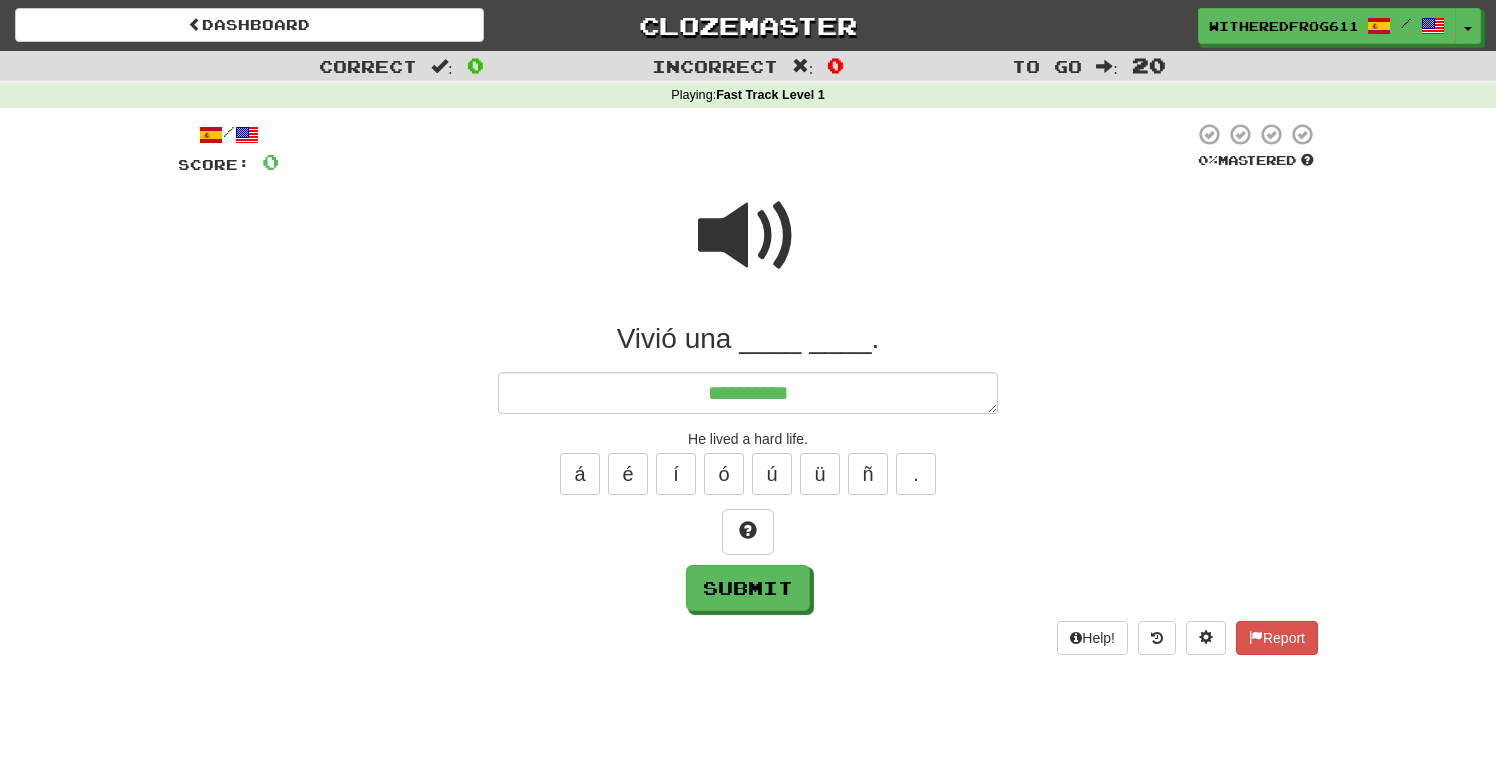 type on "*" 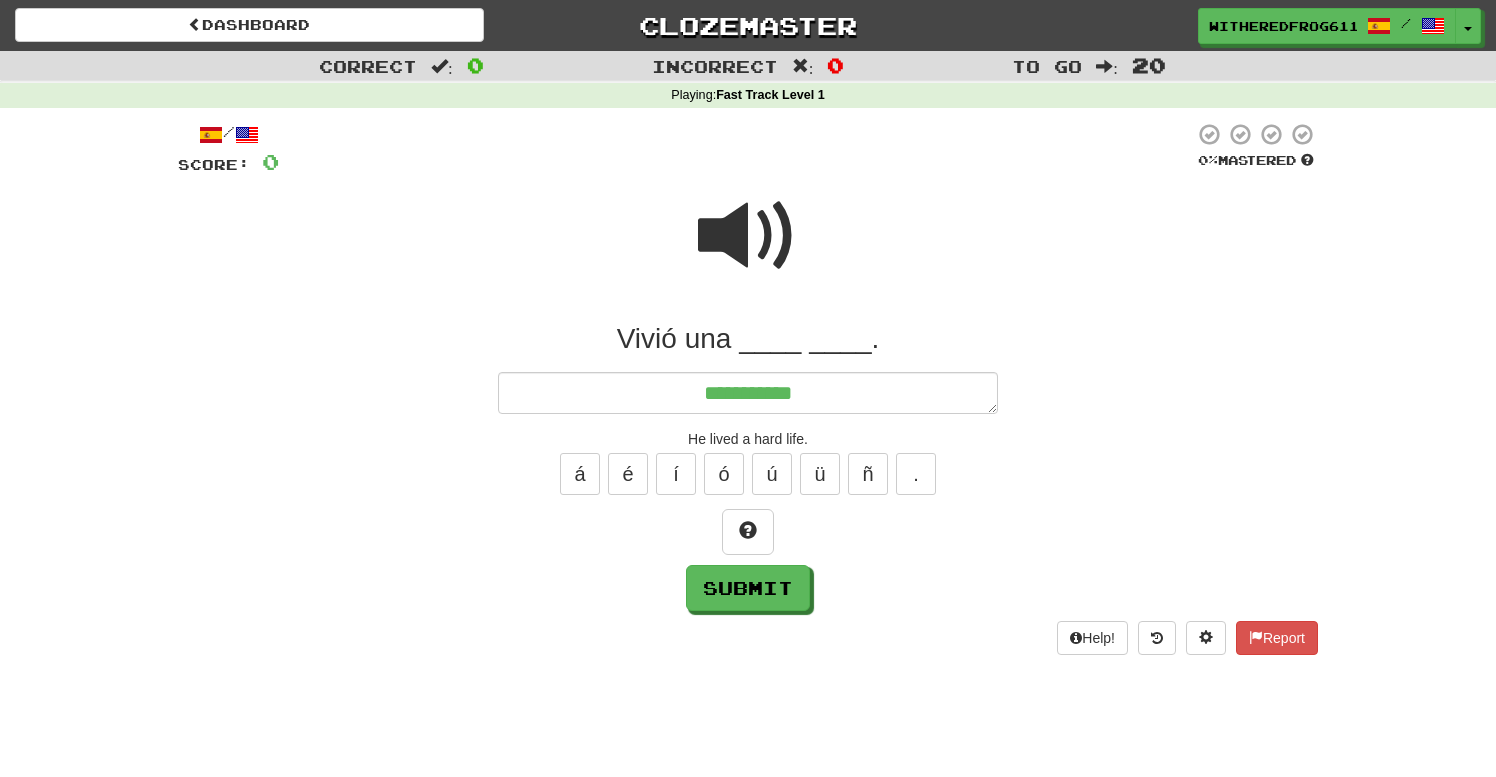 type on "*" 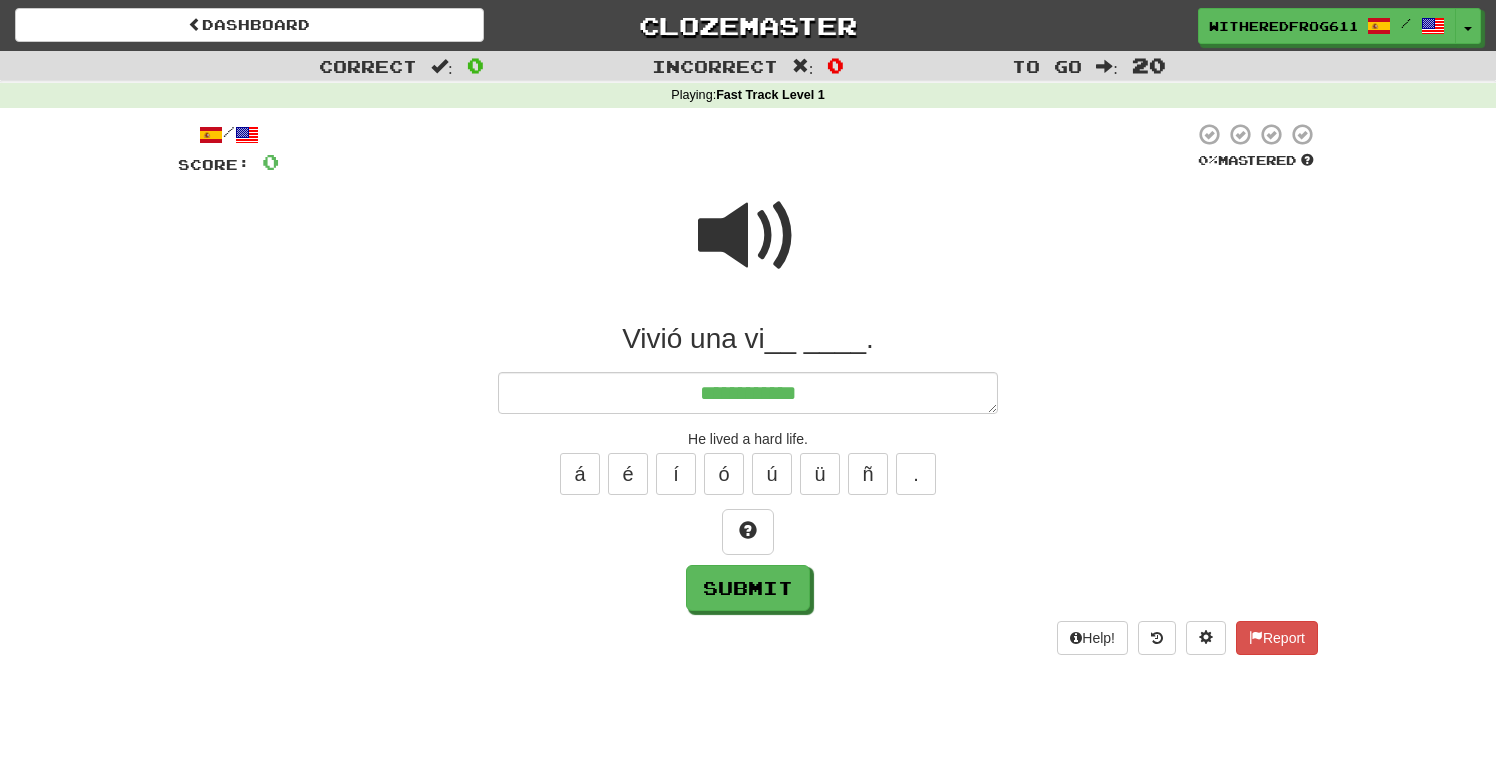 type on "*" 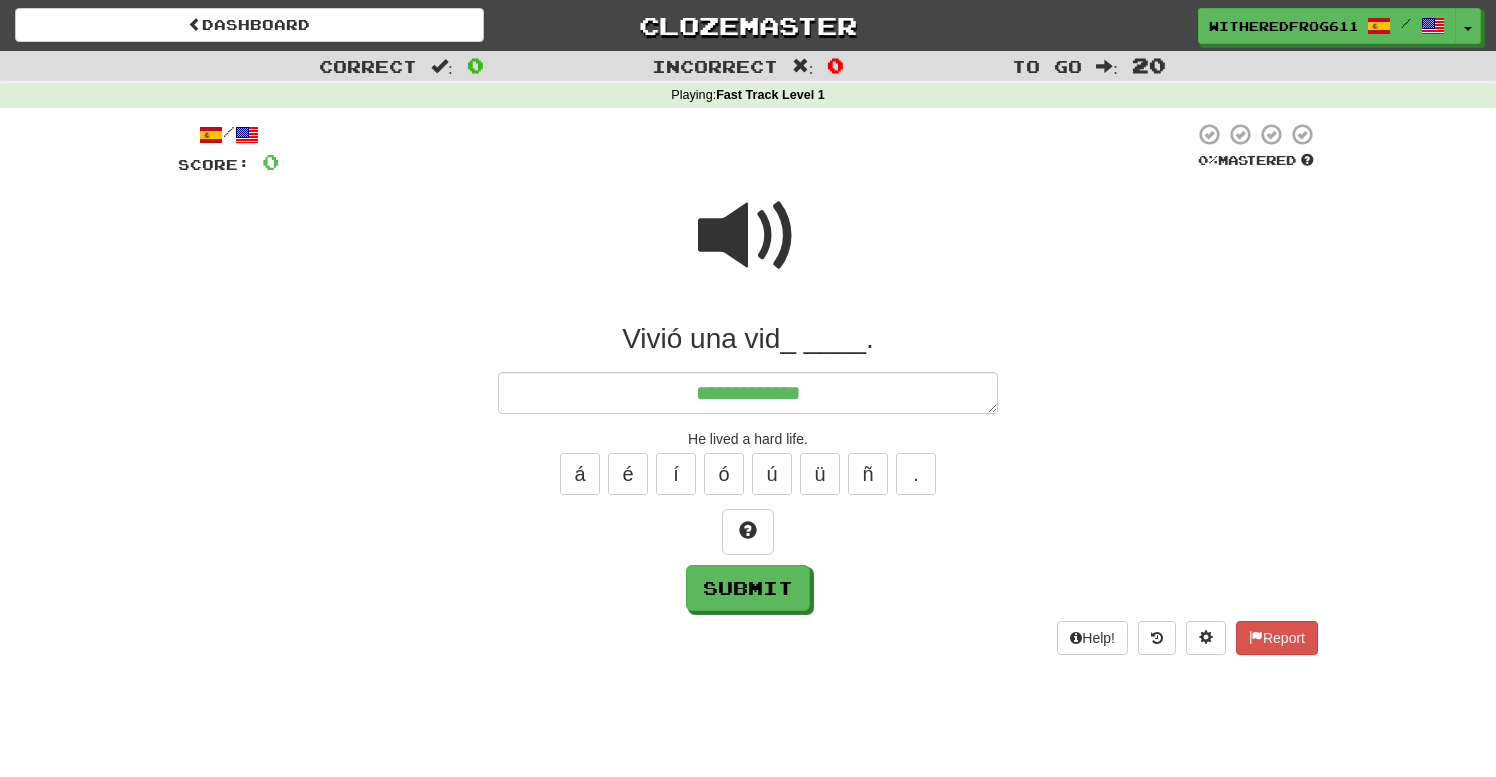 type on "*" 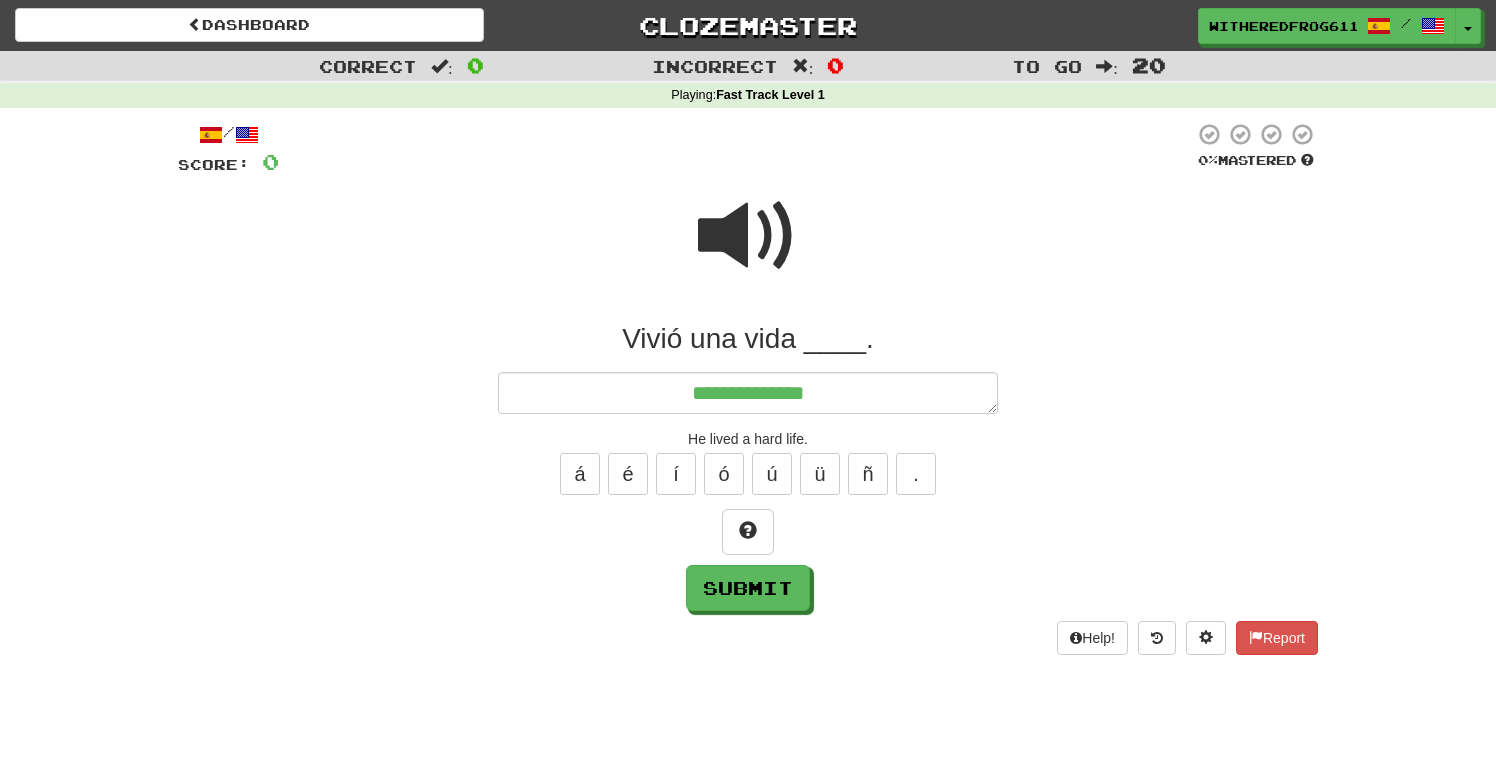type on "*" 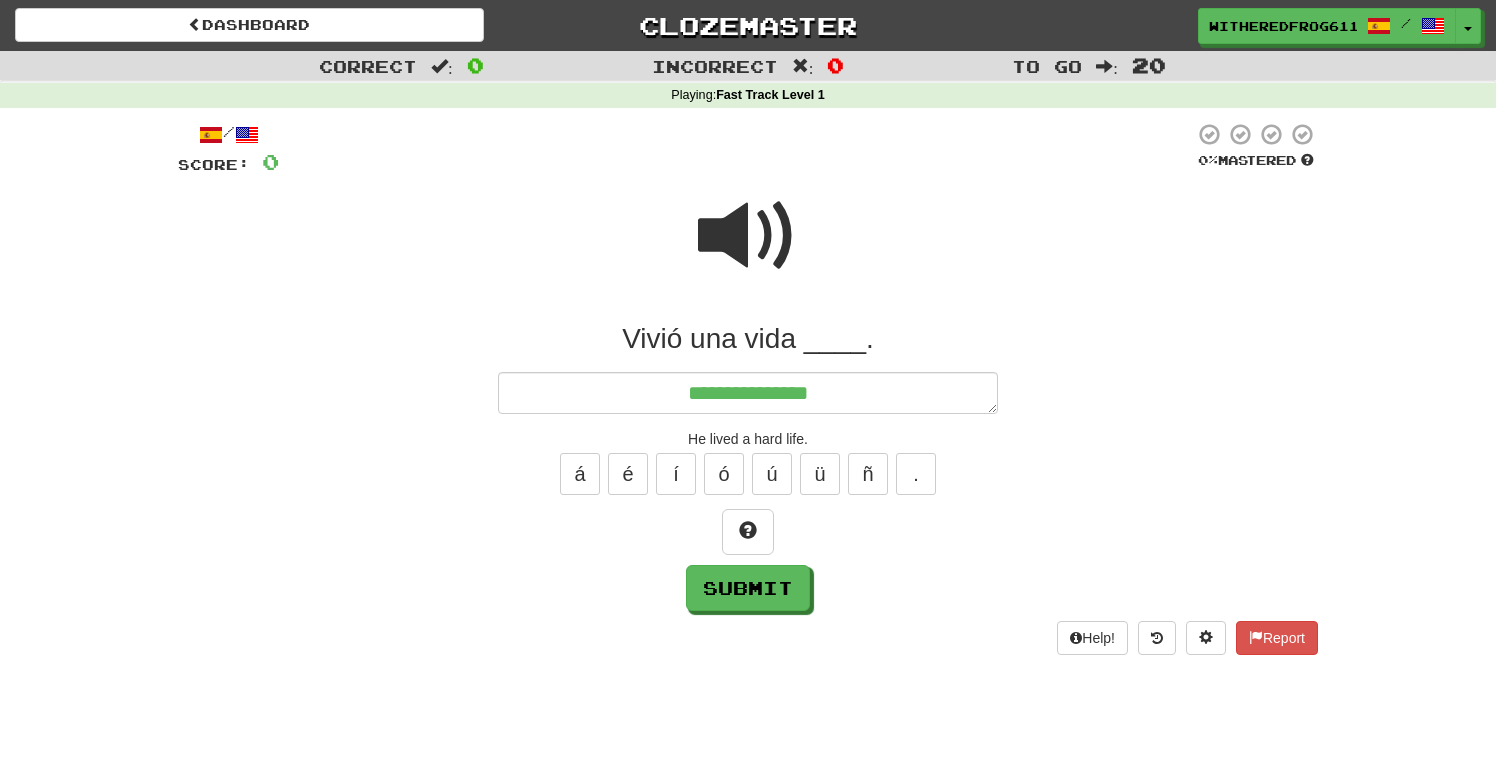 type on "*" 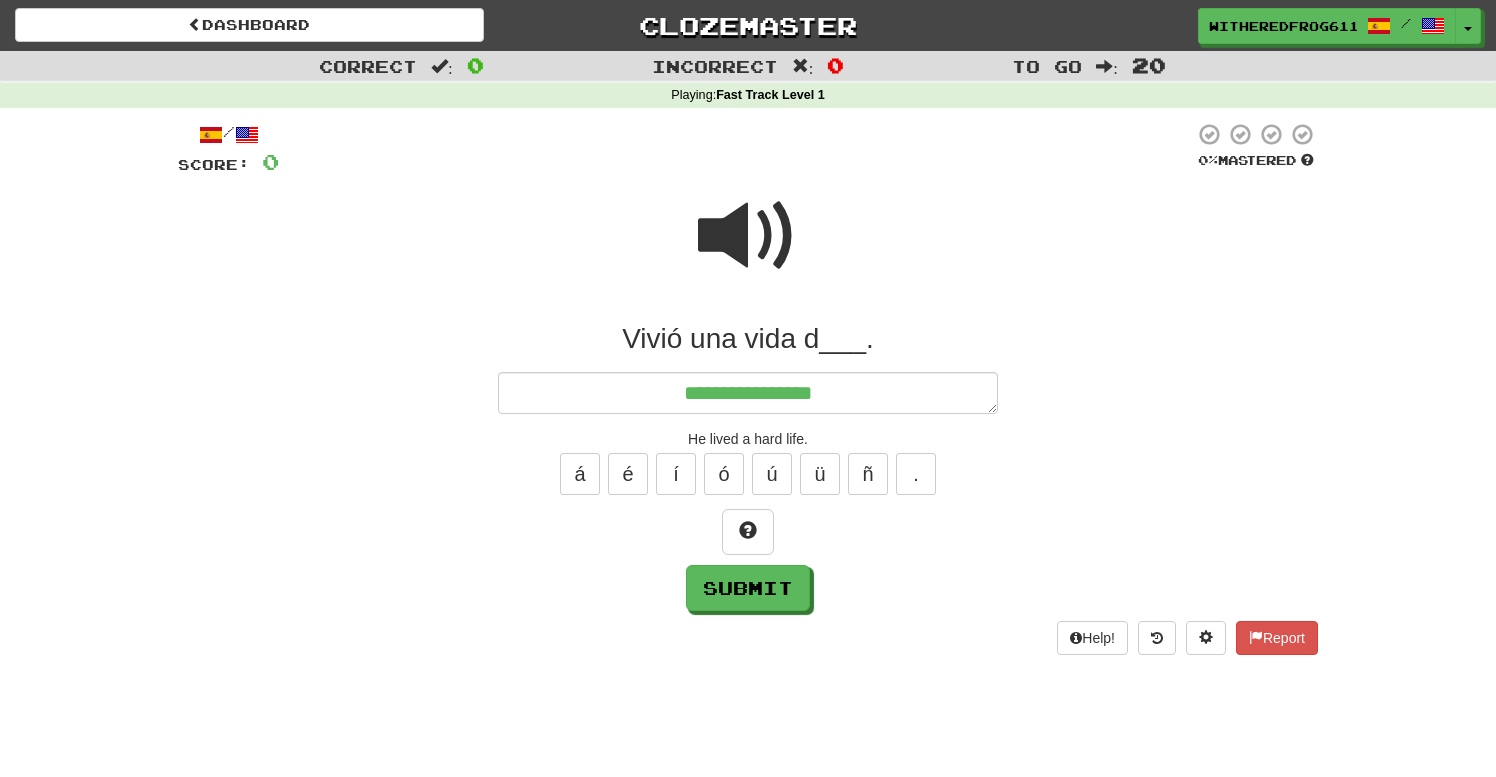 type on "*" 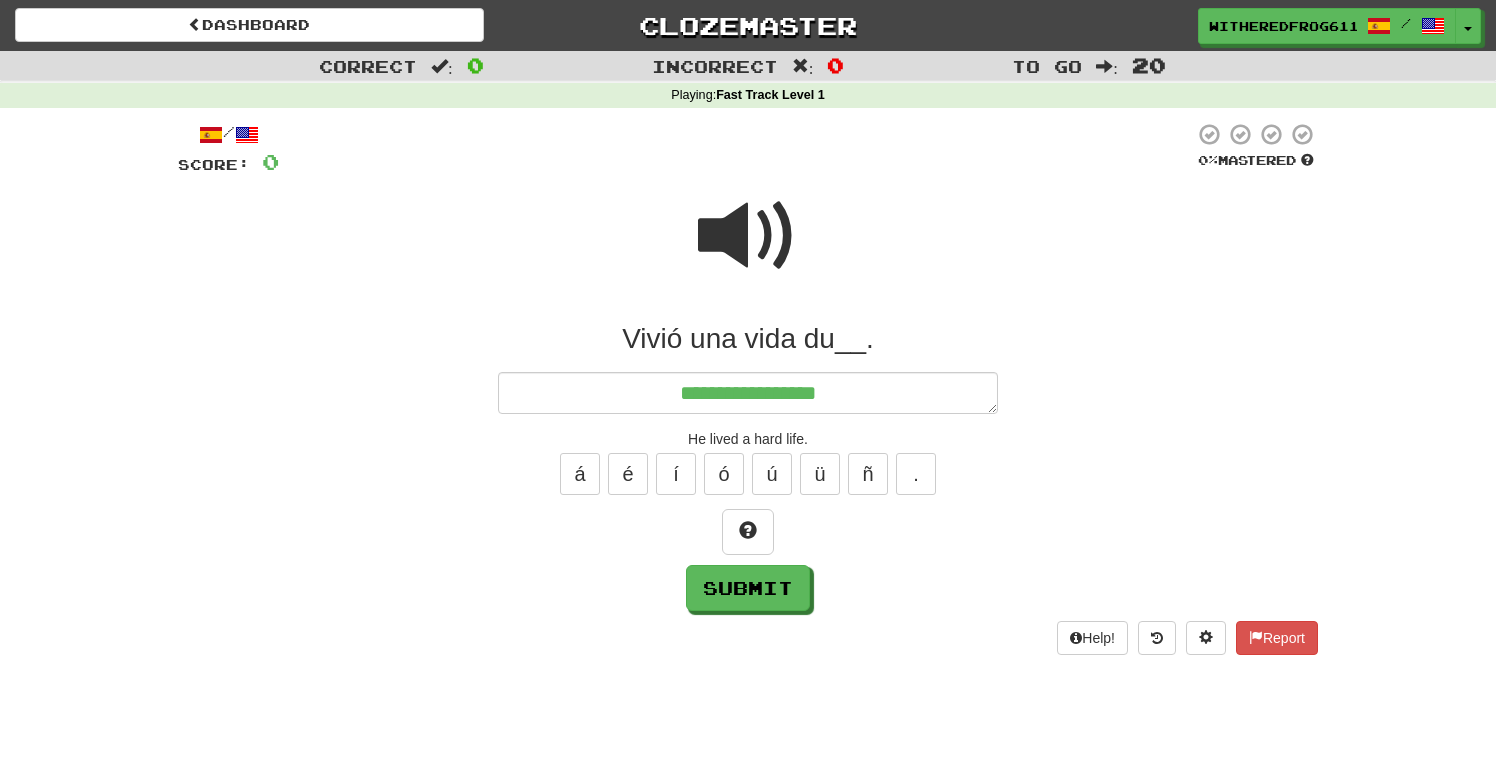 type on "*" 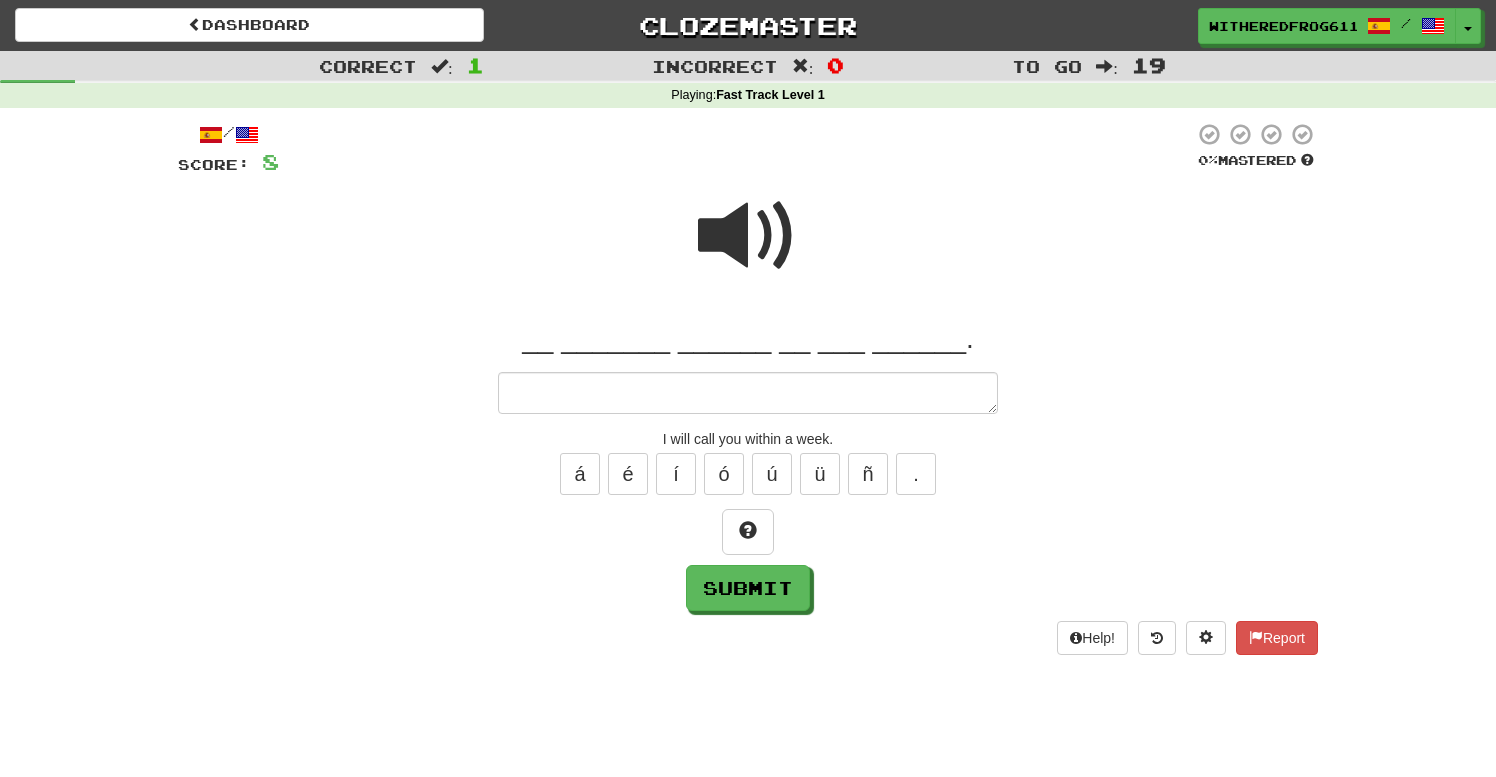 type on "*" 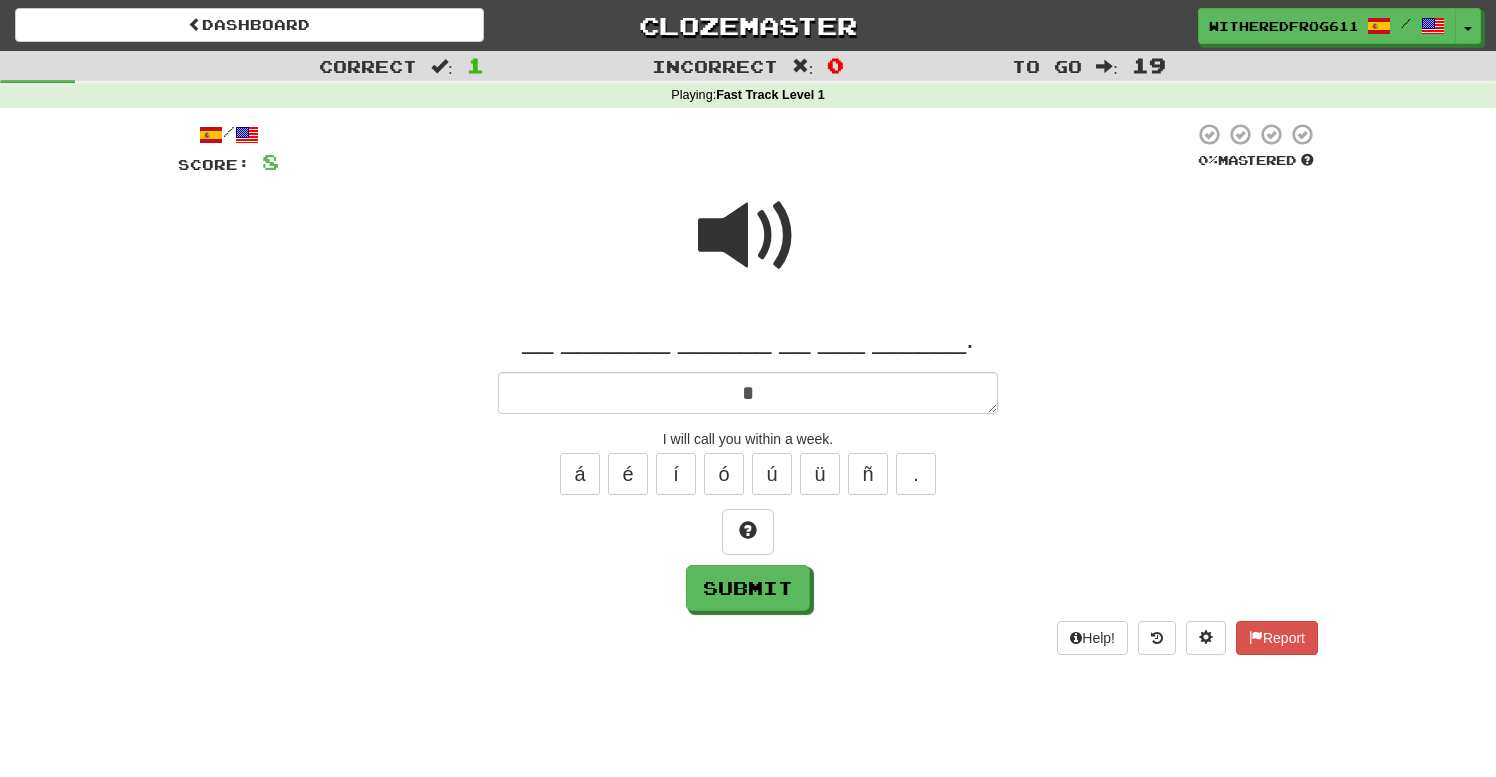 type on "*" 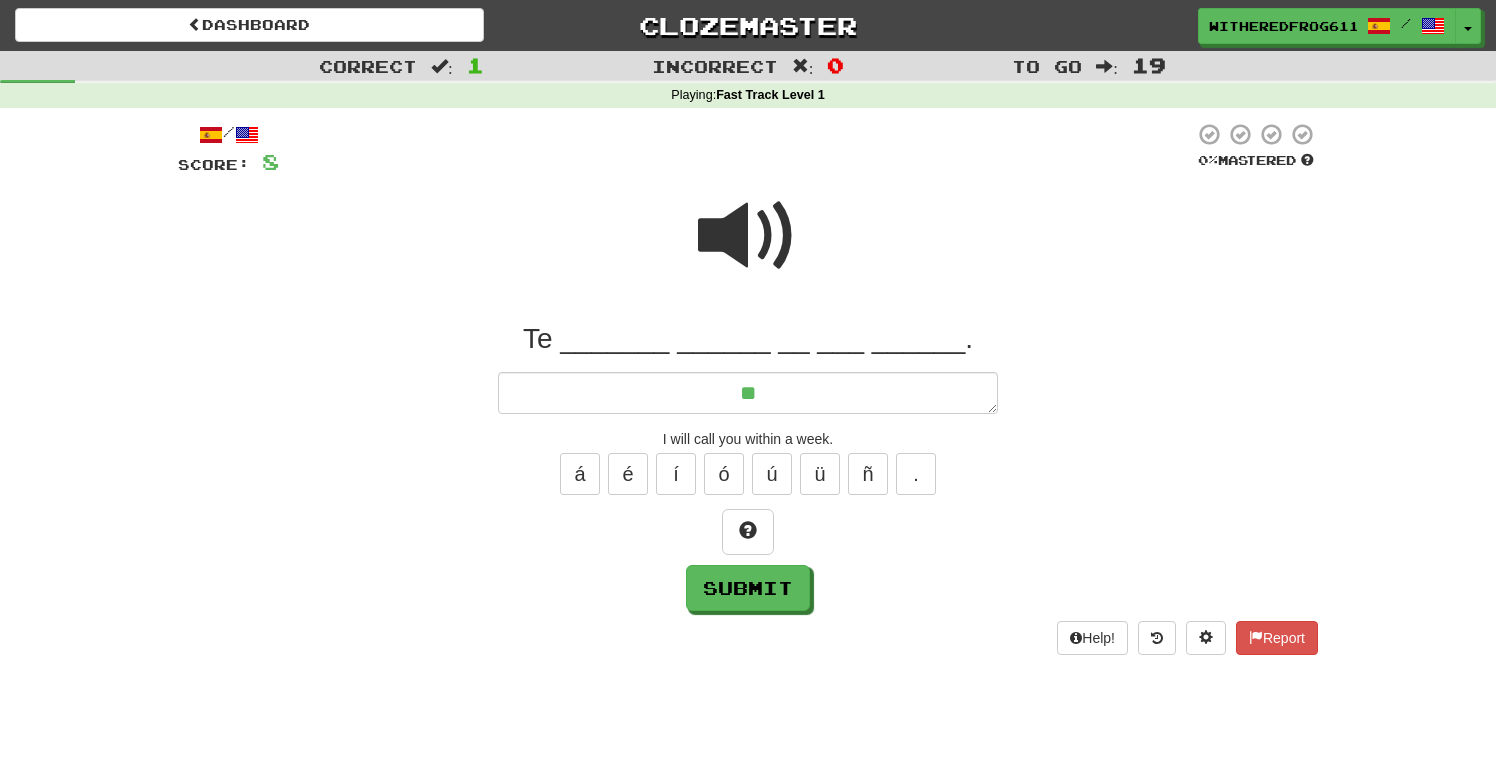 type on "*" 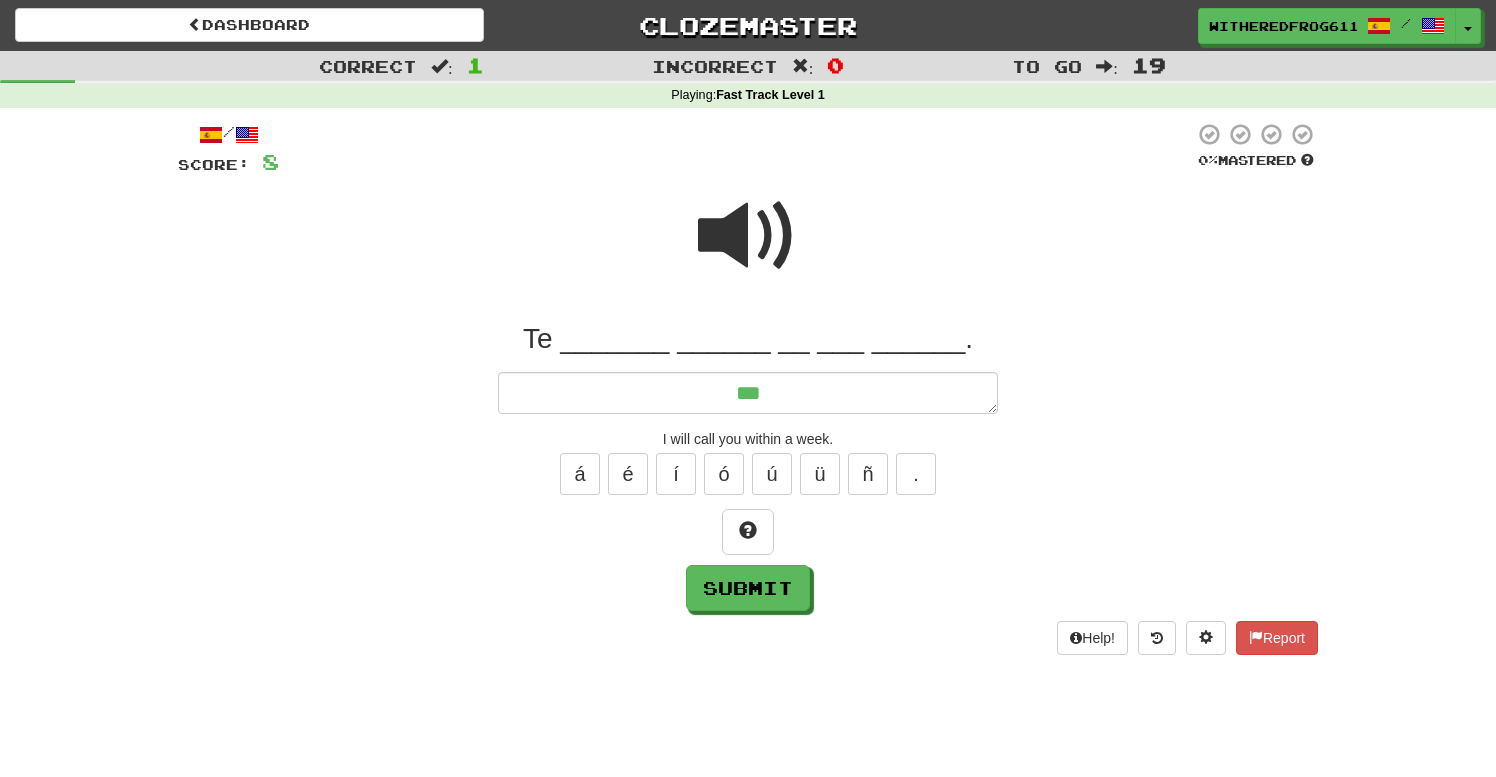 type on "*" 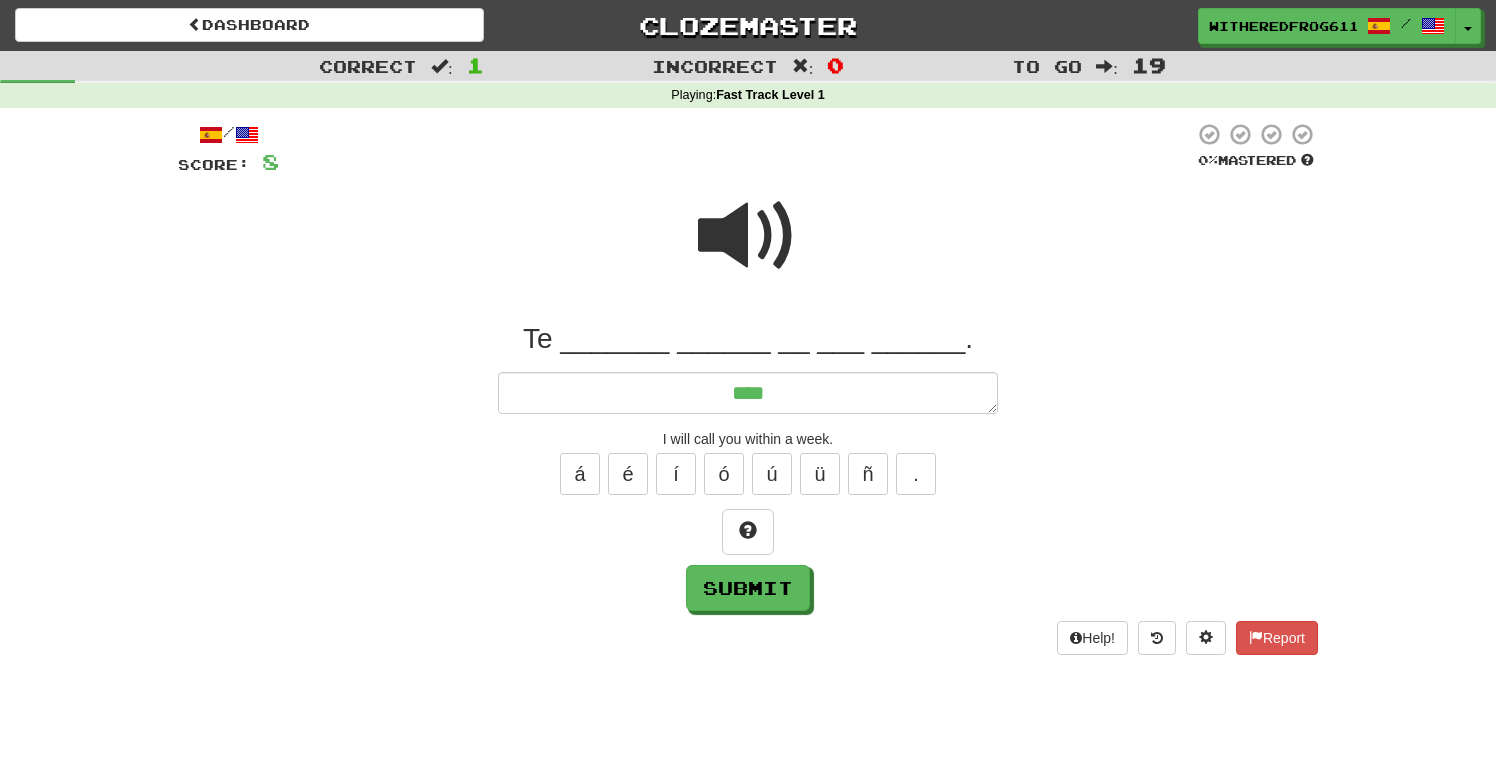 type on "*" 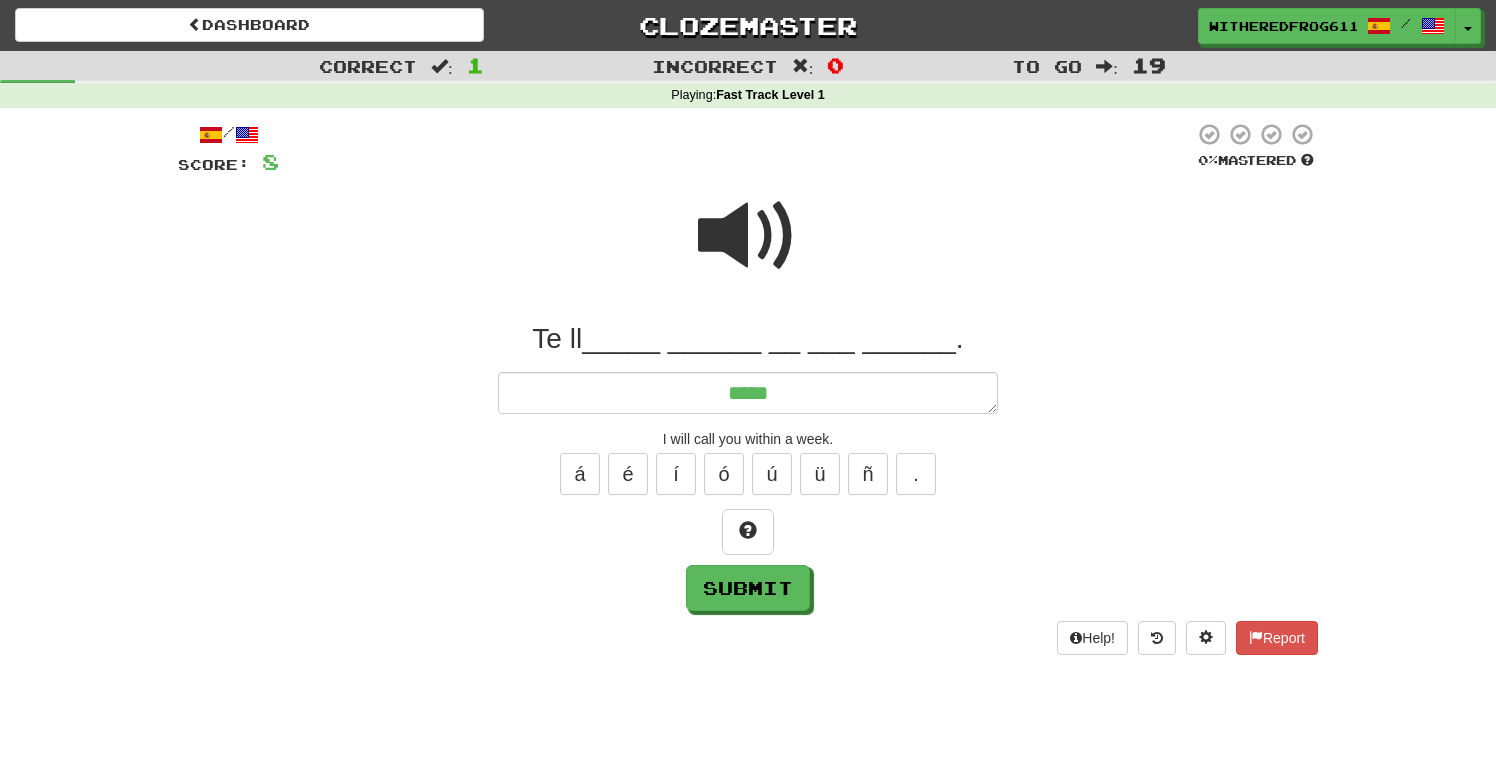 type on "*" 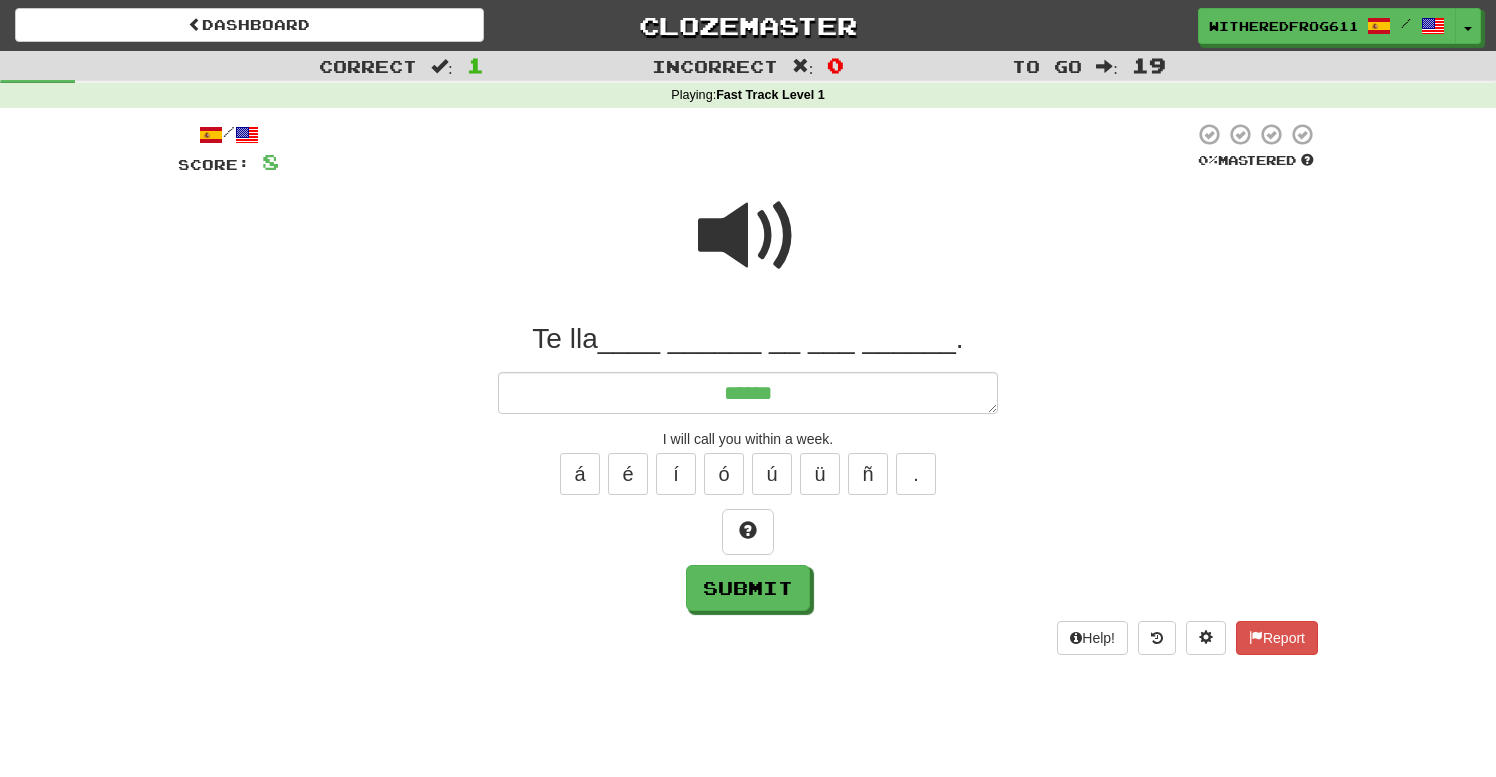 type on "*" 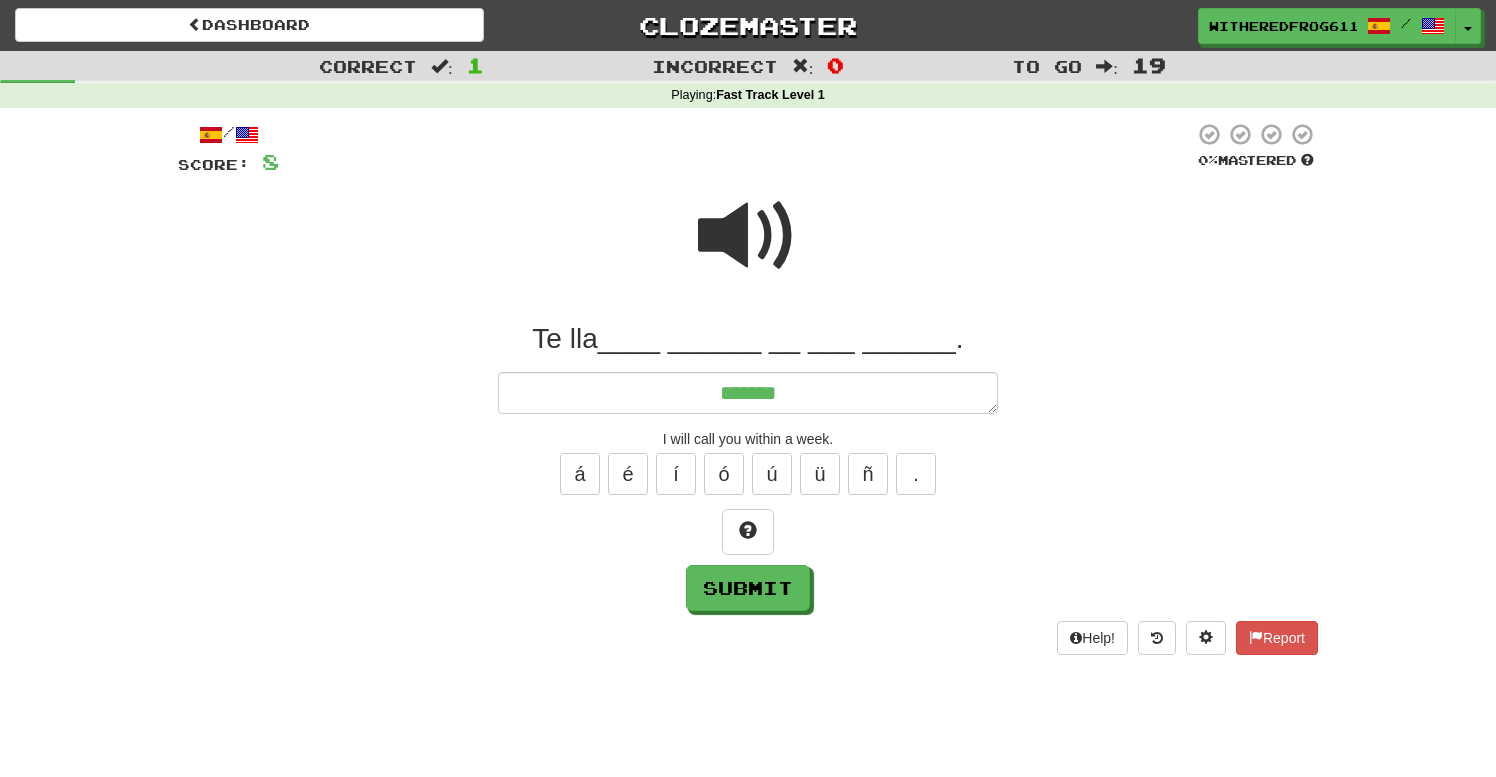 type on "*" 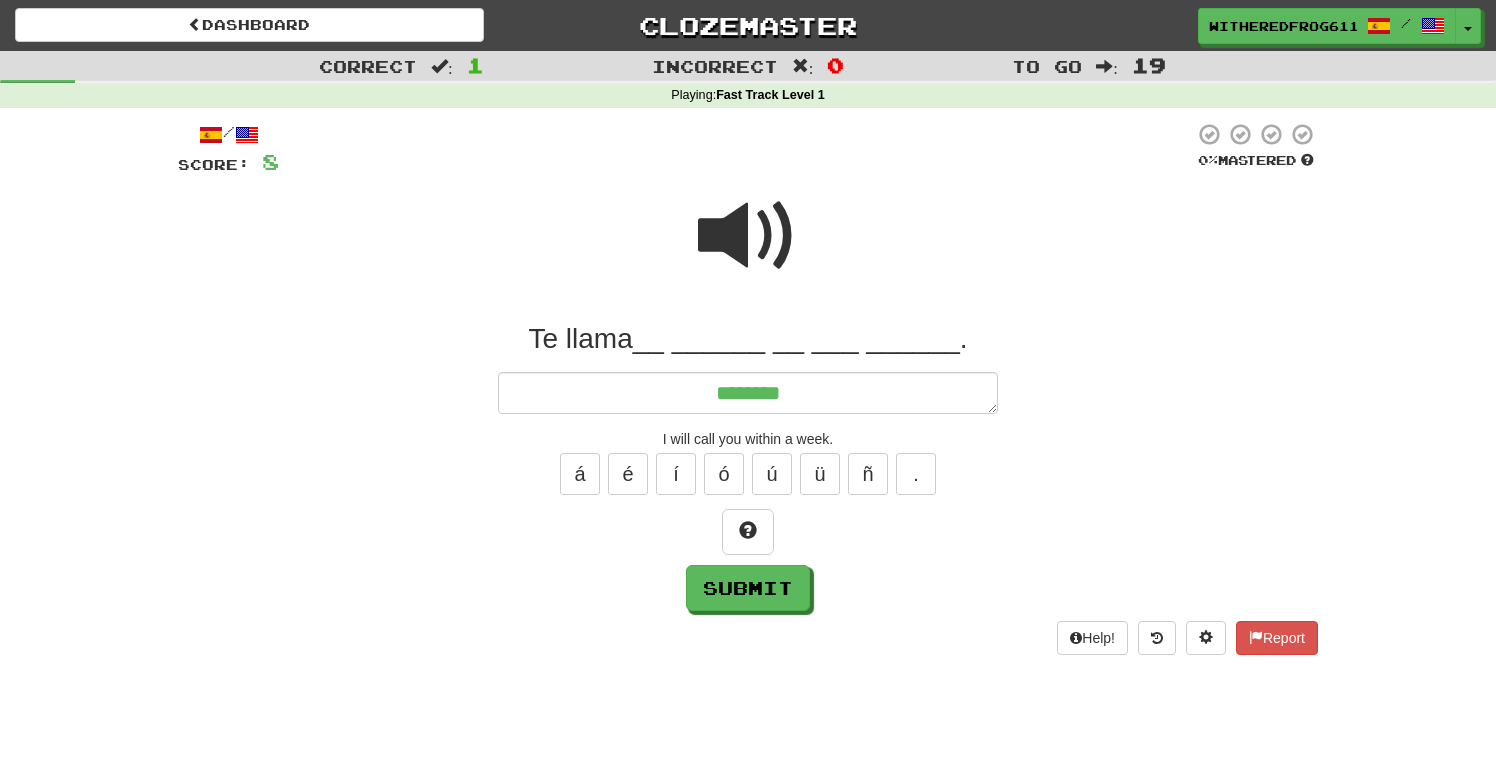 type on "*" 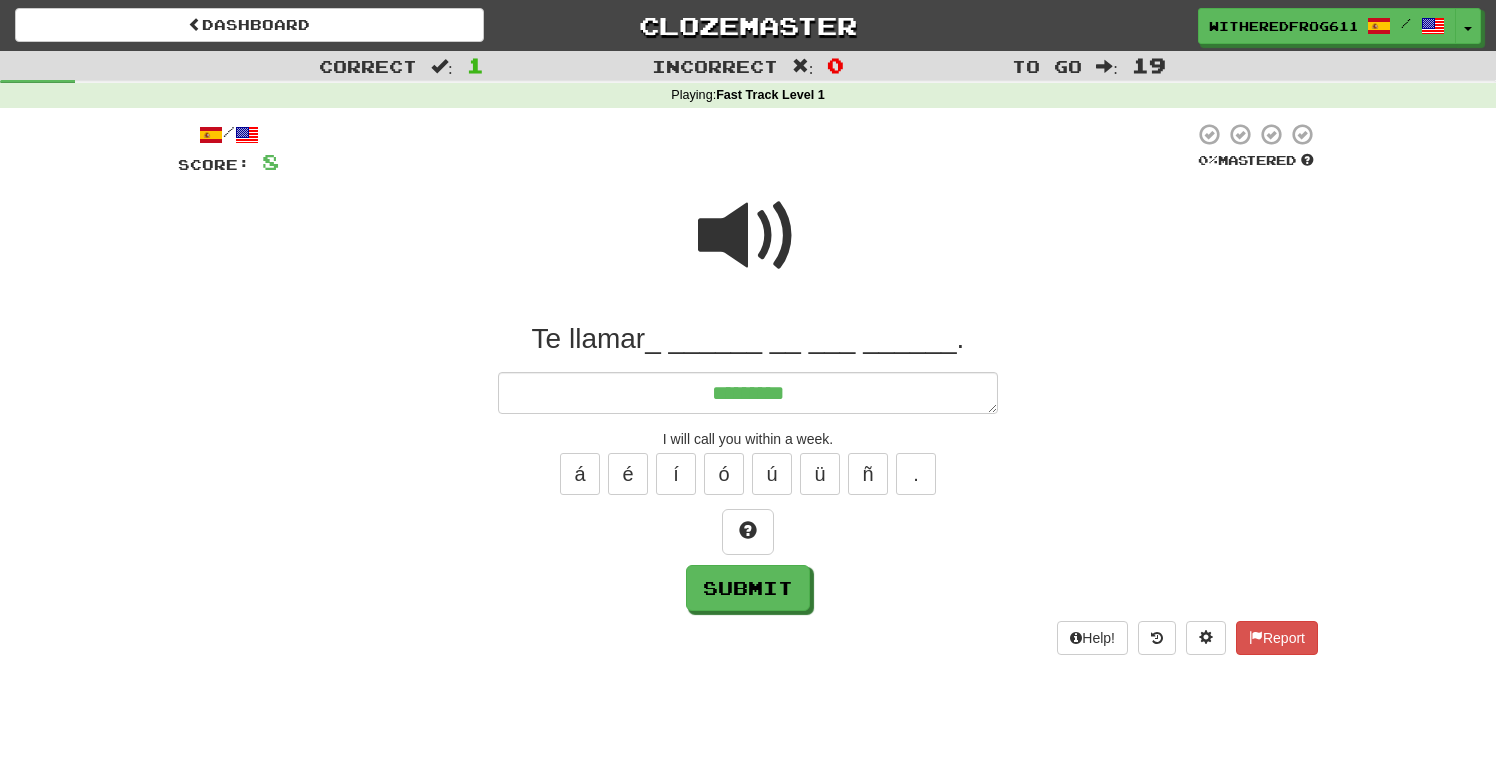 type on "**********" 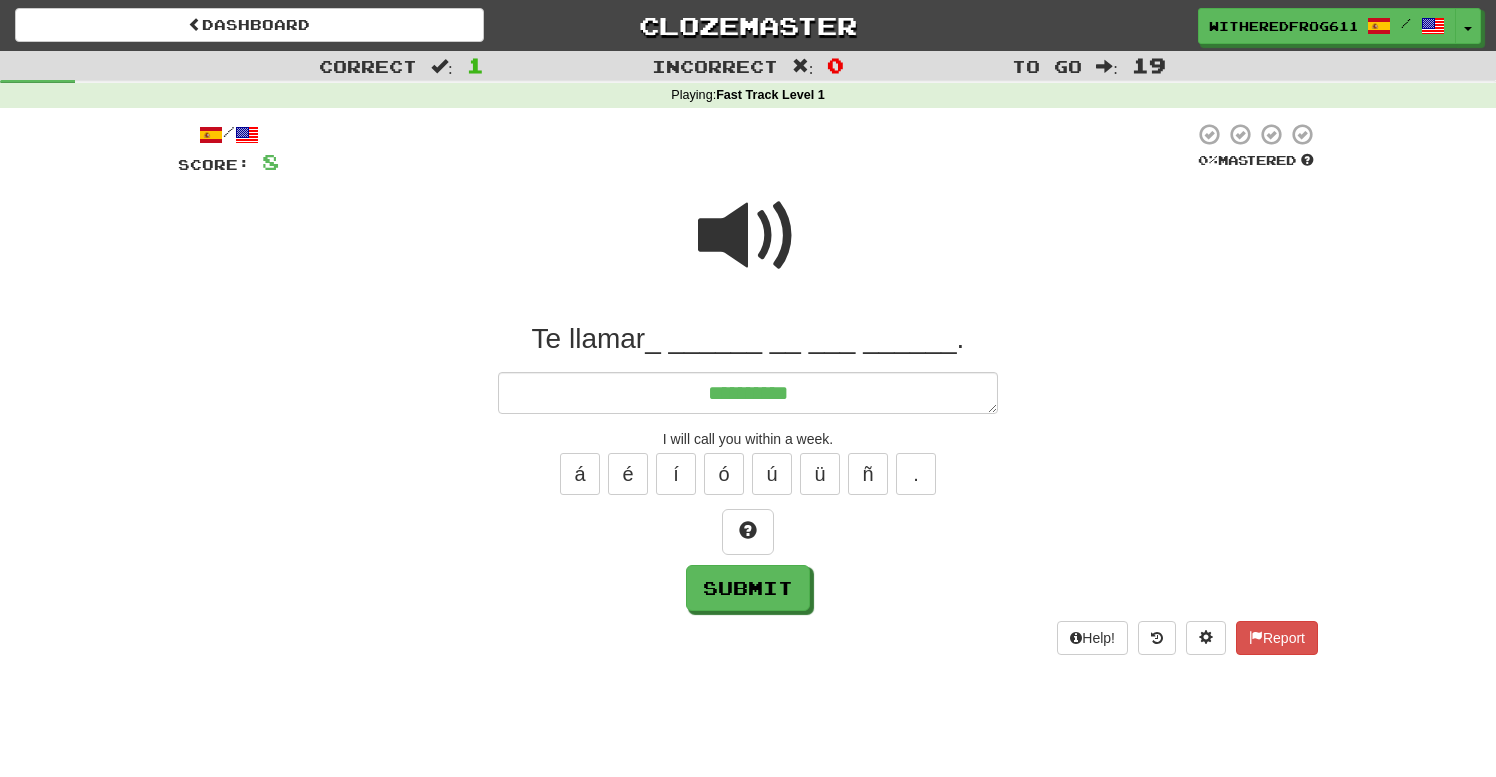 type on "*" 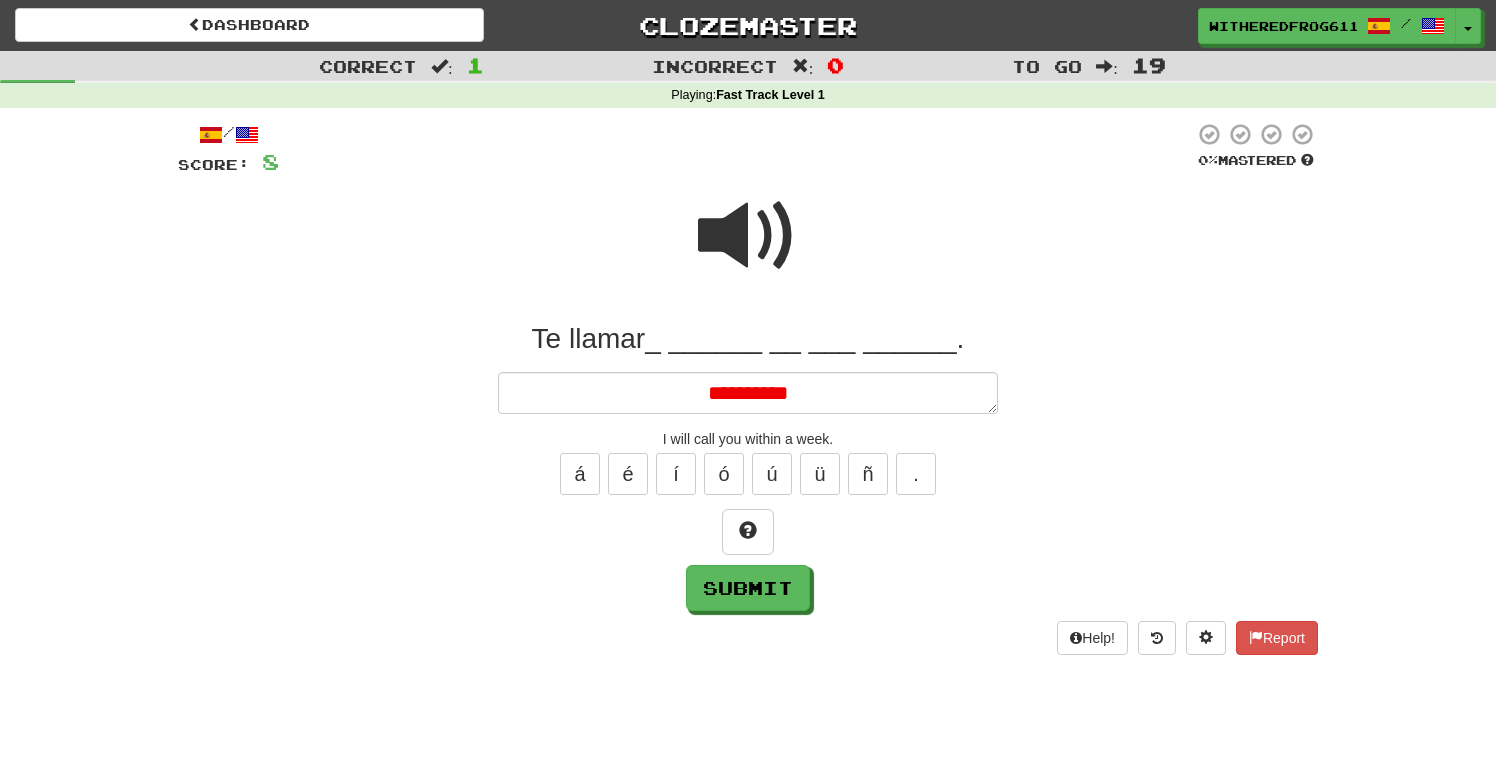 type on "**********" 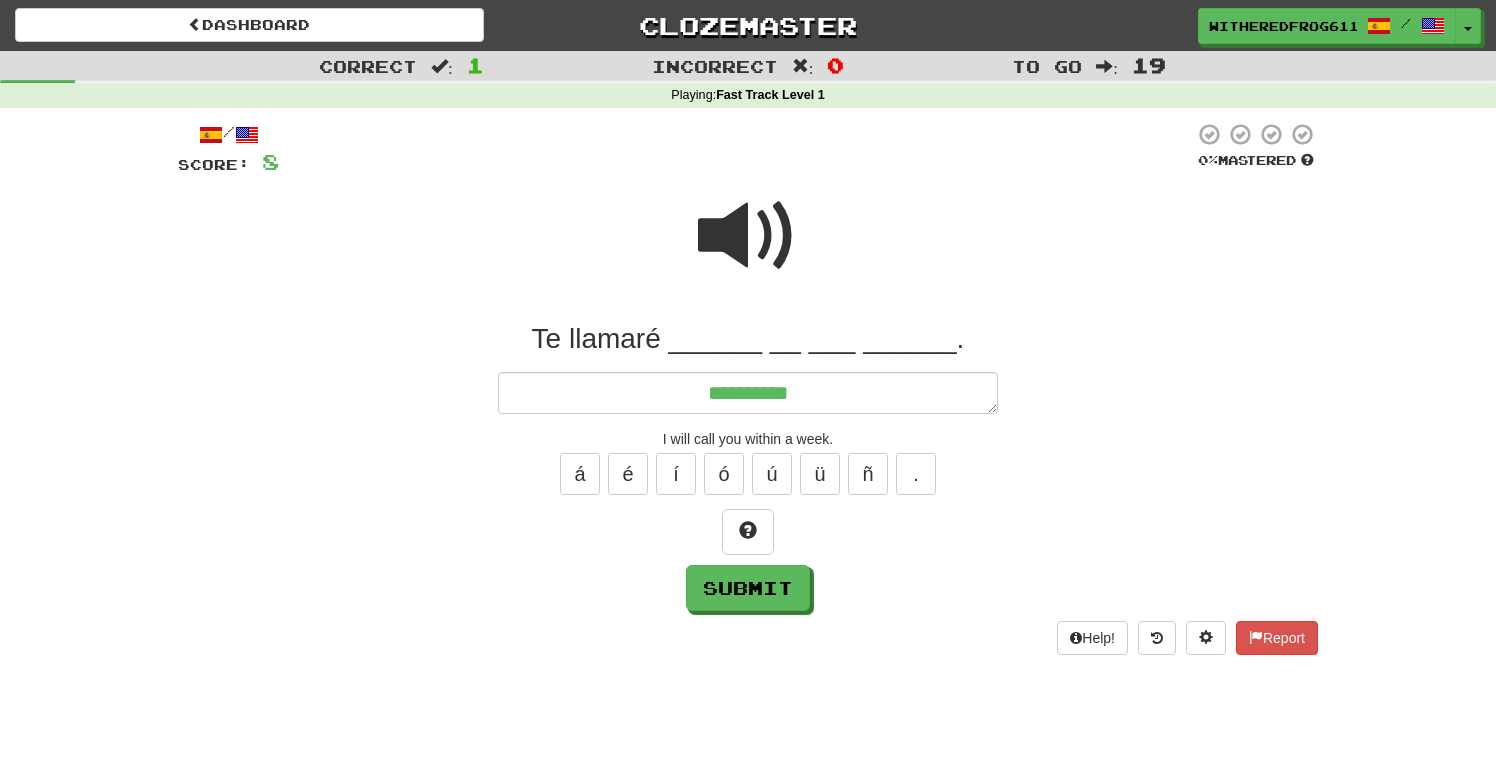 type on "*" 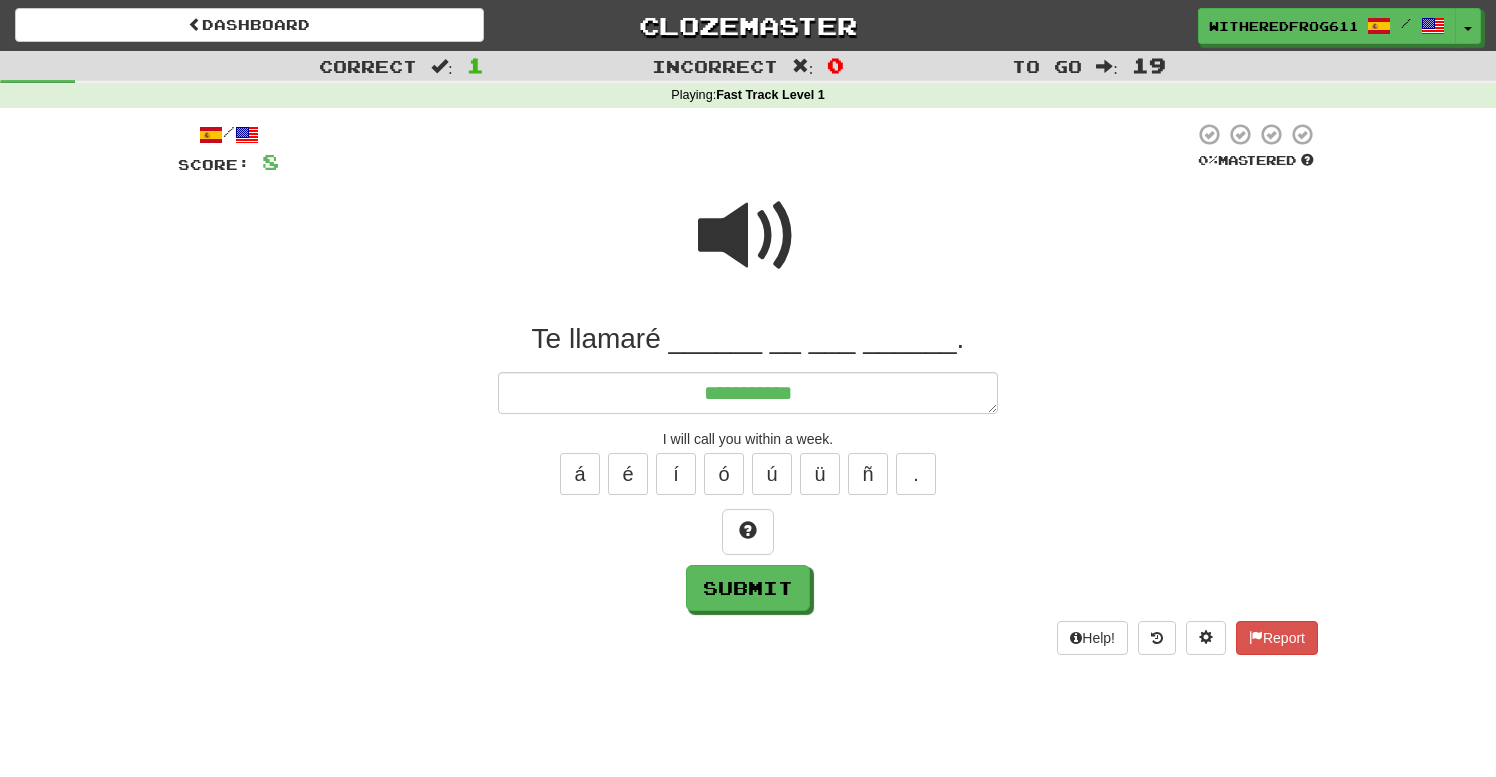 type on "*" 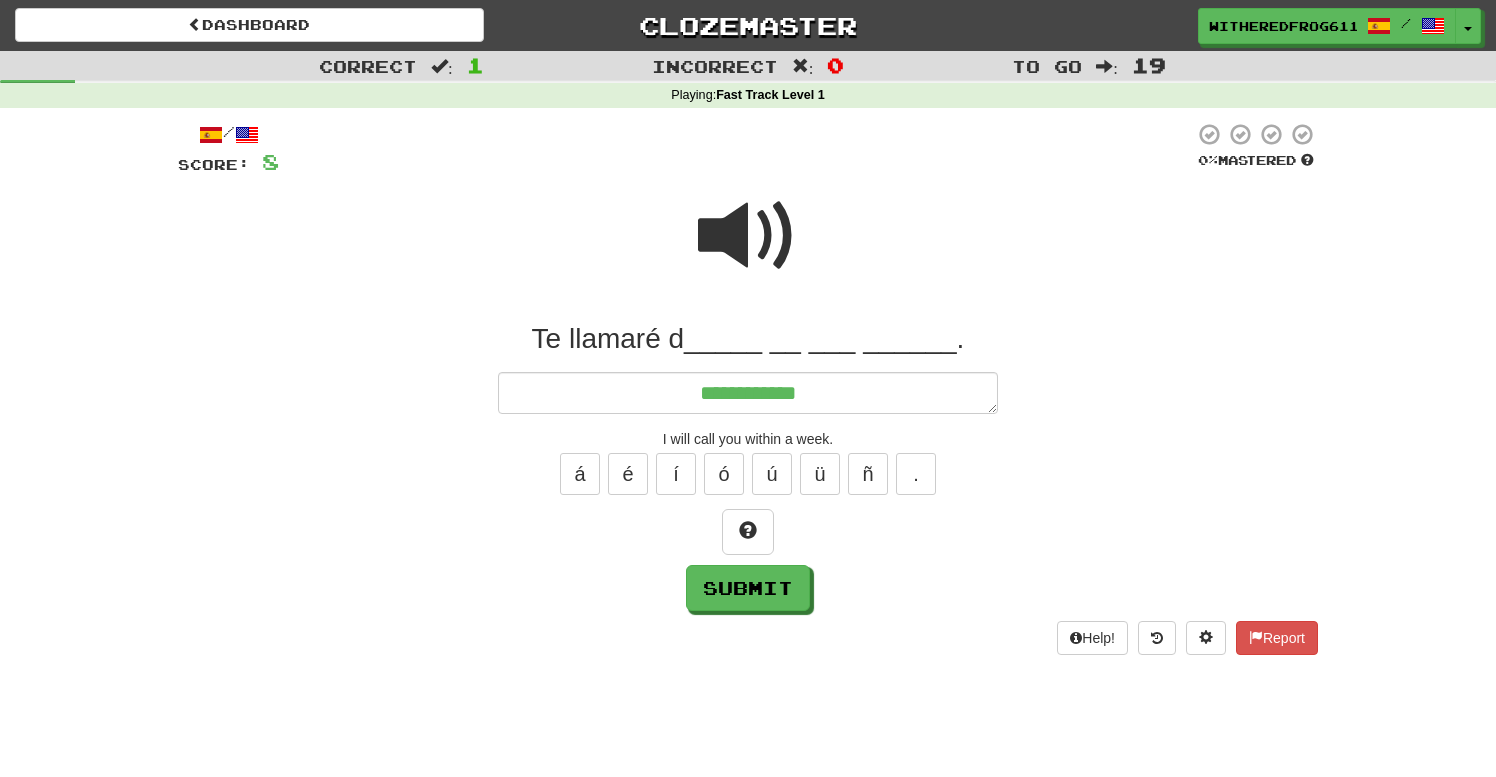 type on "*" 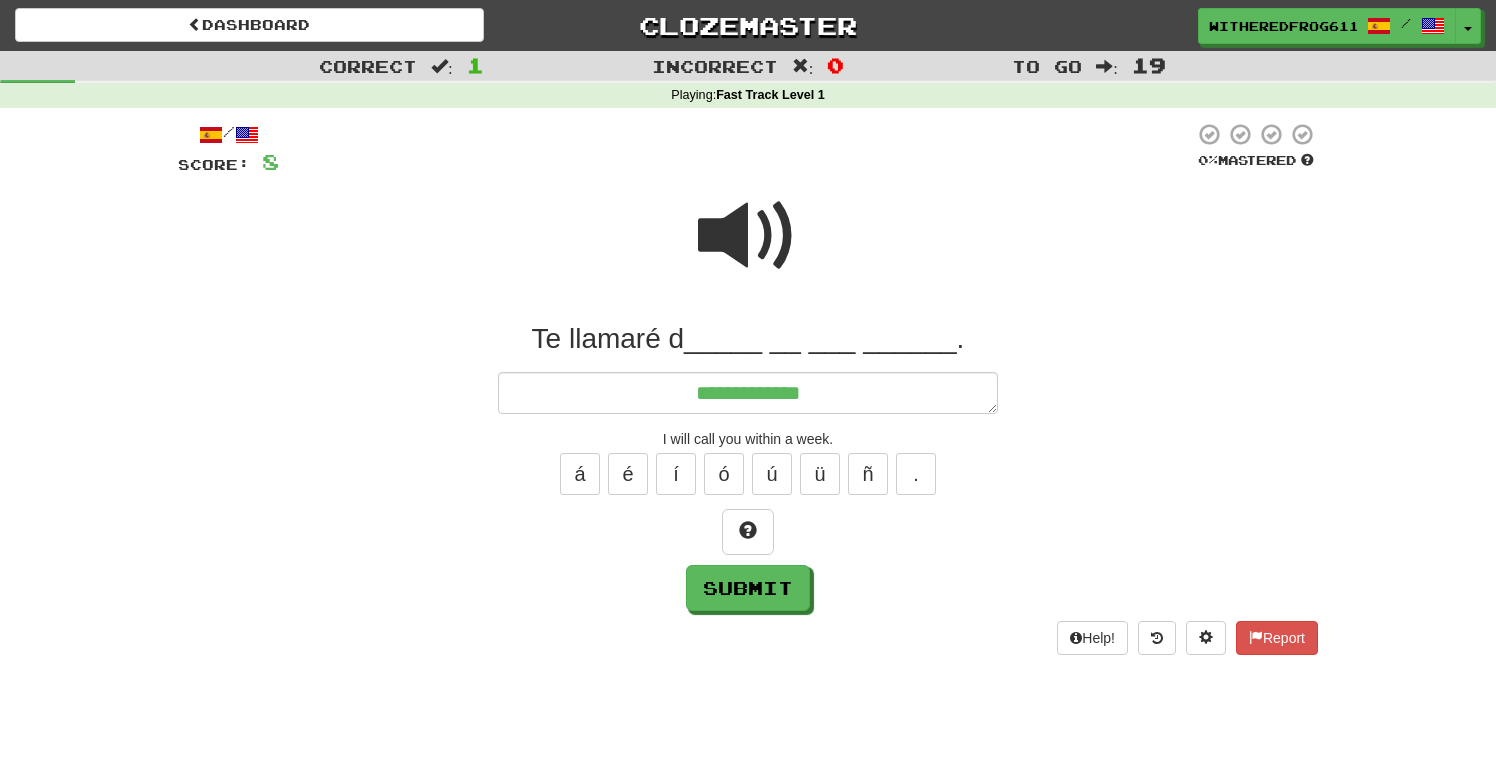 type on "*" 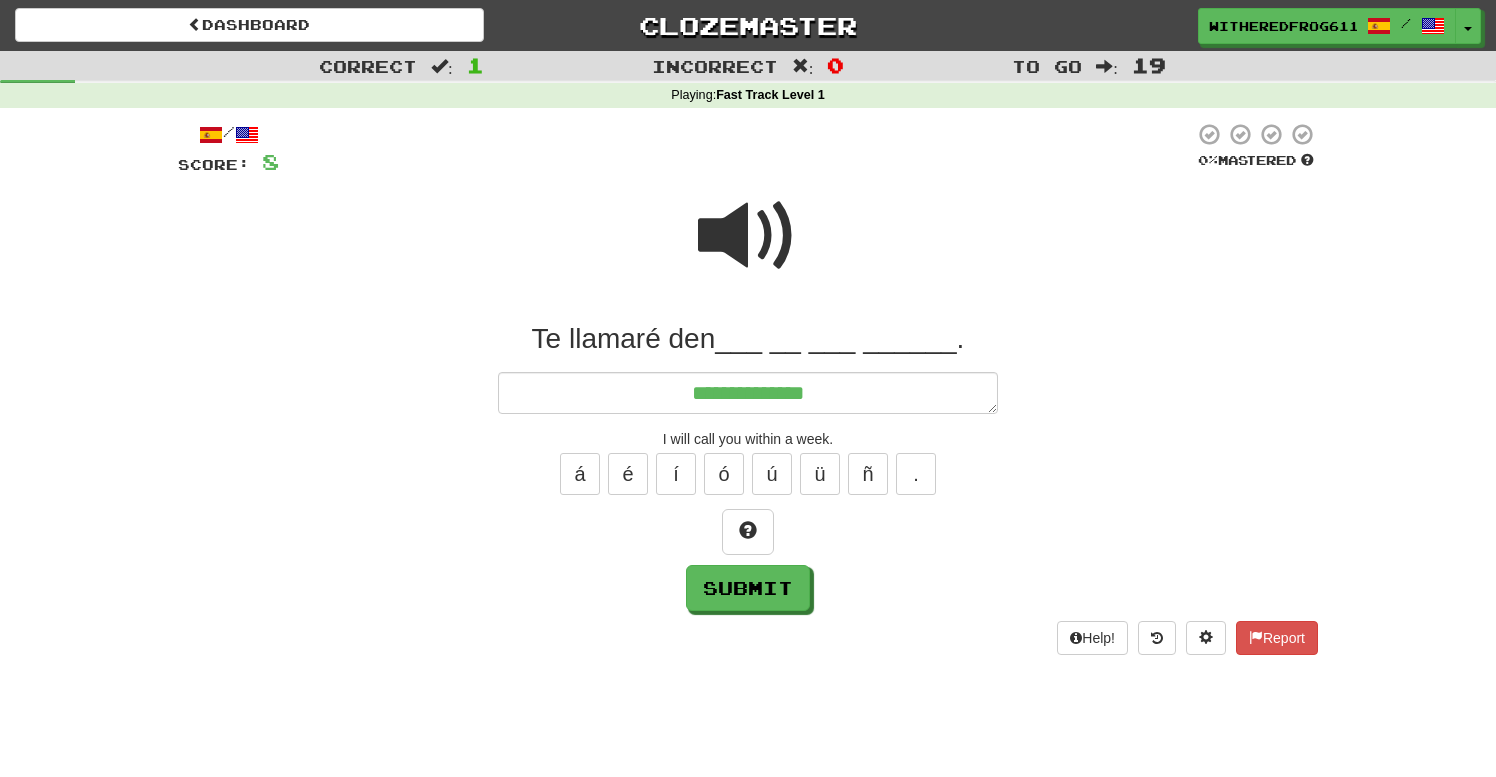 type on "*" 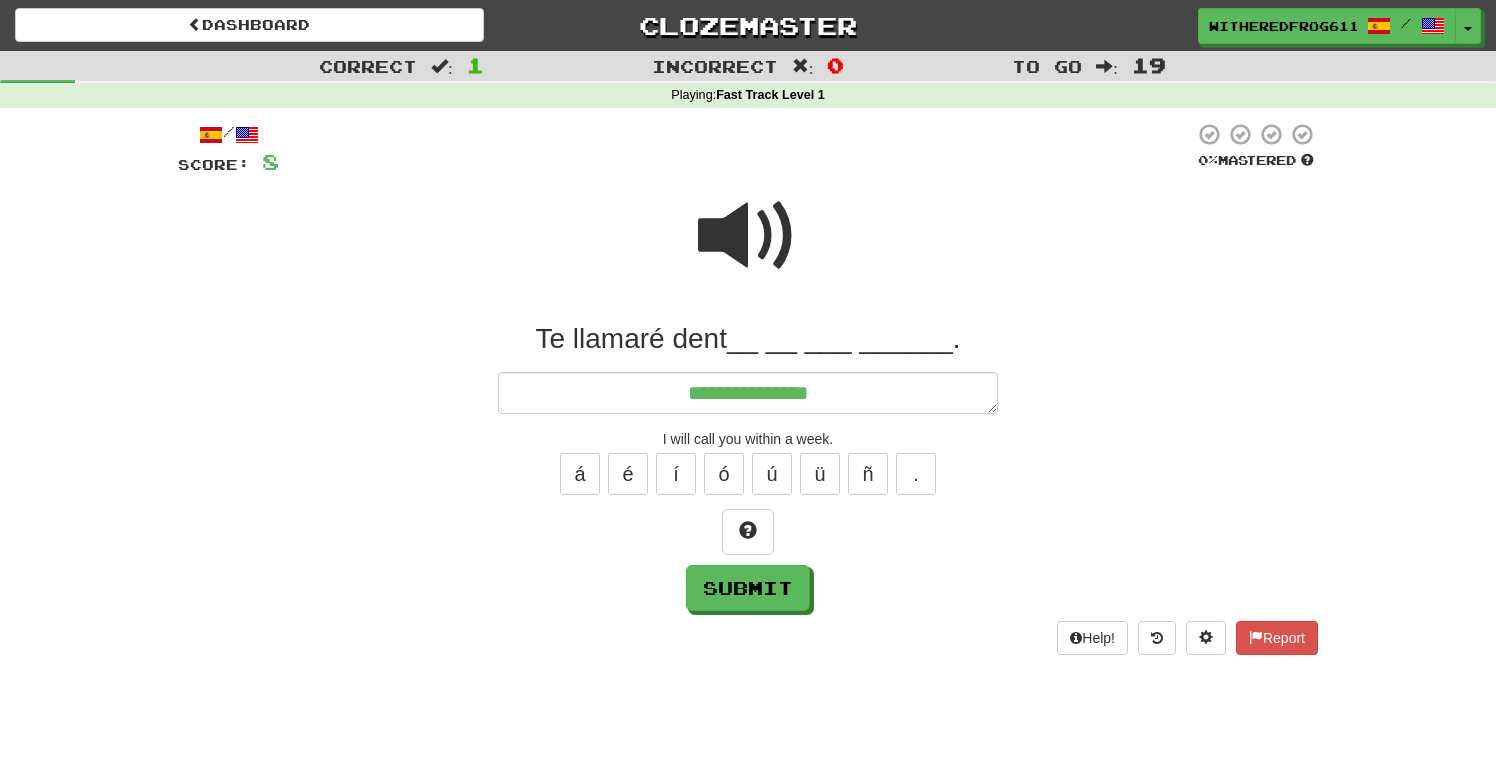 type on "*" 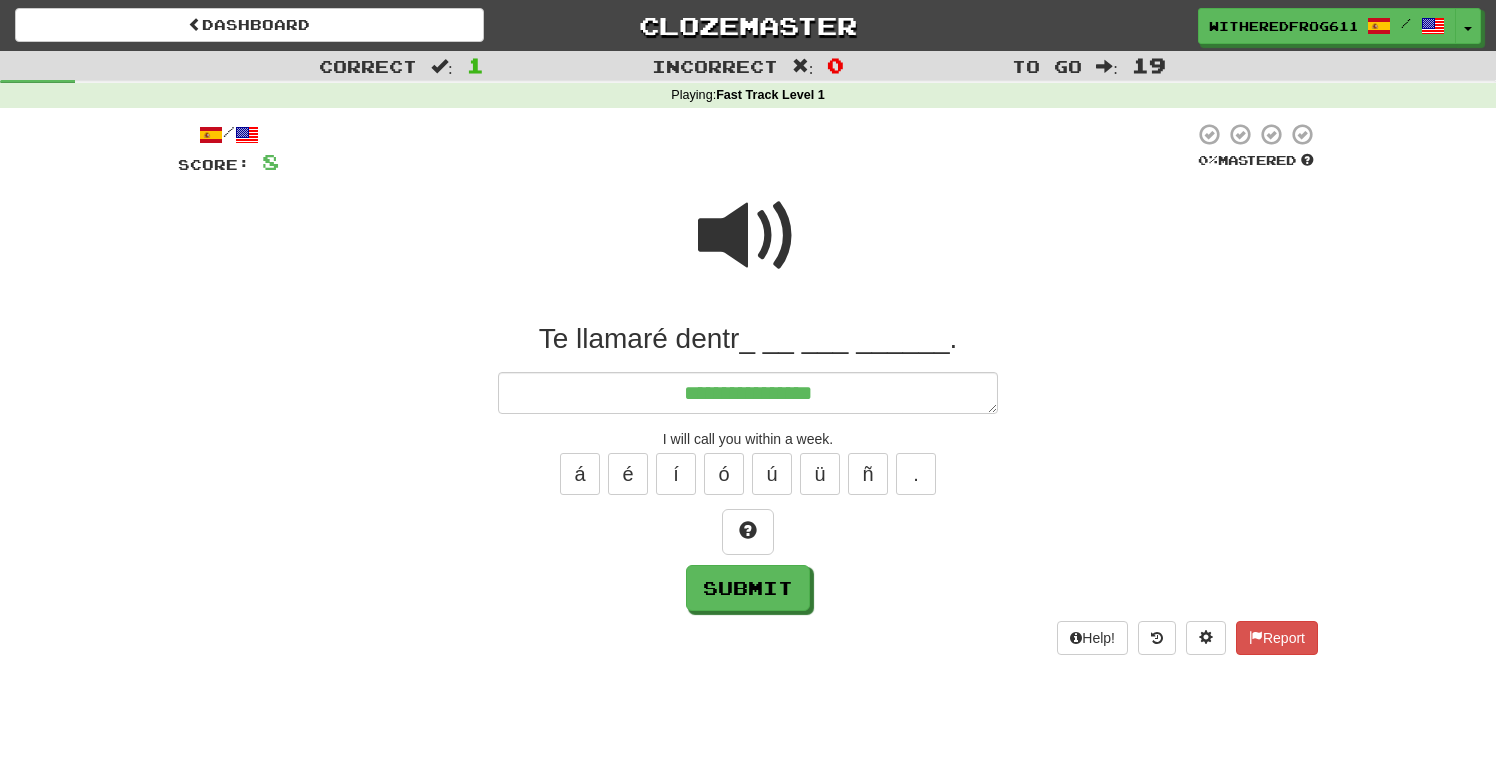 type on "*" 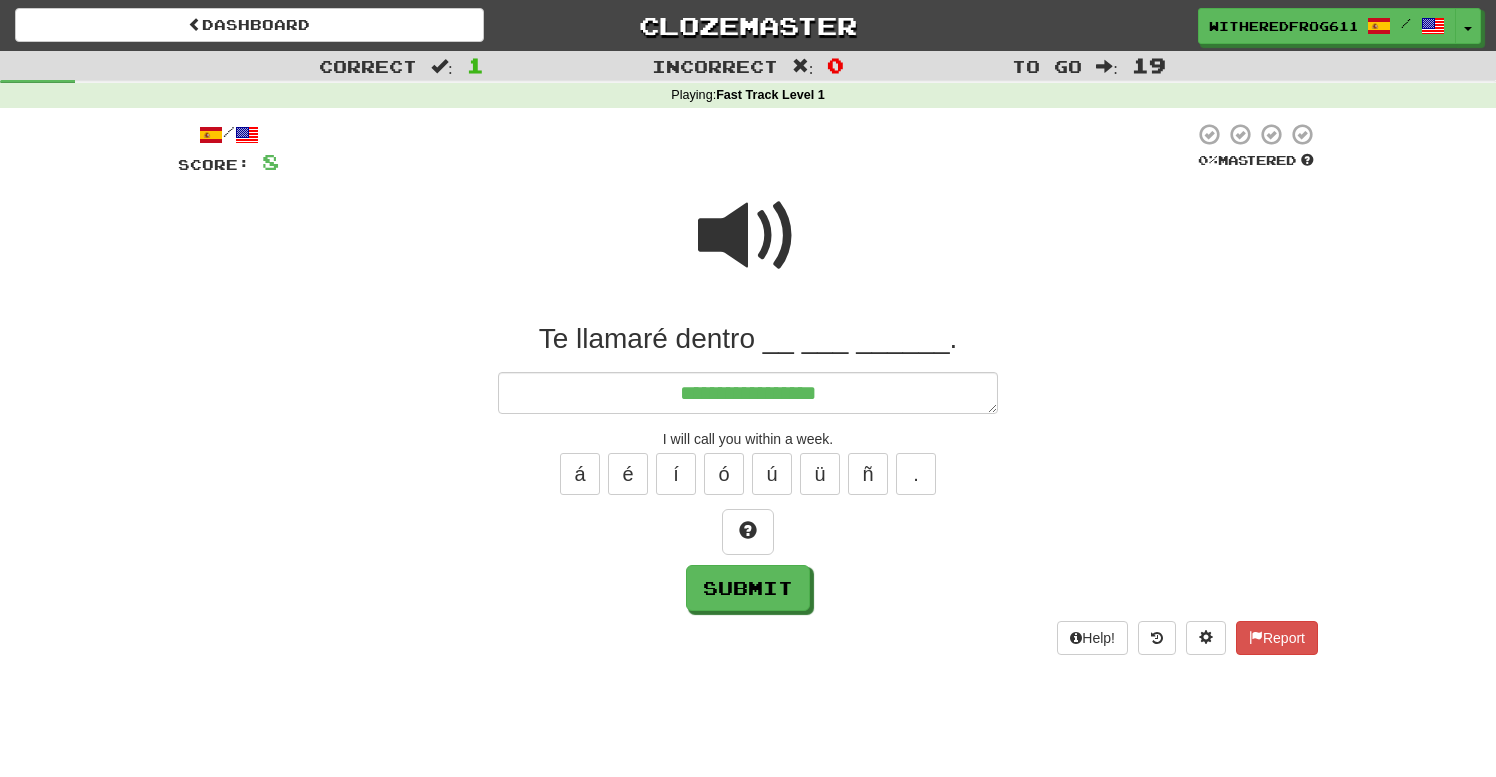 type on "*" 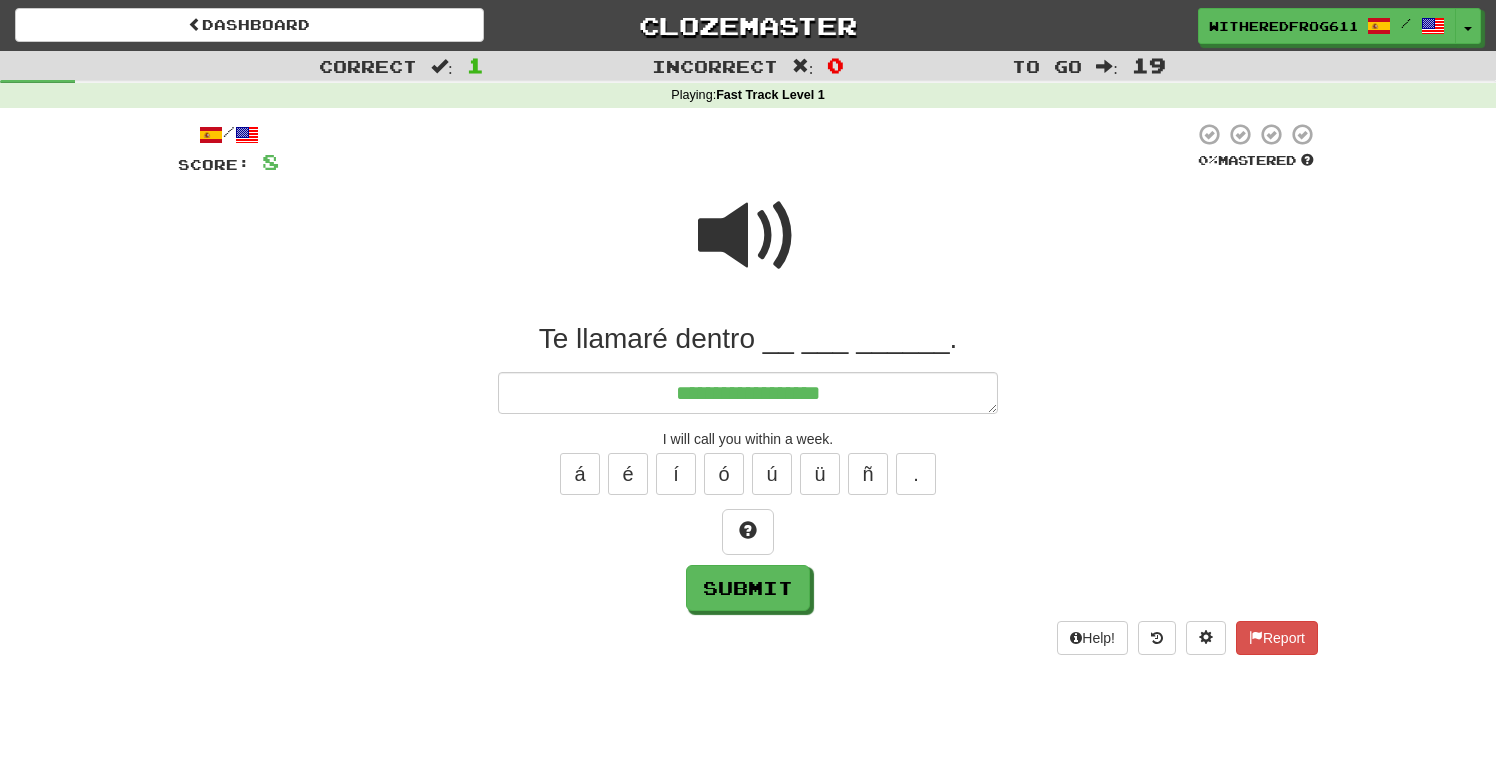 type on "*" 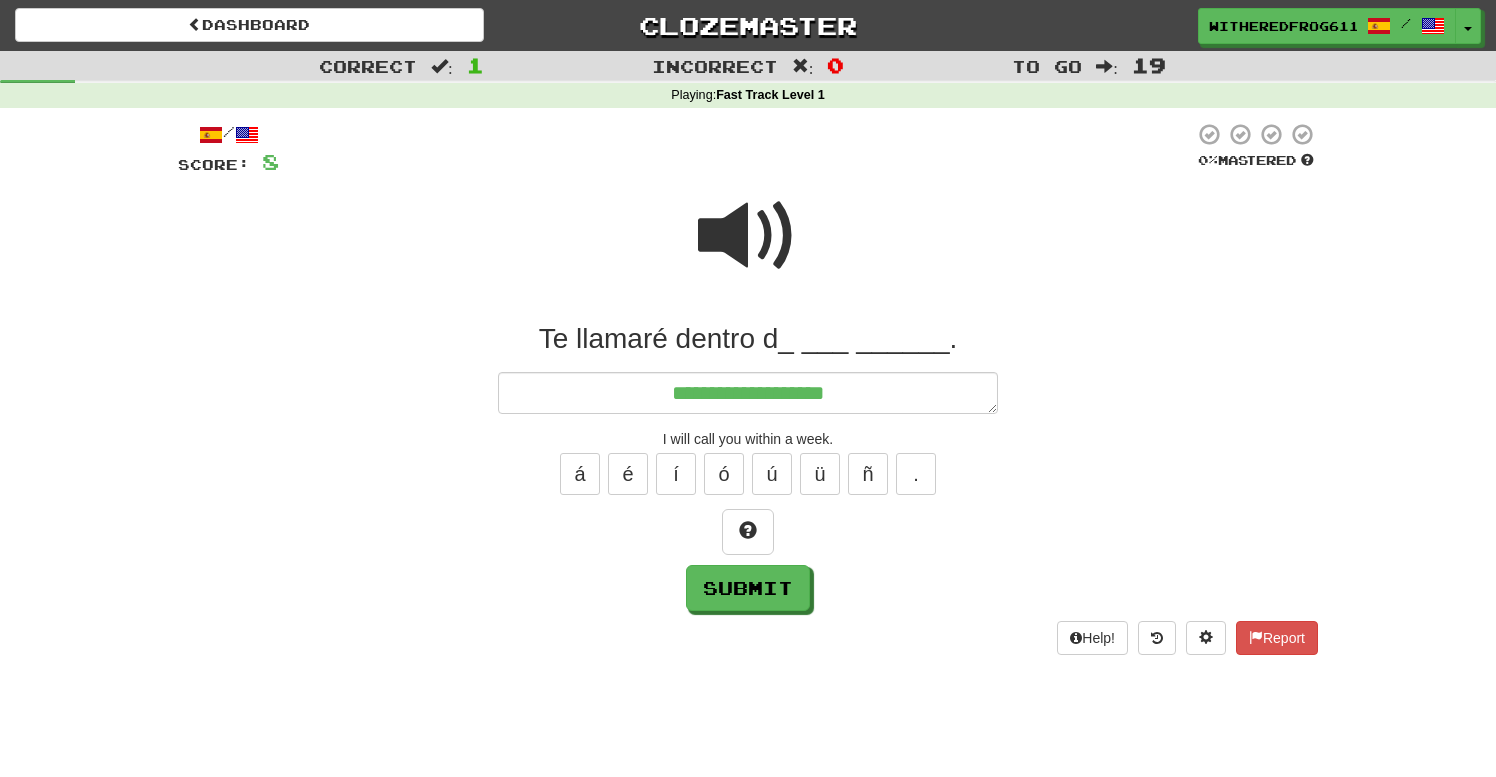type on "*" 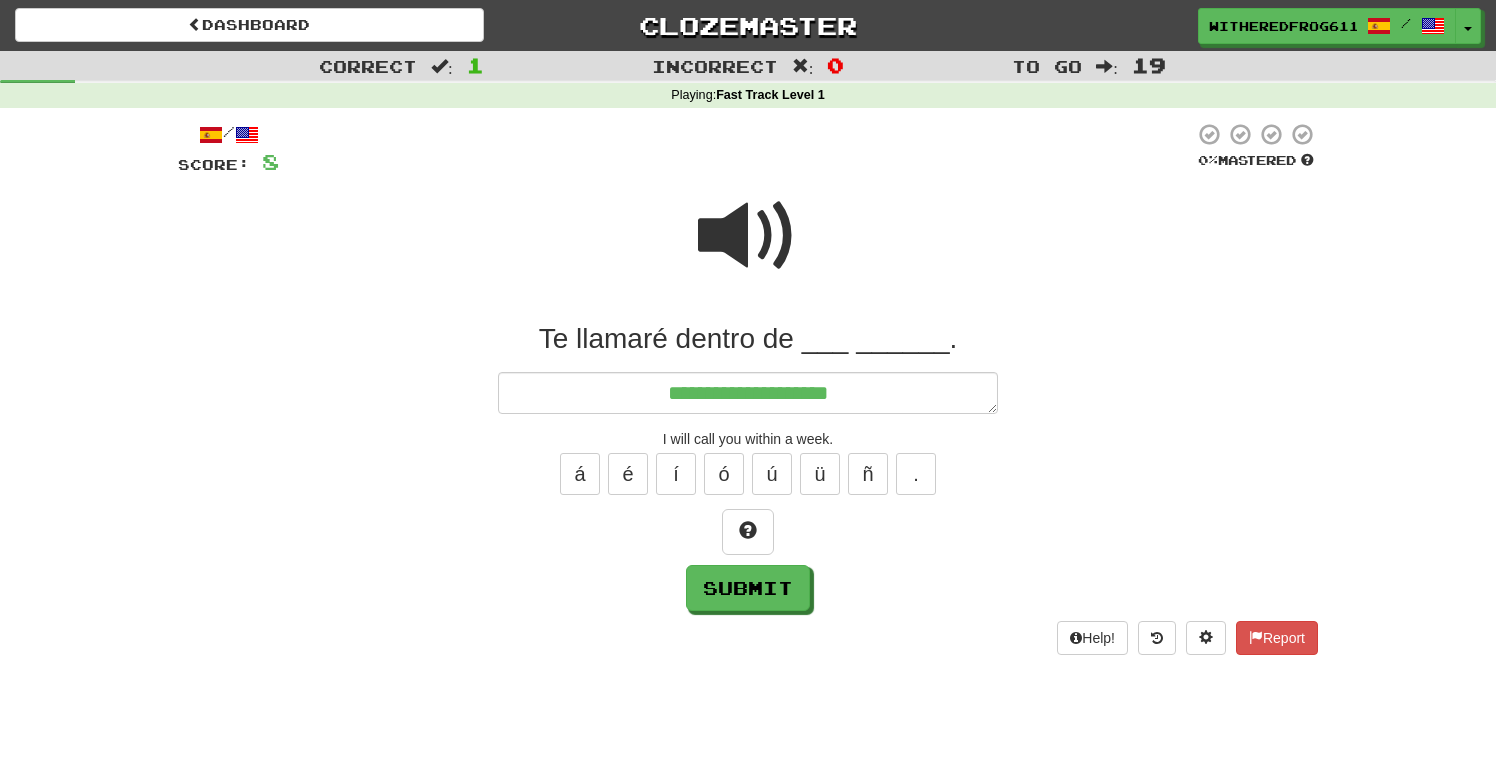 type on "*" 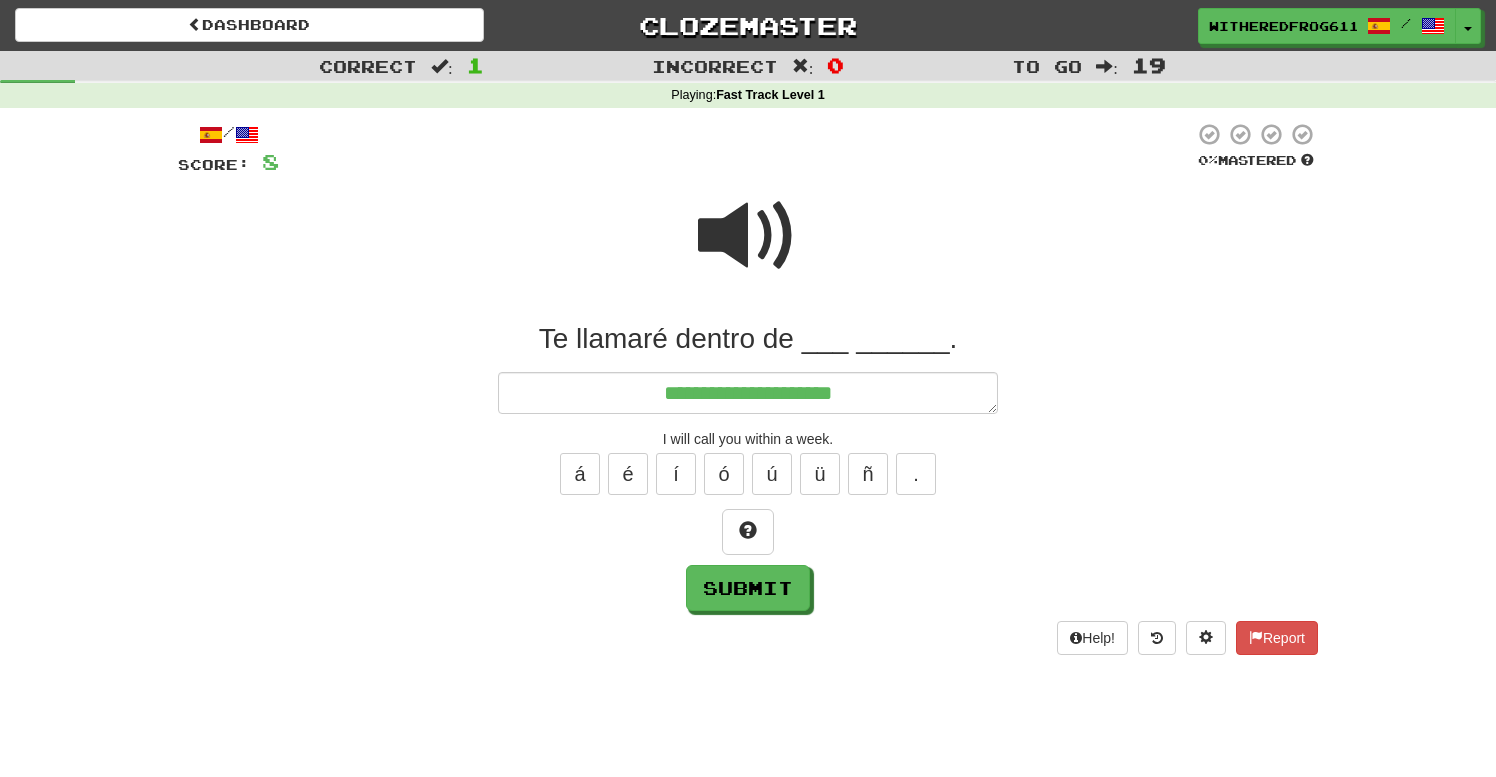 type on "*" 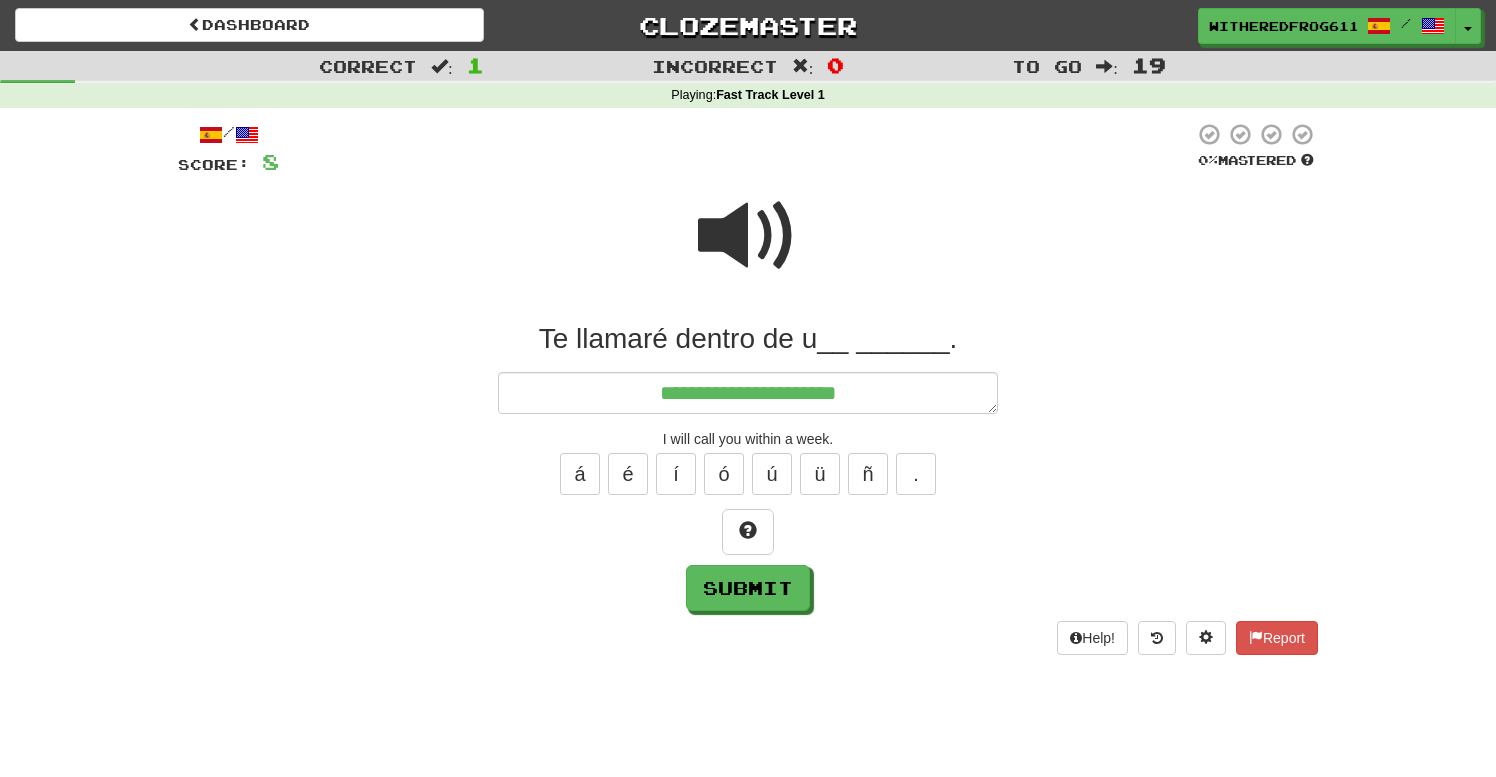 type on "*" 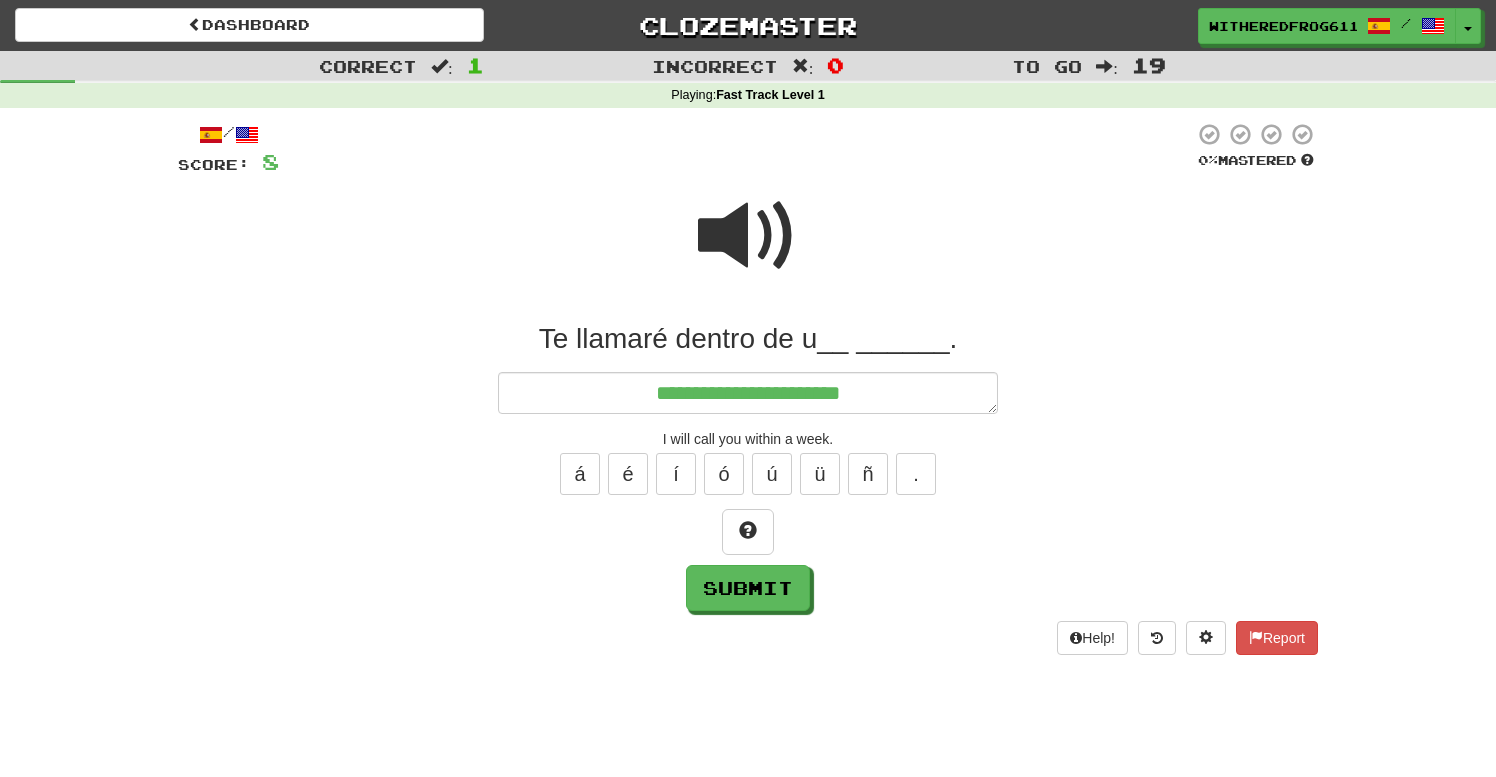 type on "*" 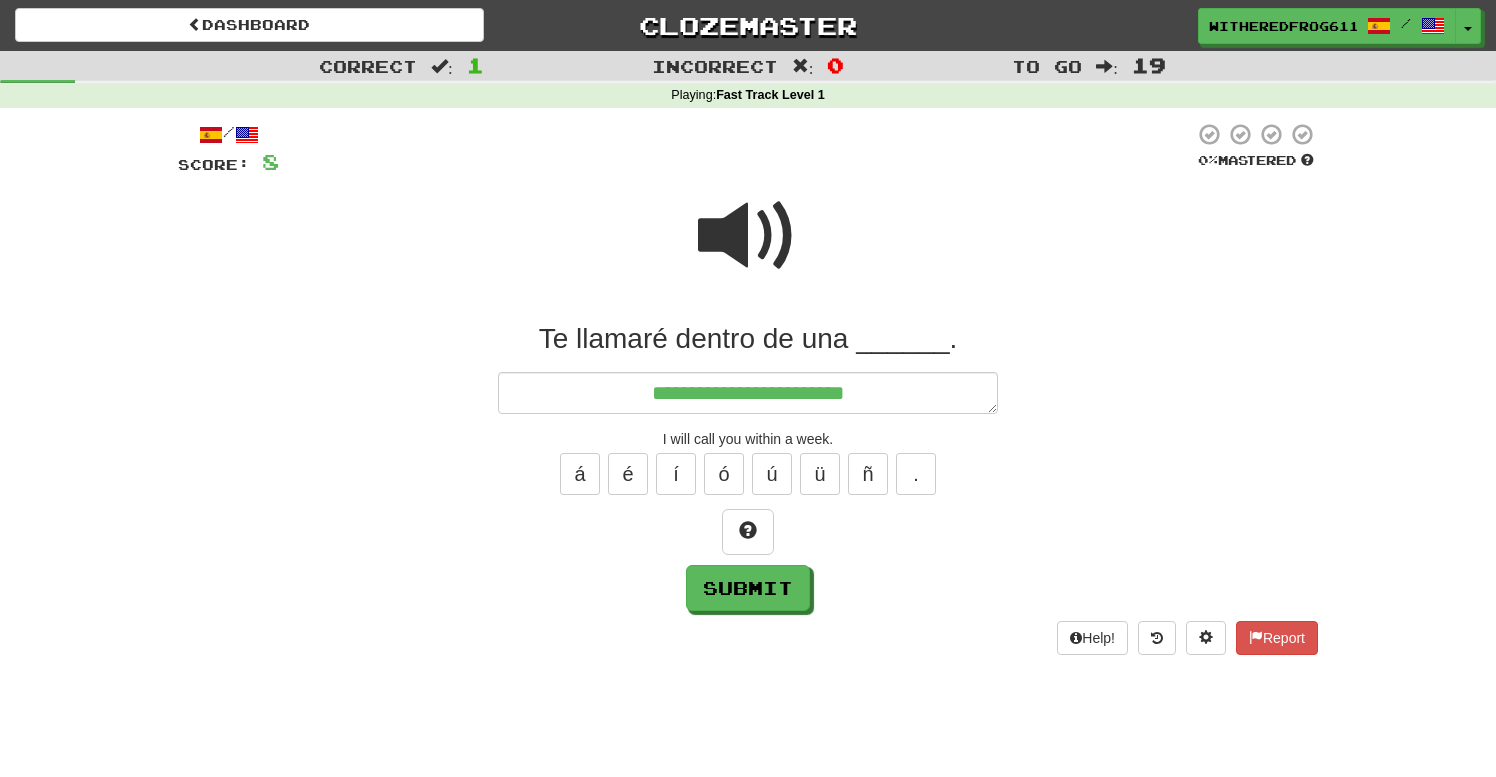 type on "*" 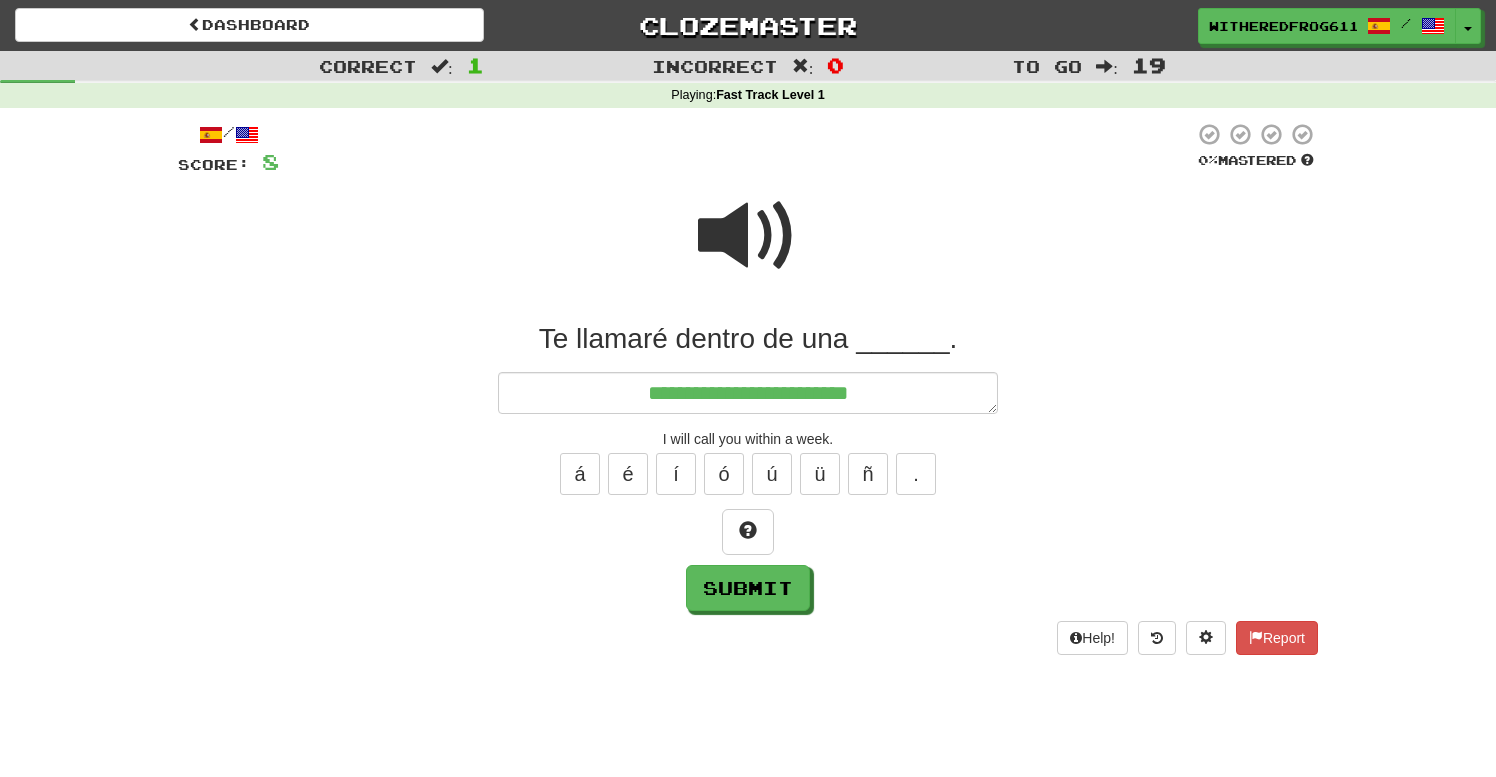type on "*" 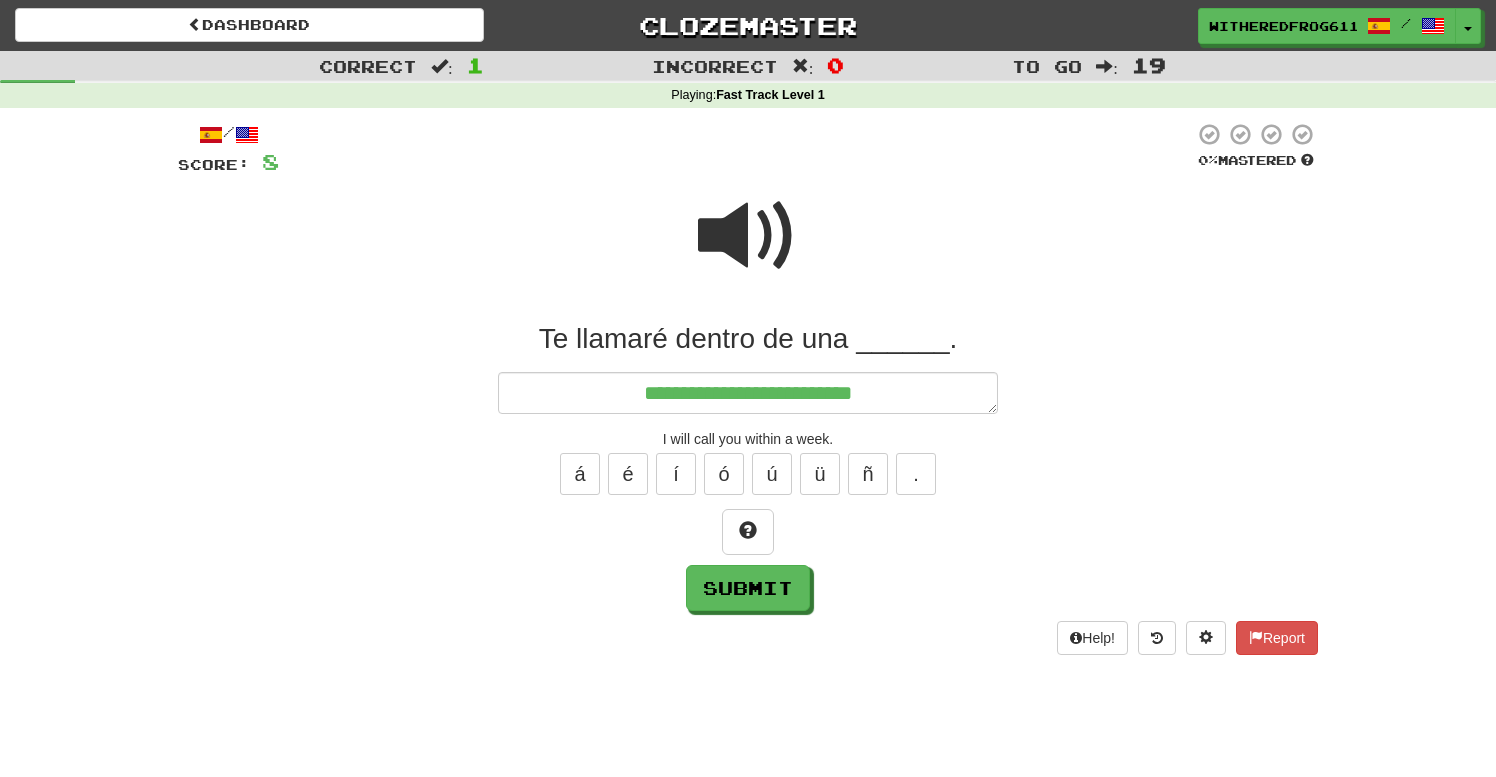 type on "*" 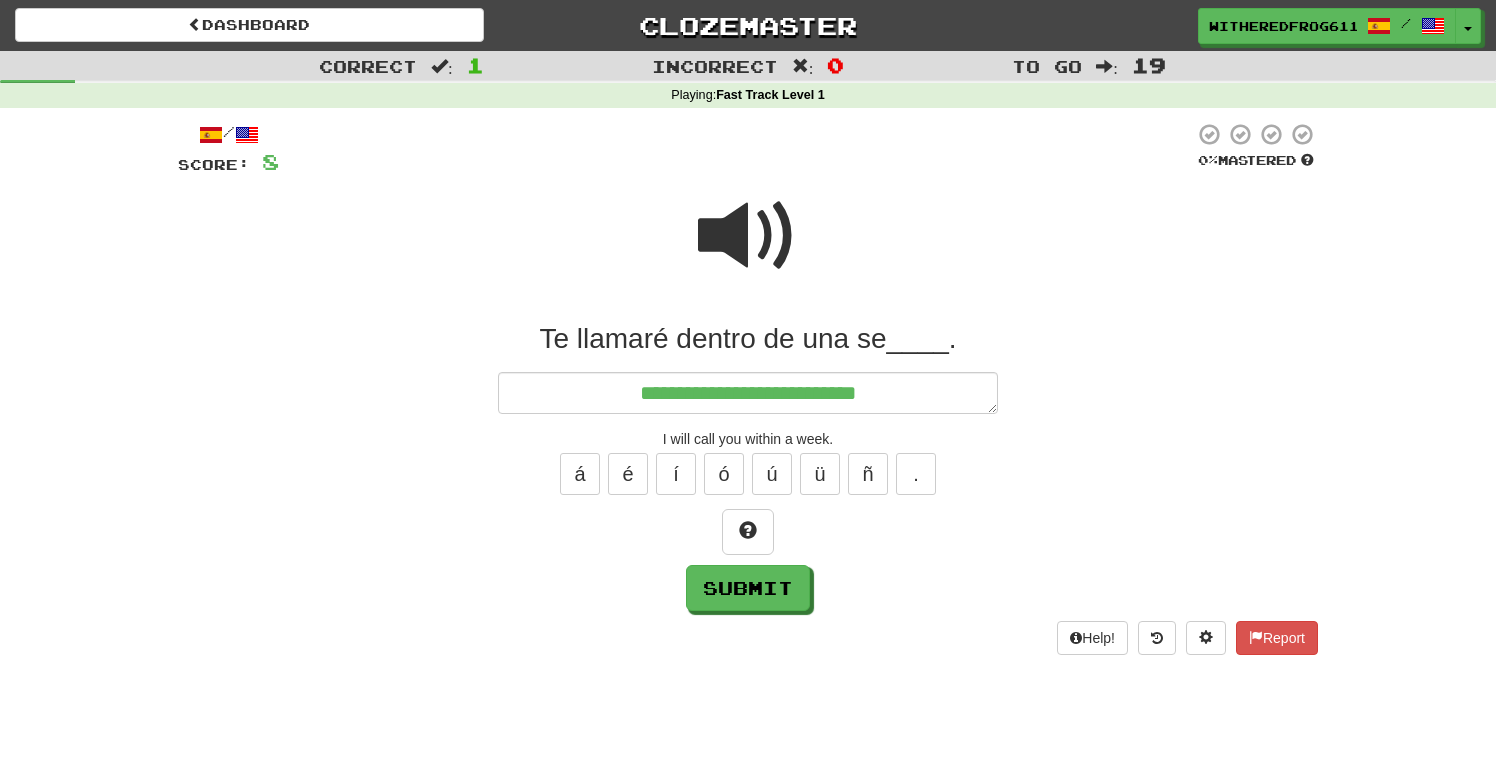 type on "*" 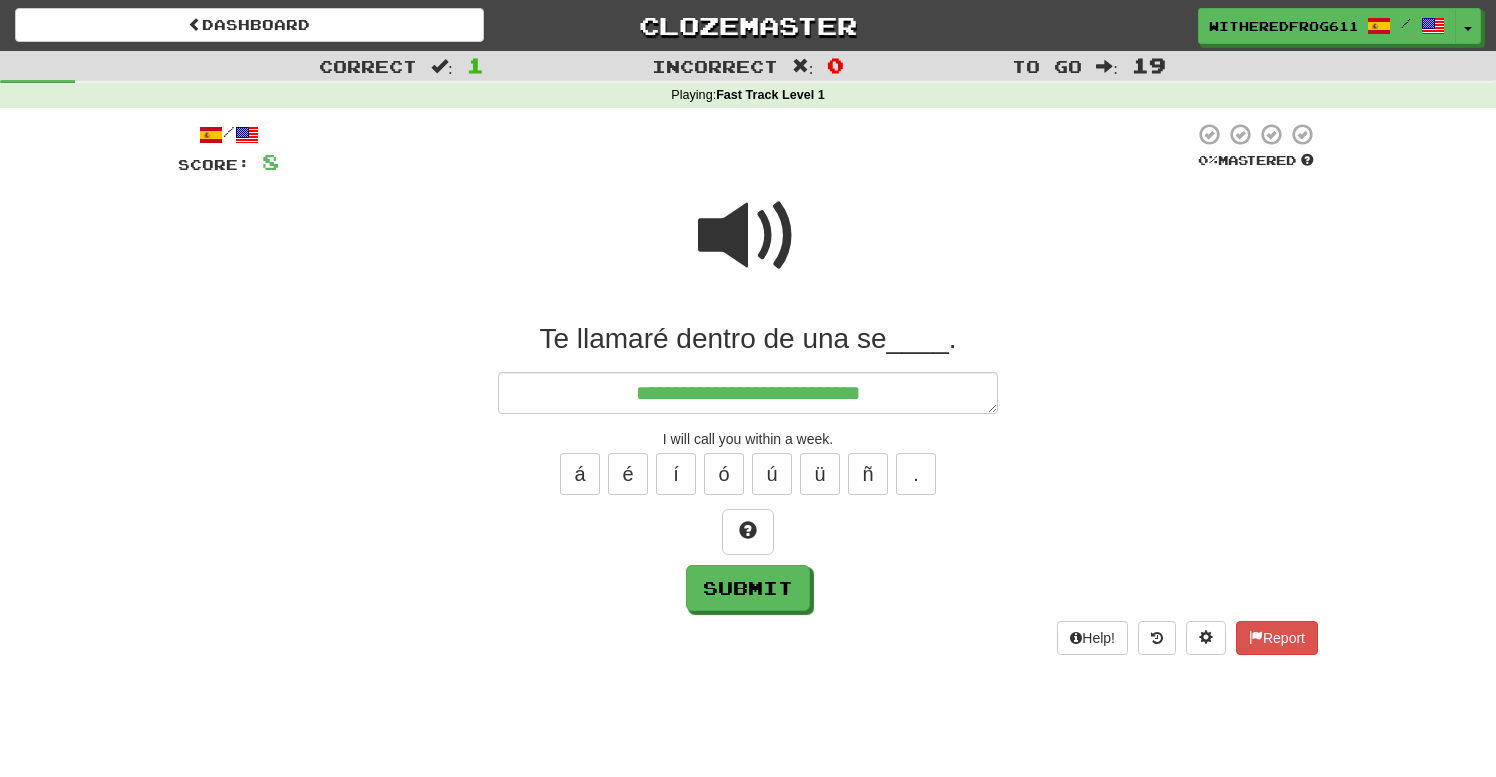 type on "*" 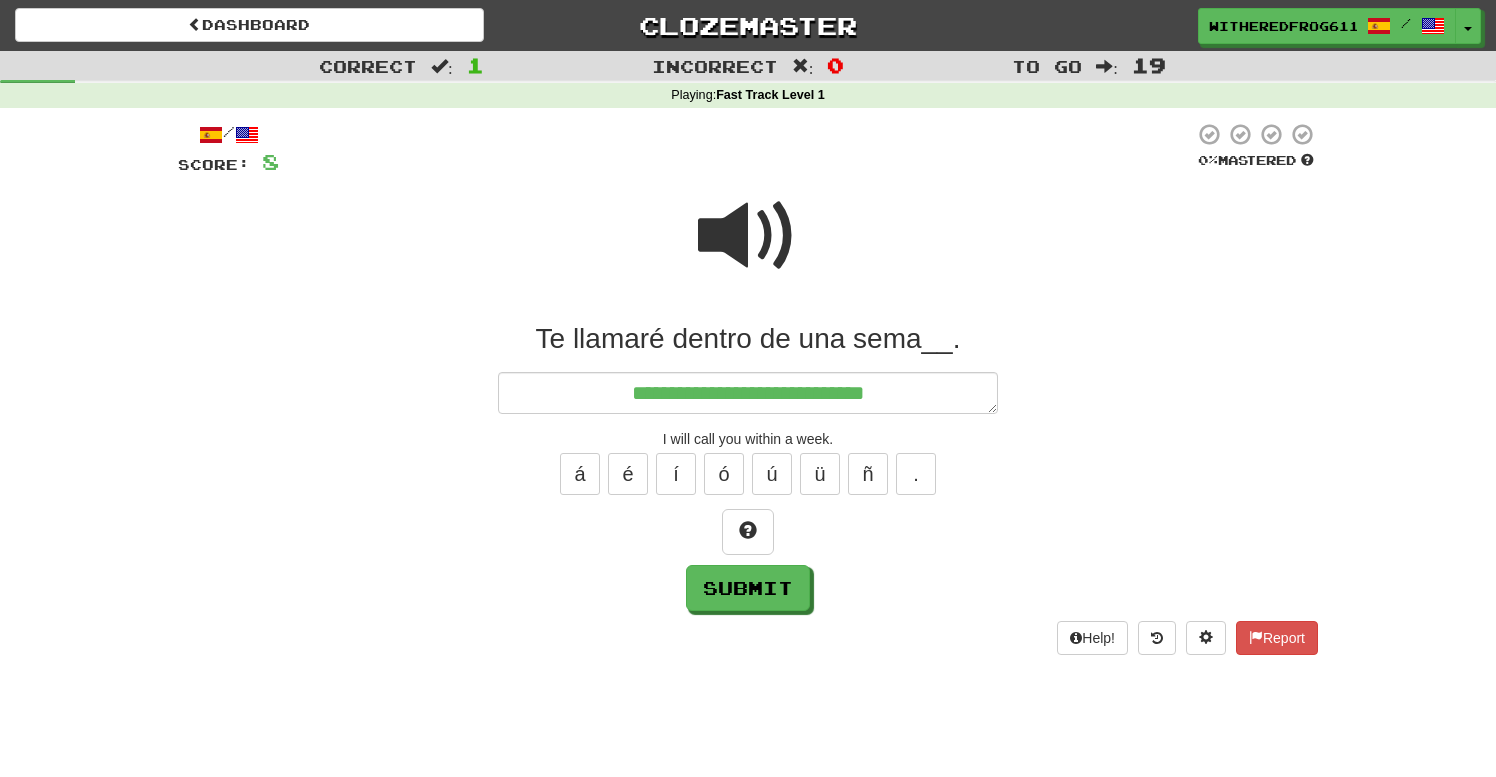 type on "*" 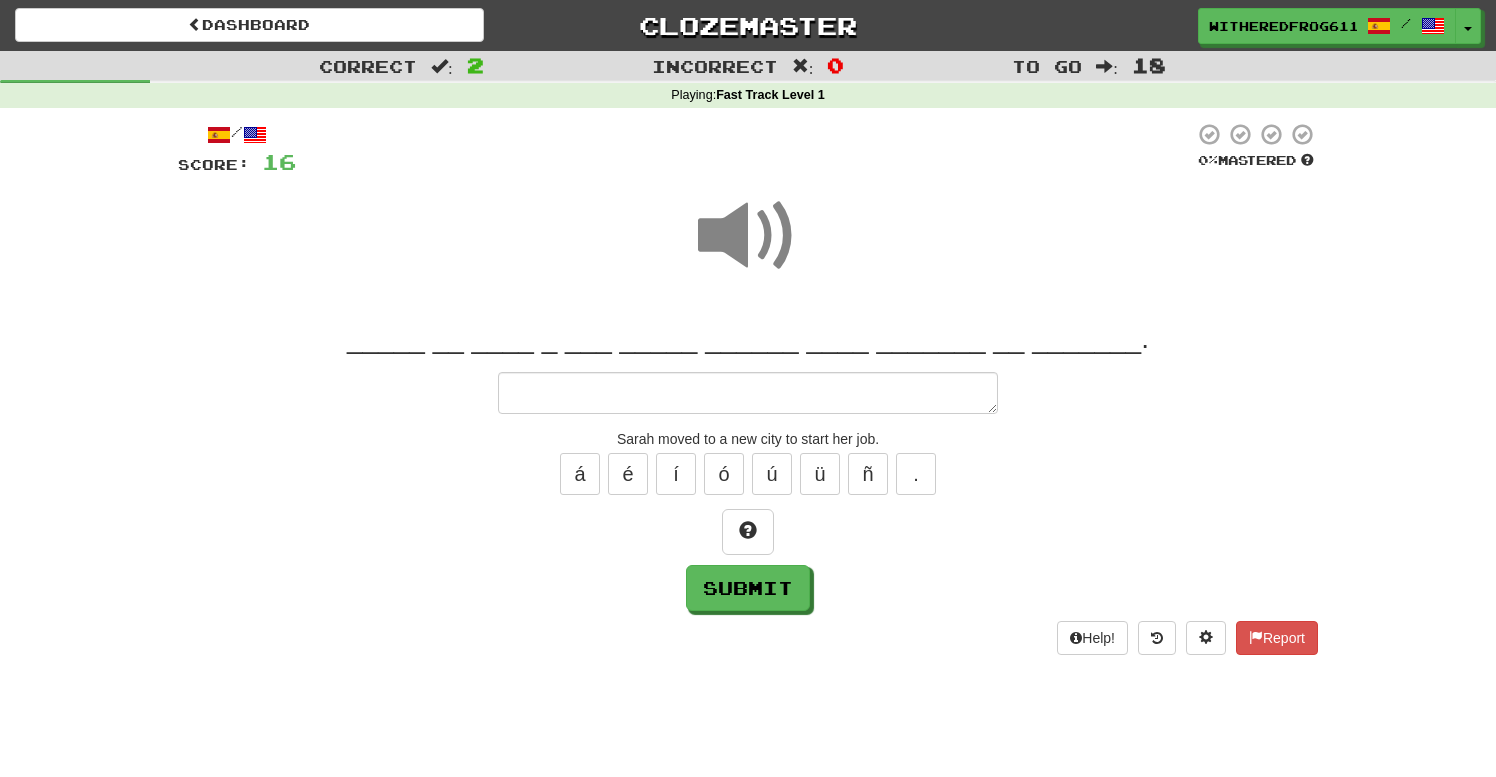 type on "*" 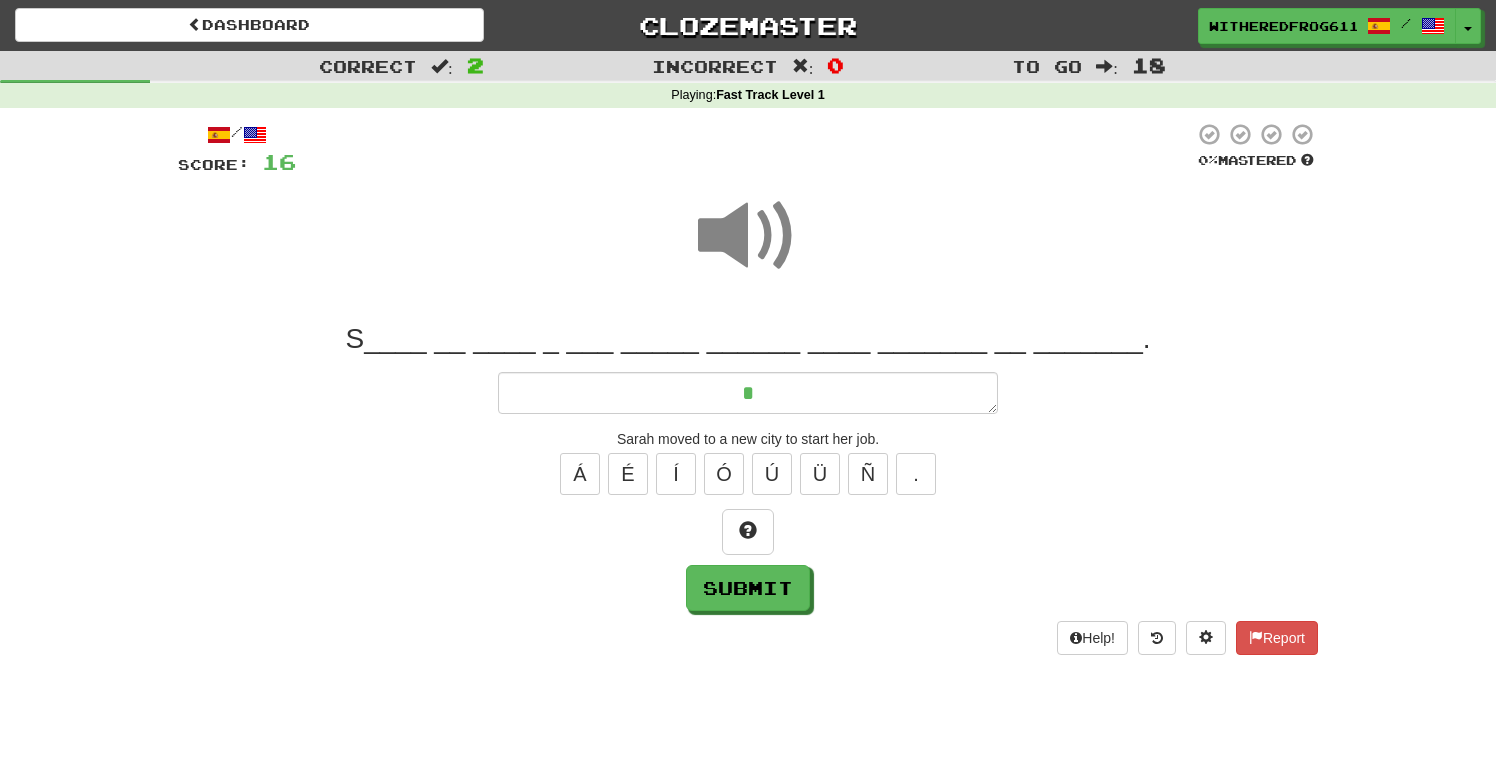type on "*" 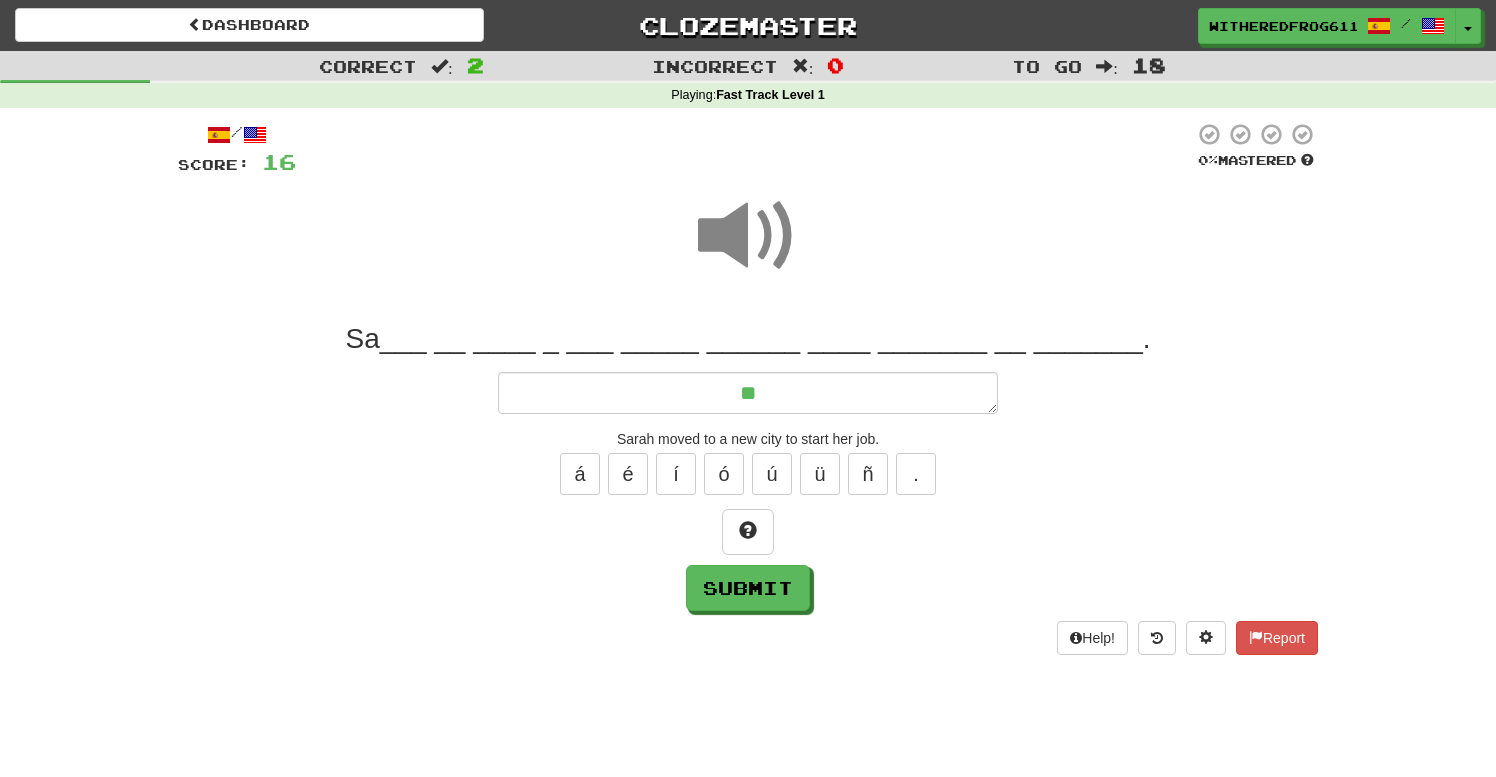 type on "*" 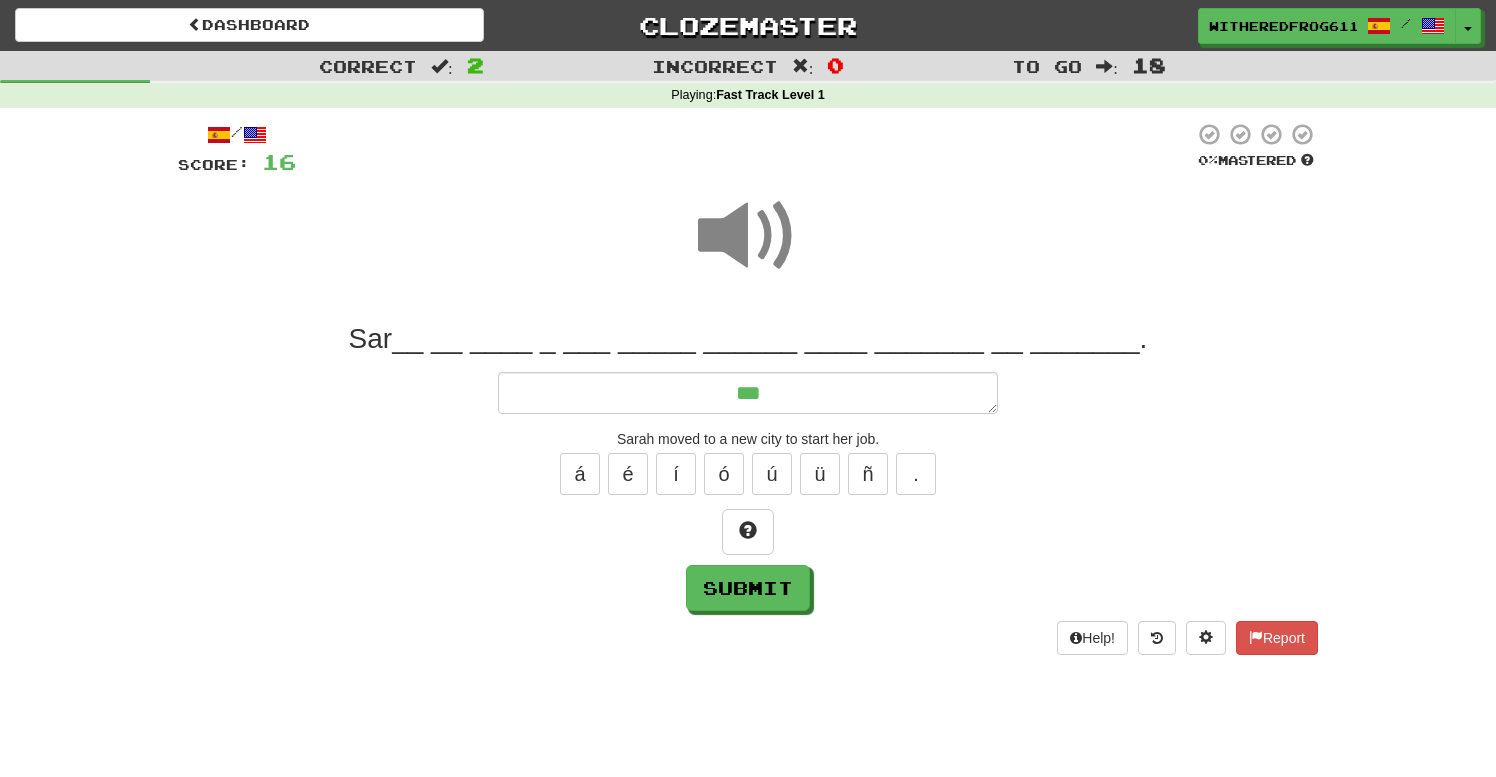 type on "*" 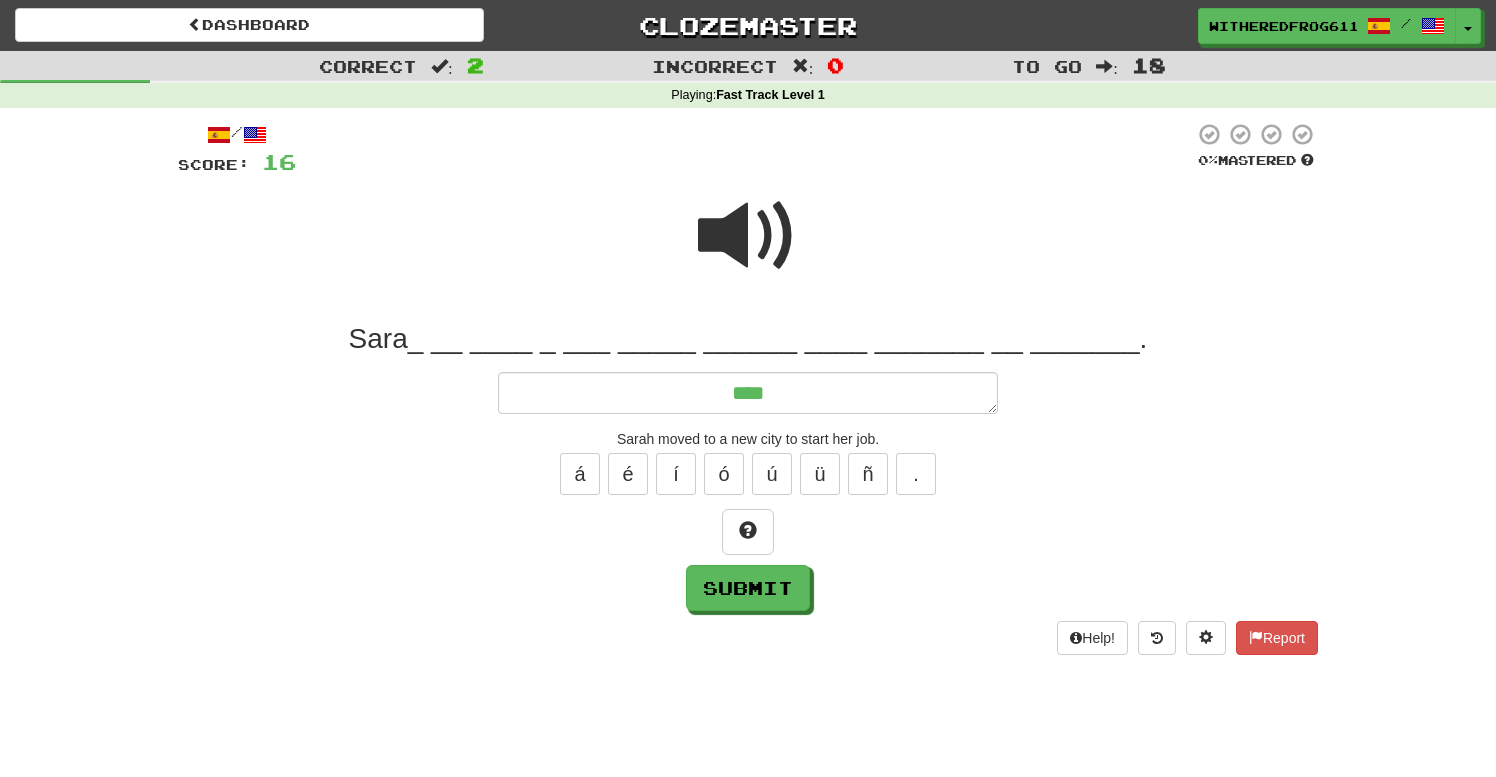 type on "*" 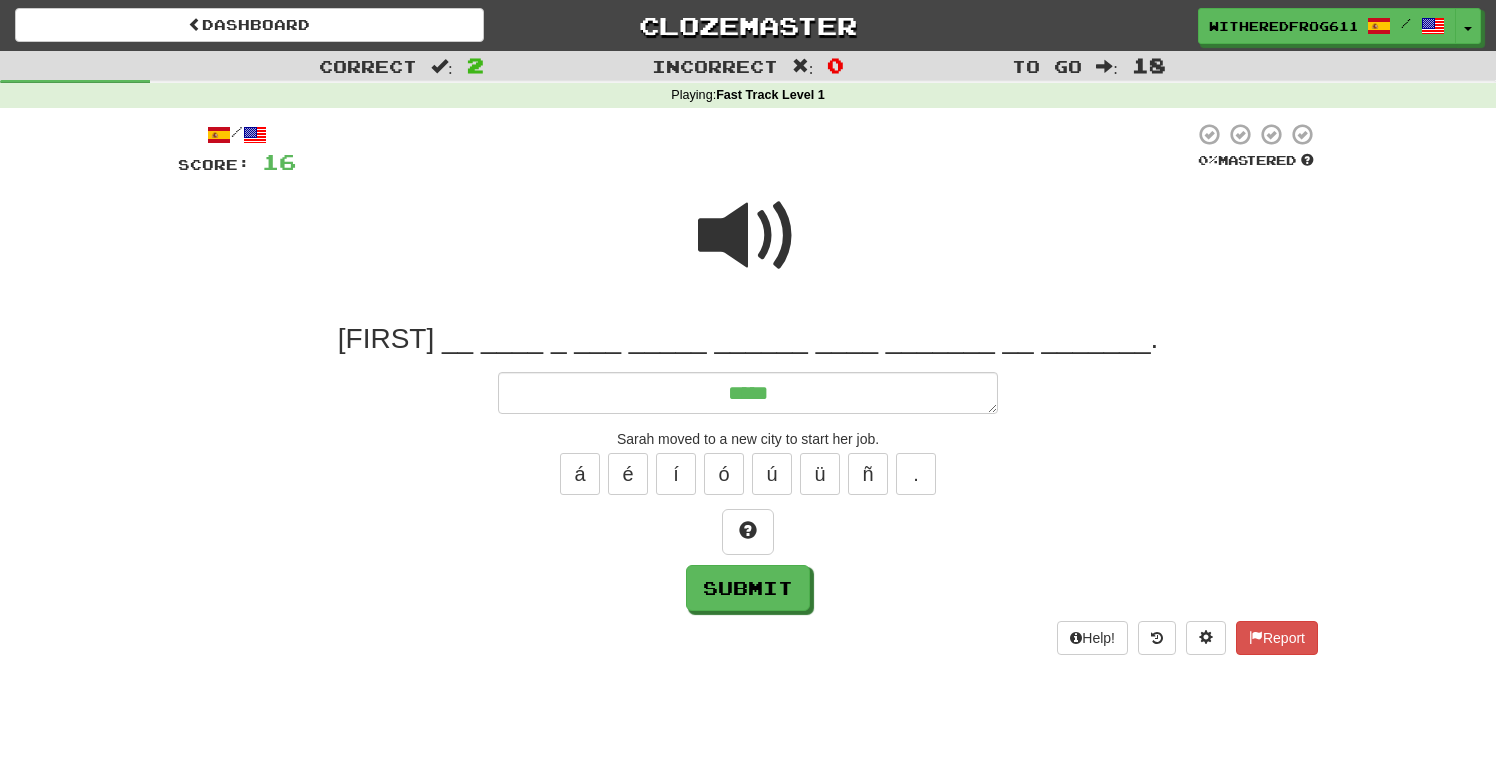 type on "*" 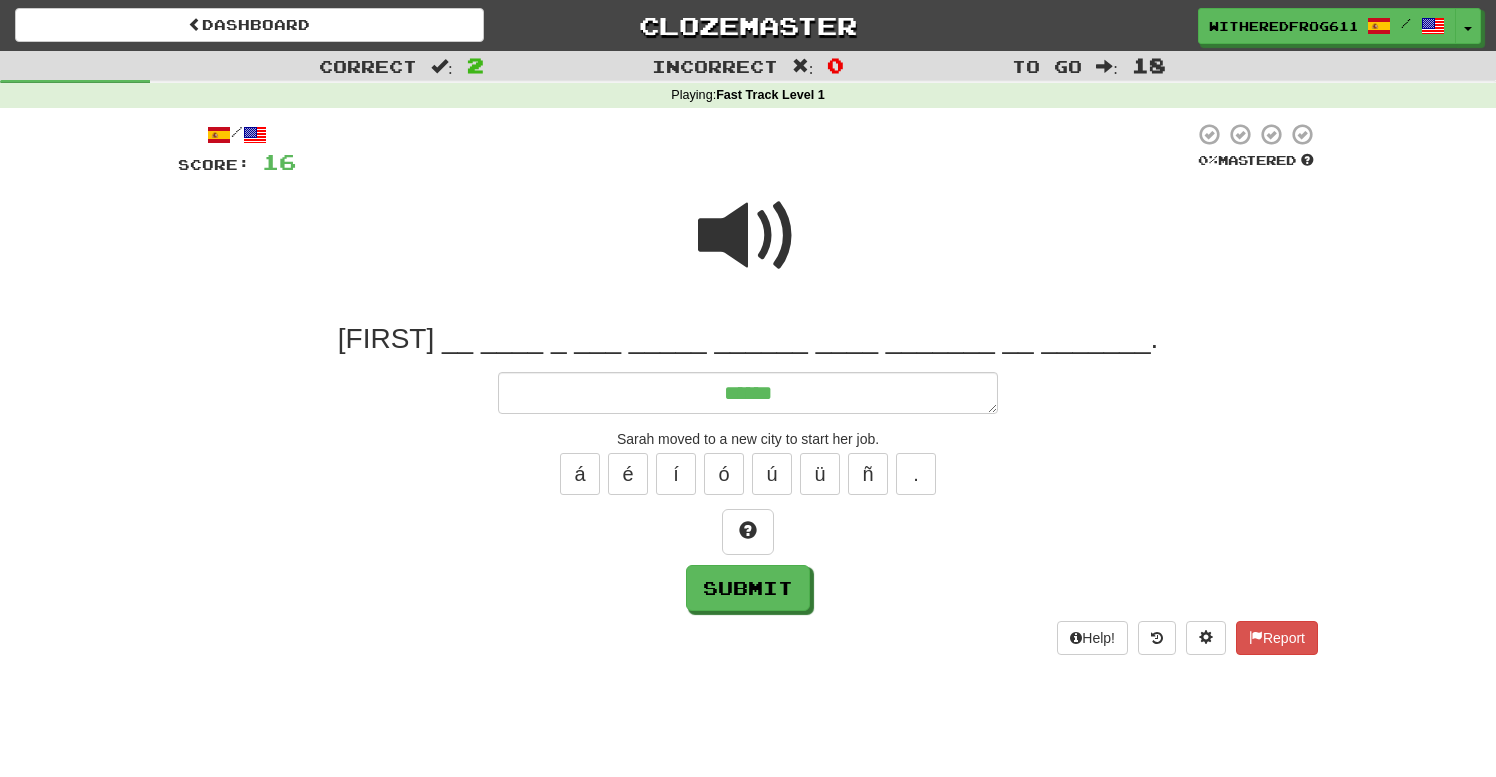 type on "*" 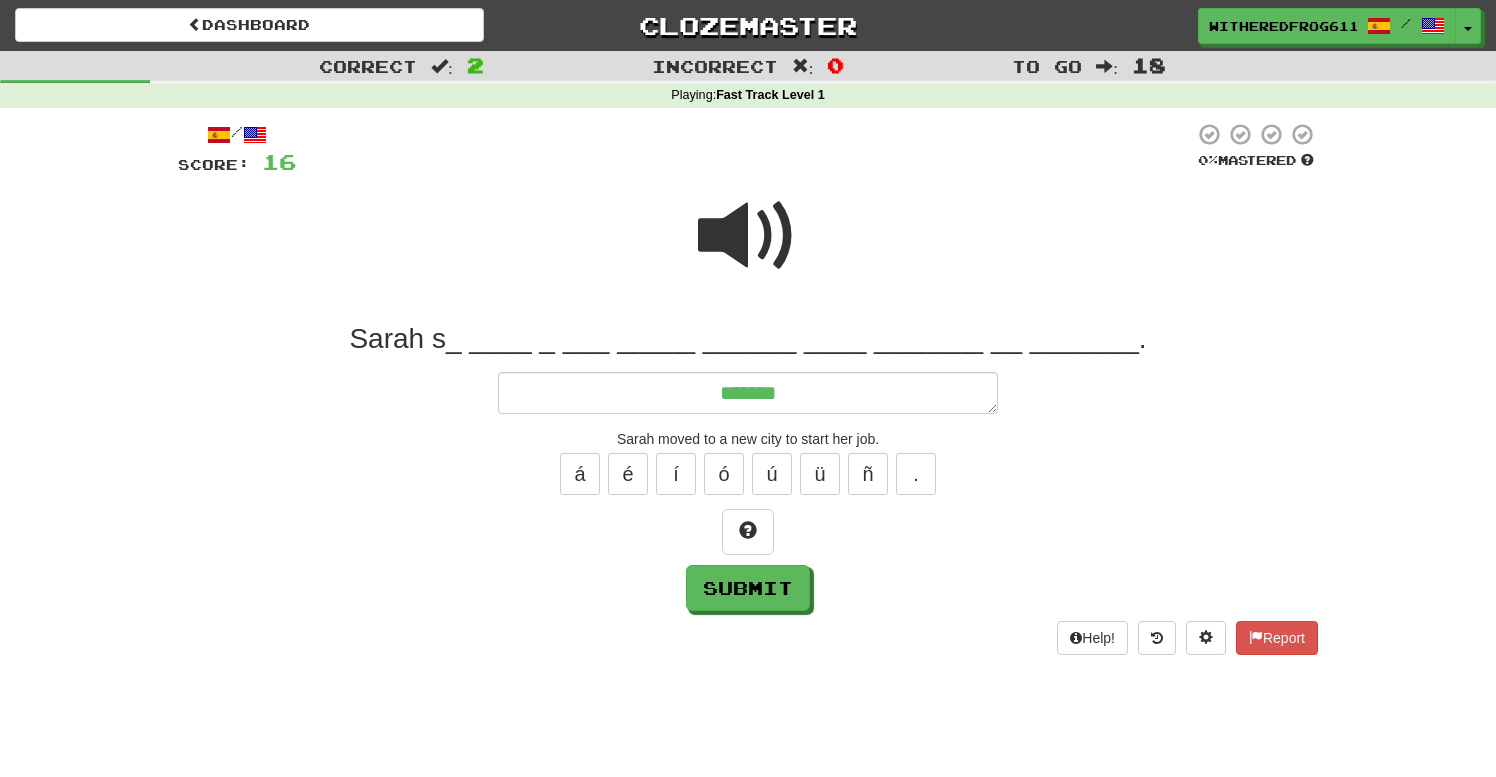 type on "*" 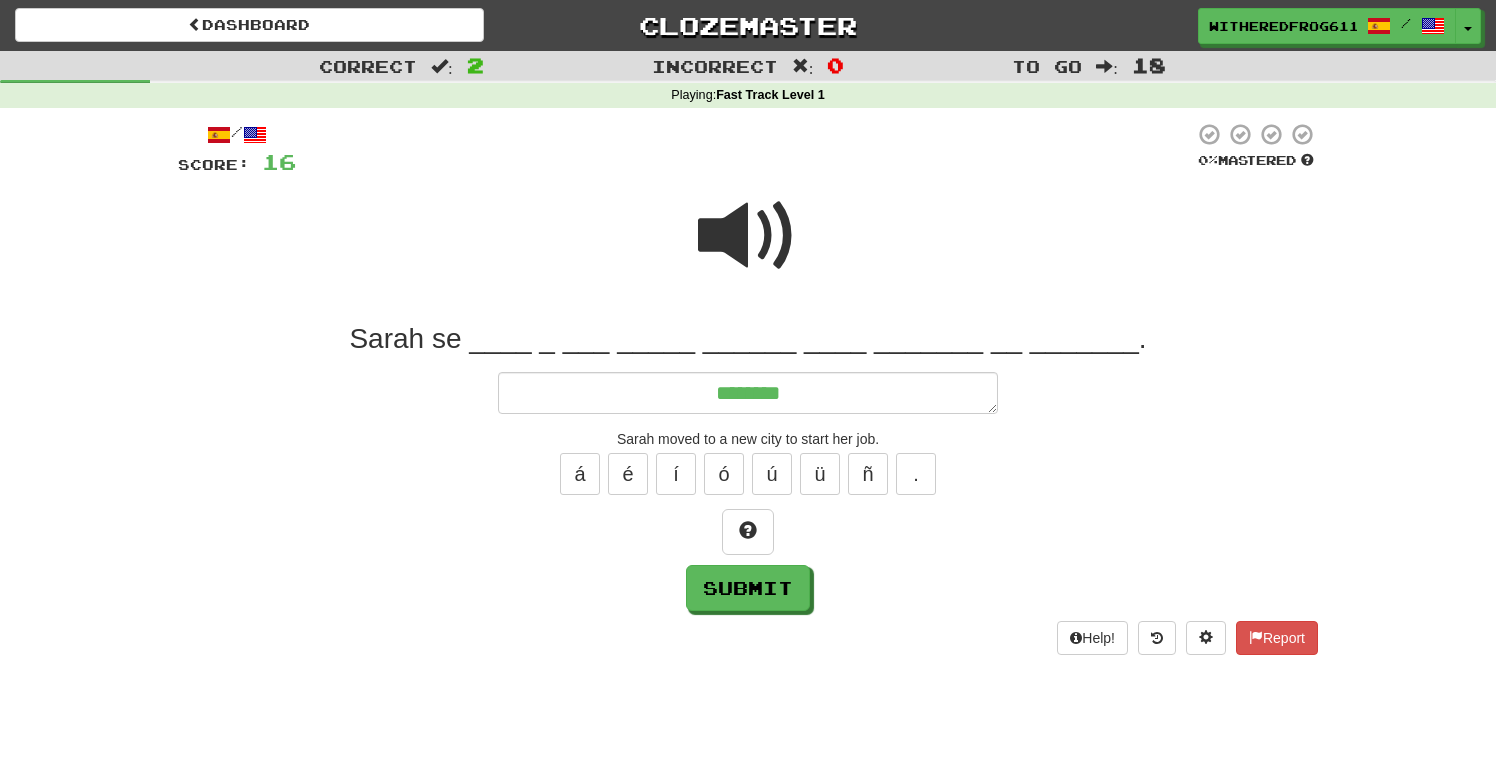 type on "*" 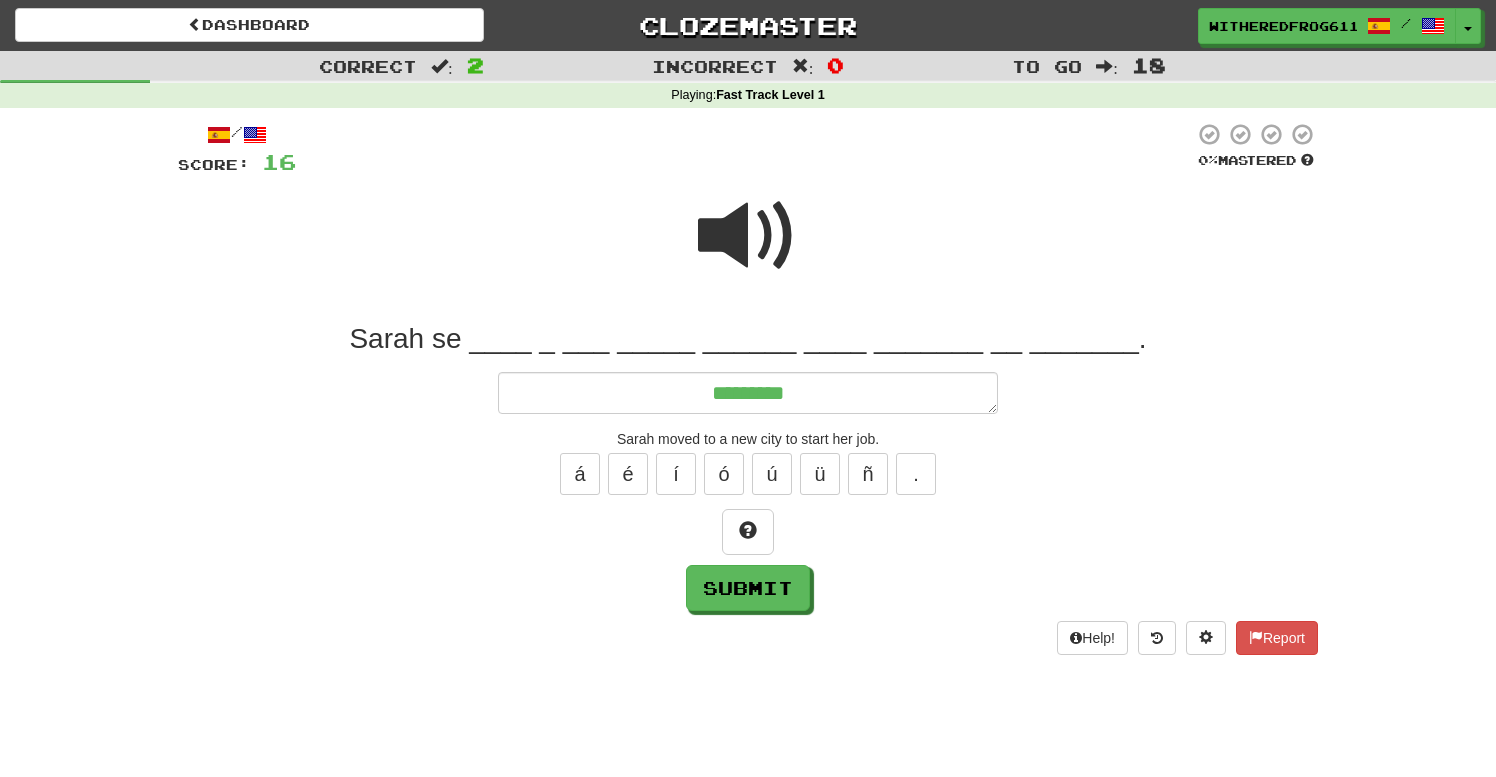 type on "*" 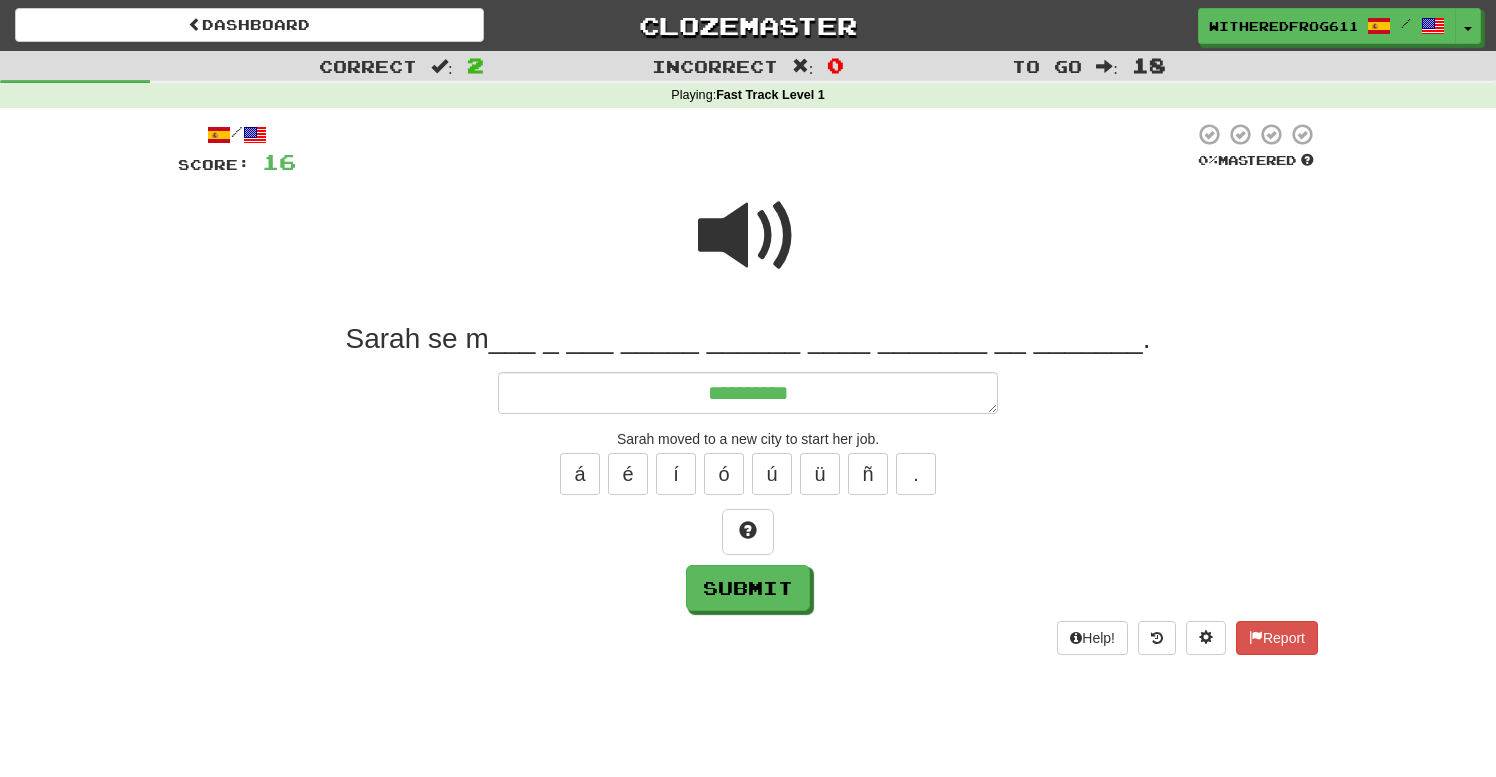 type on "*" 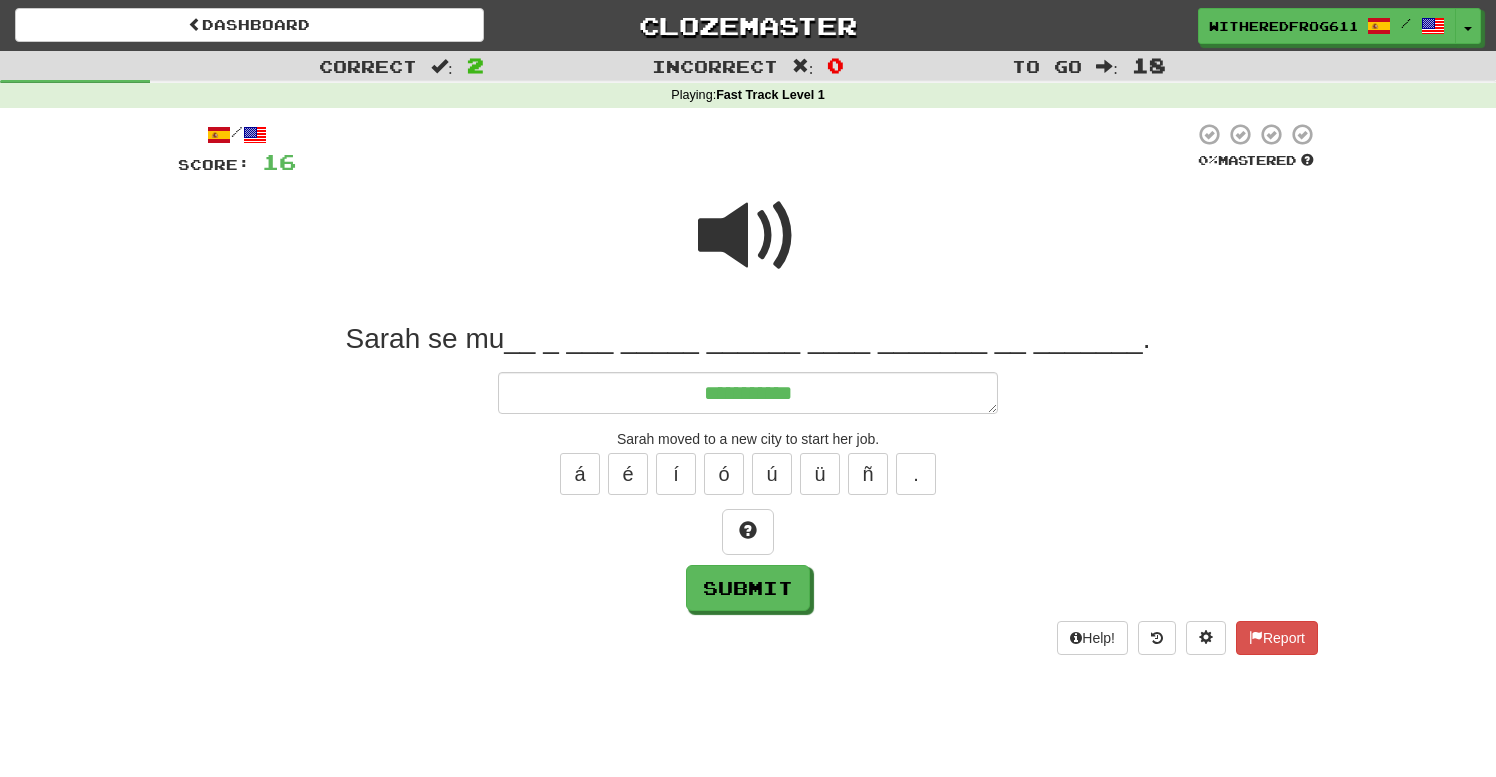type on "*" 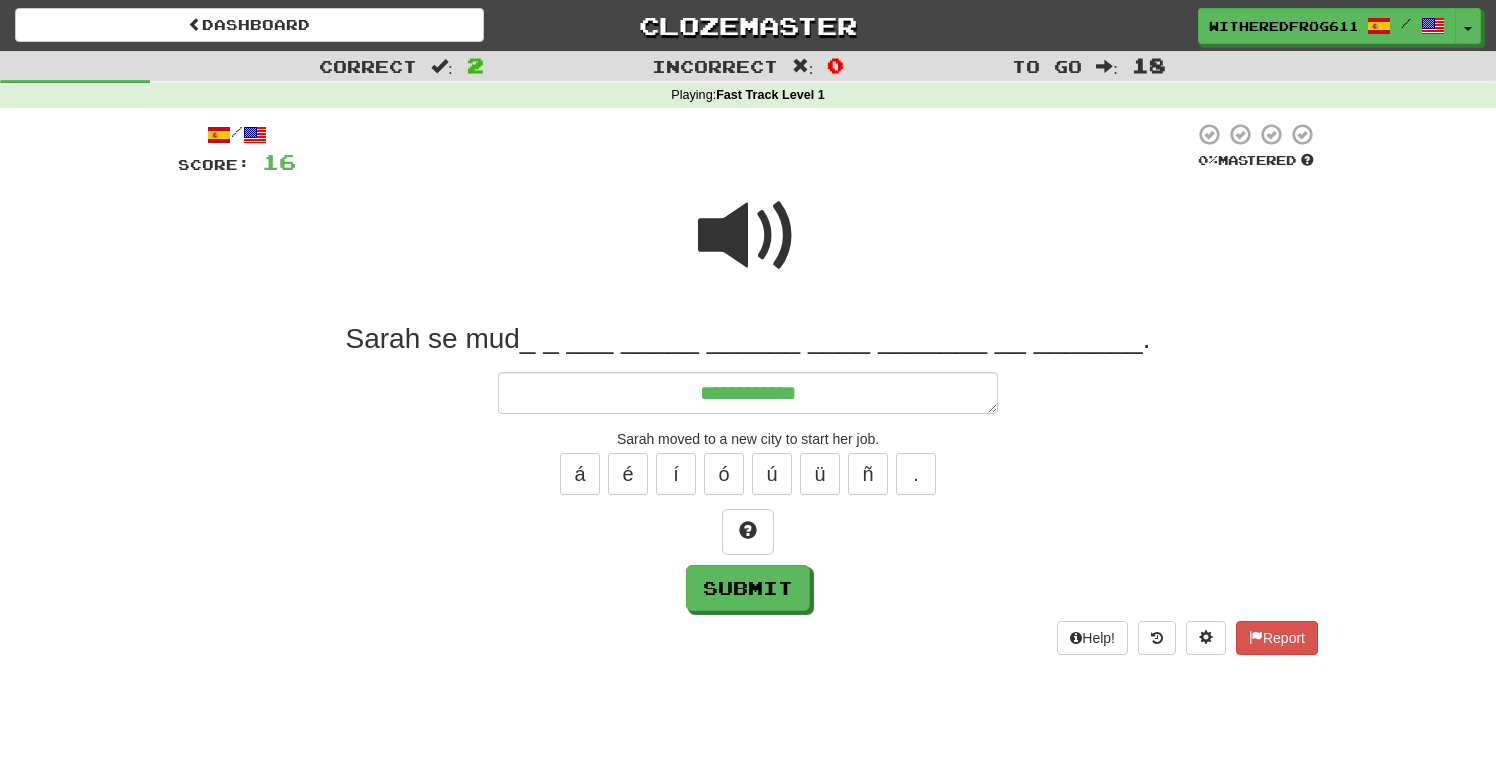 type on "**********" 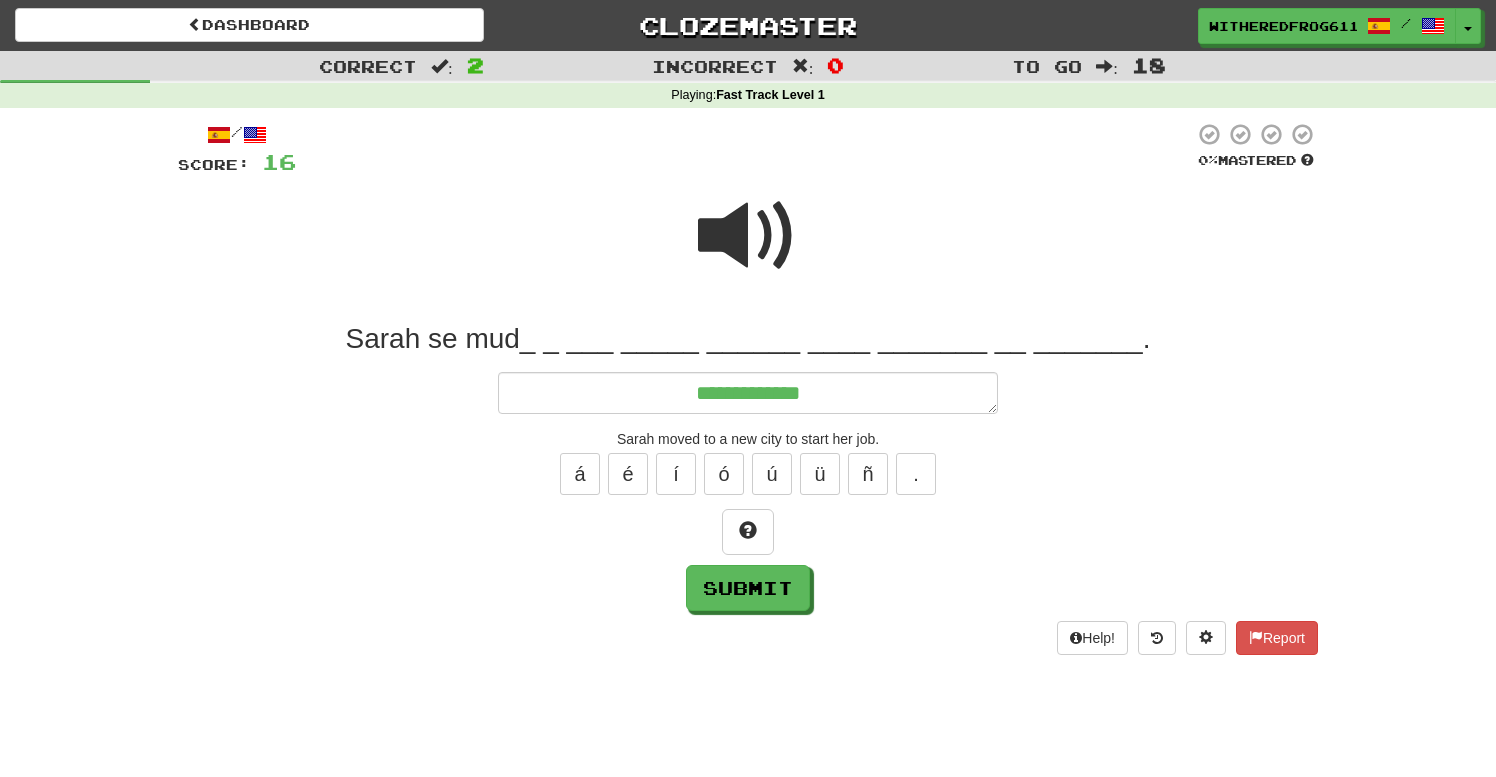 type on "*" 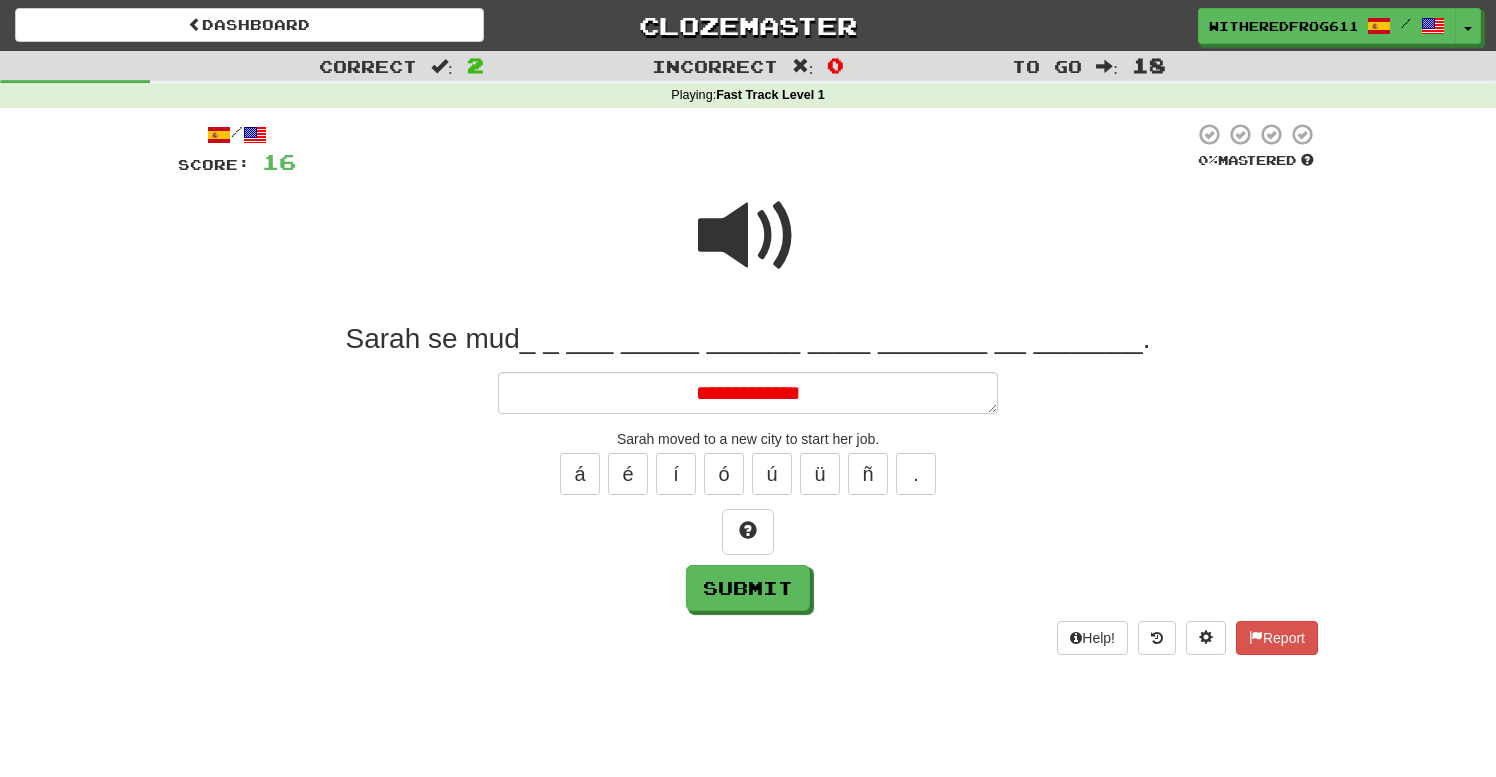 type on "**********" 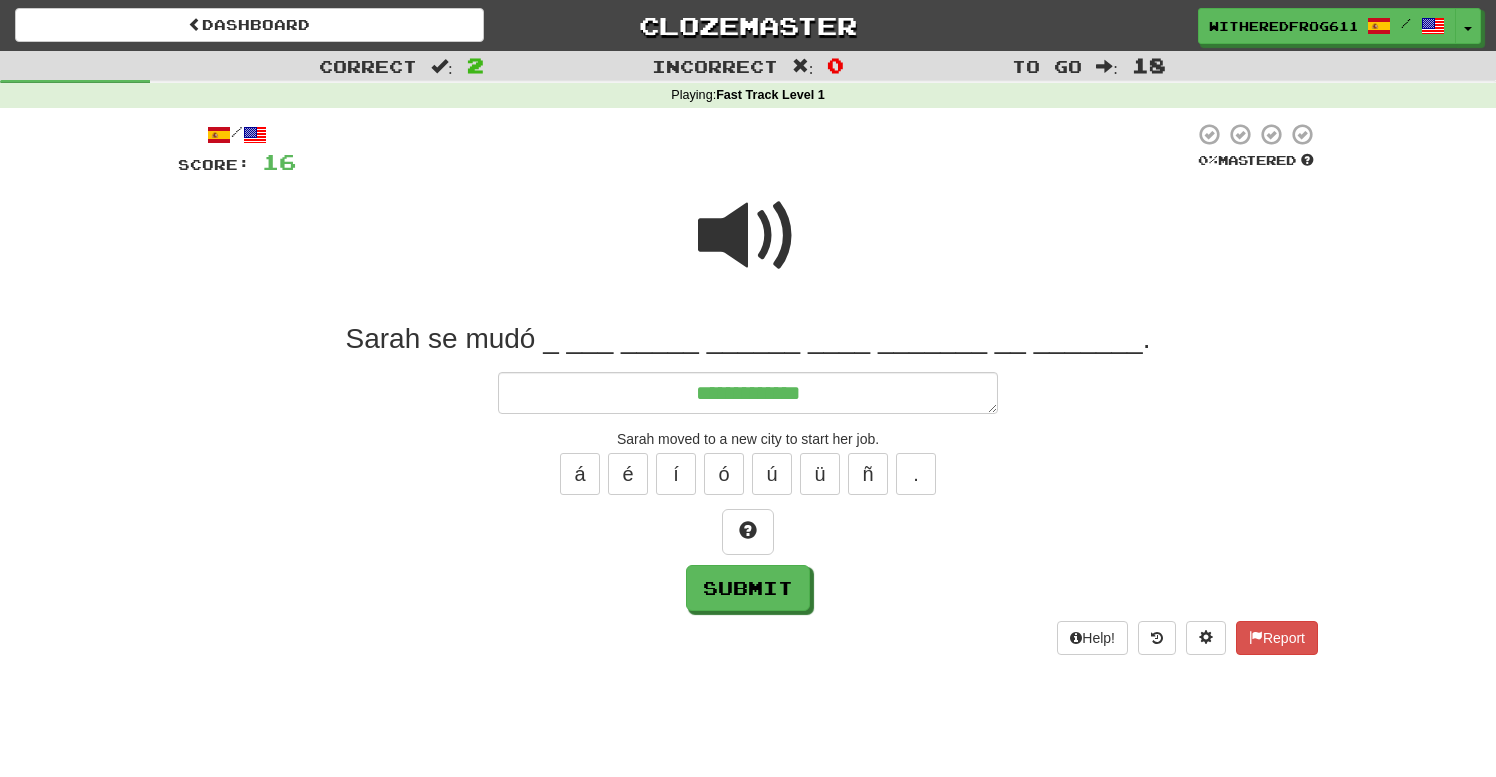 type on "*" 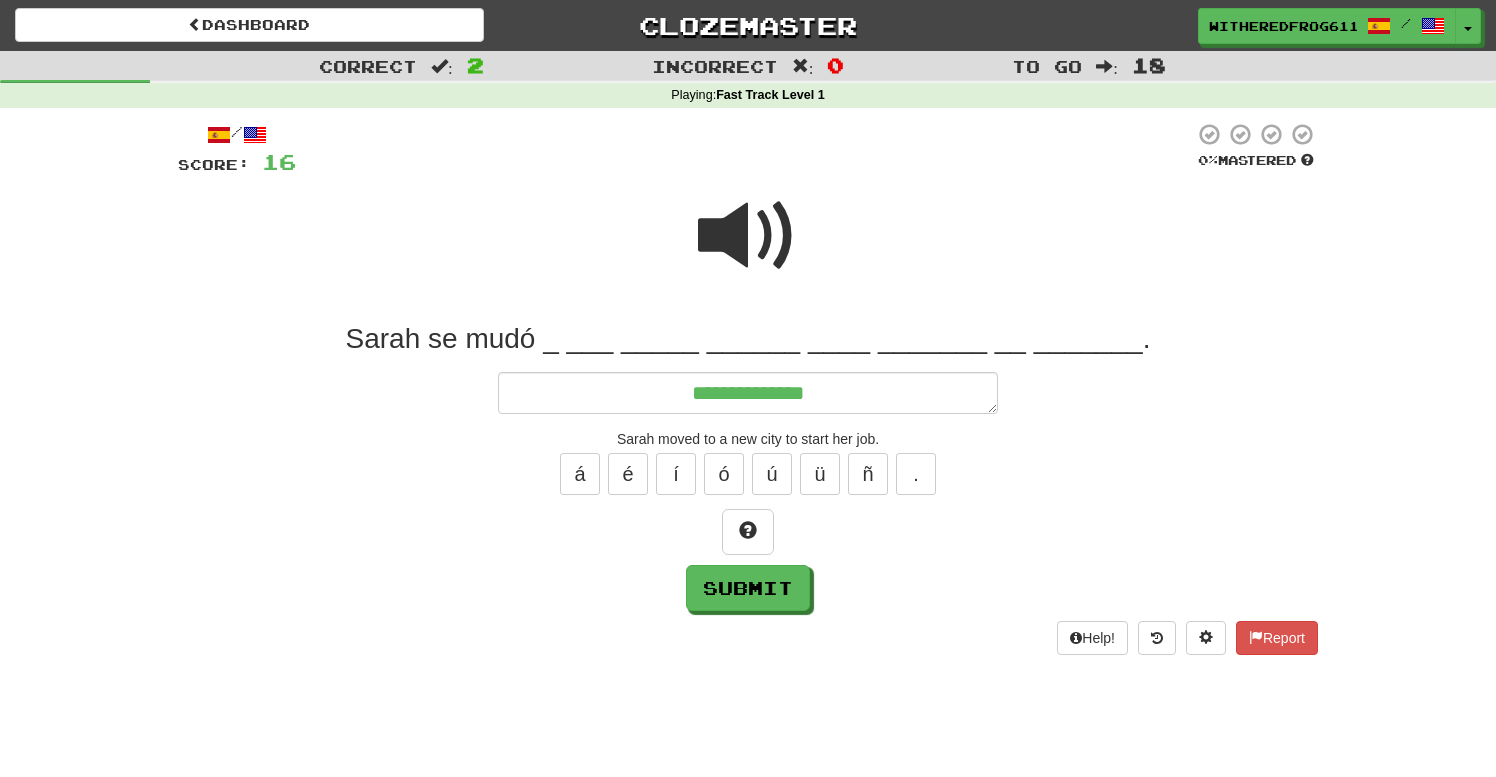 type on "*" 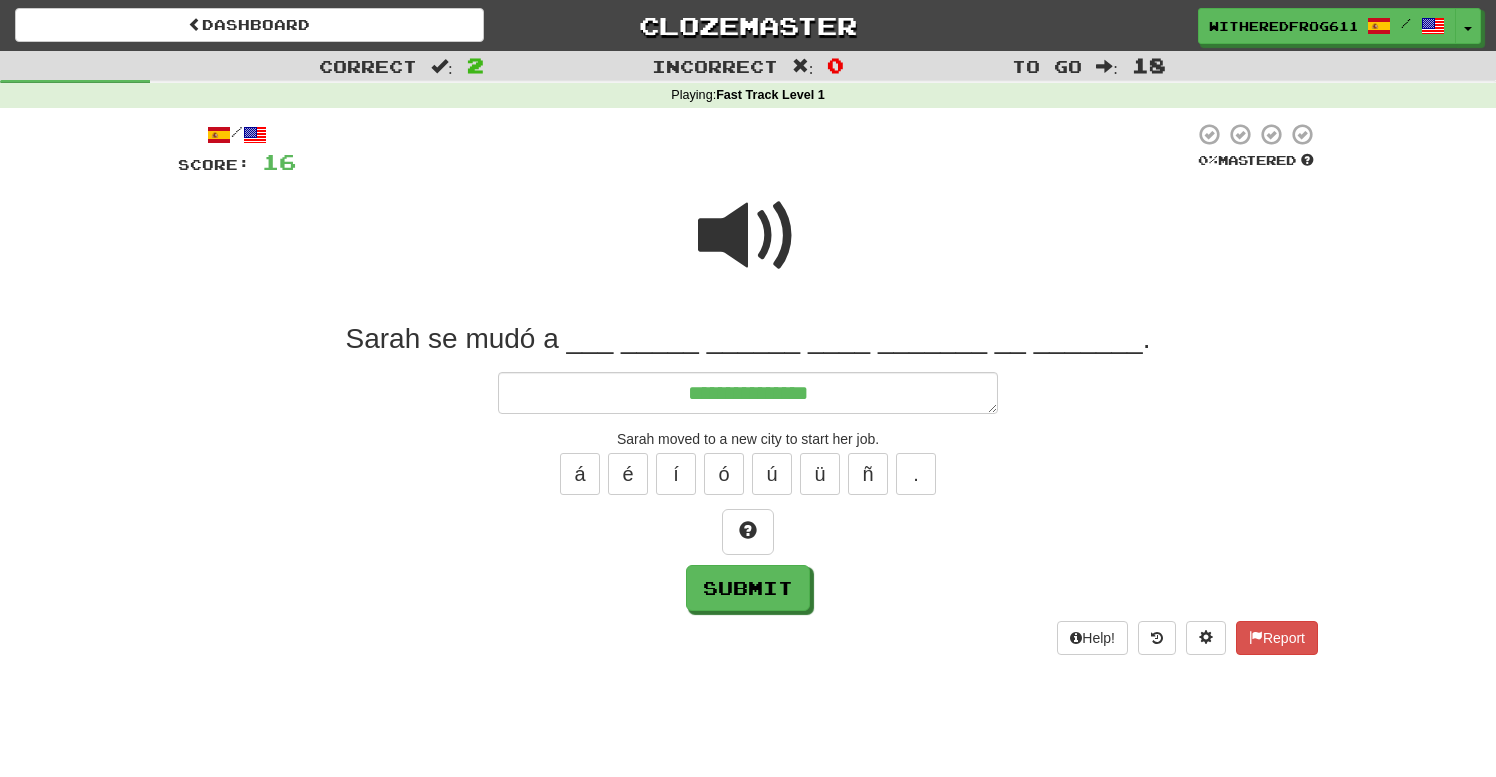 type on "*" 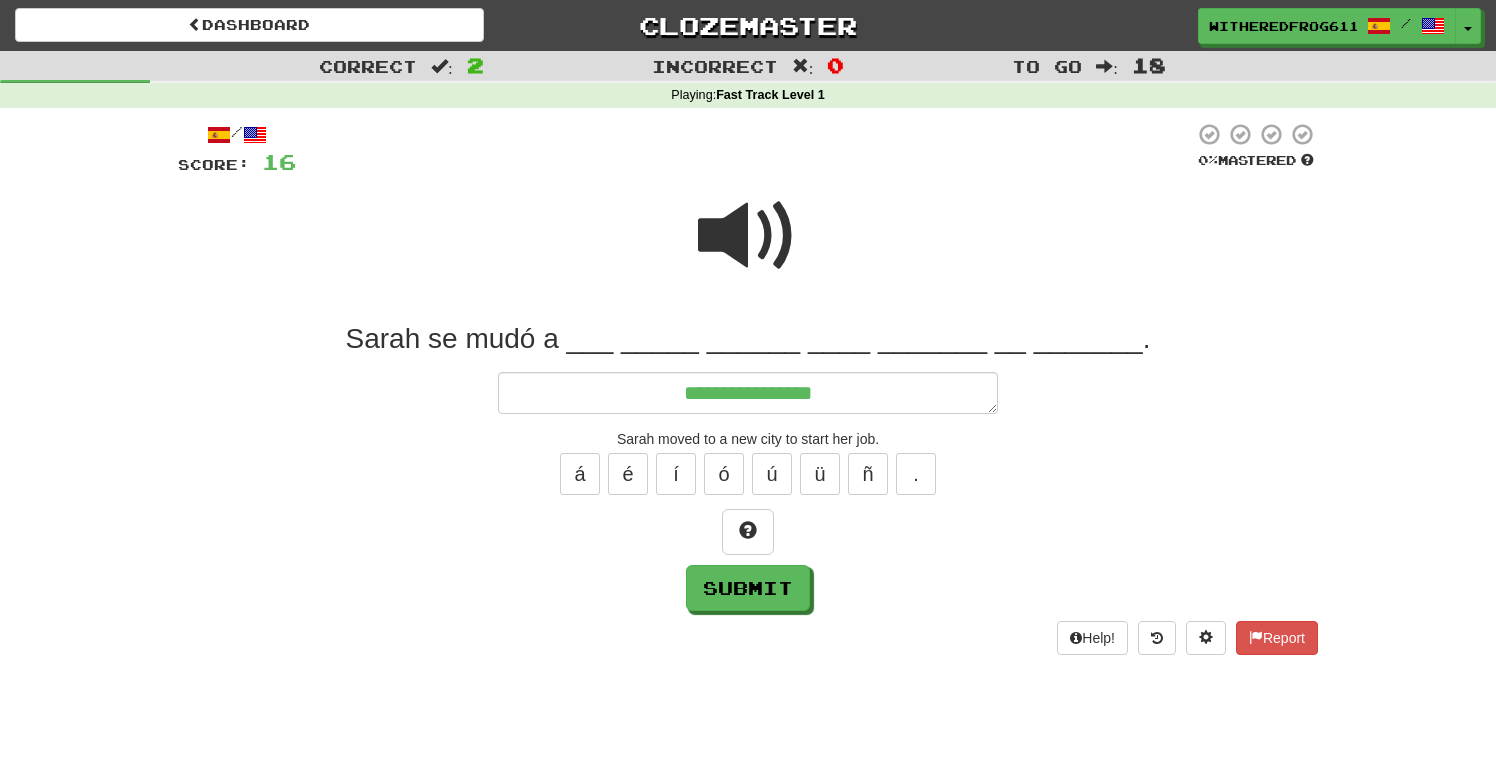 type on "*" 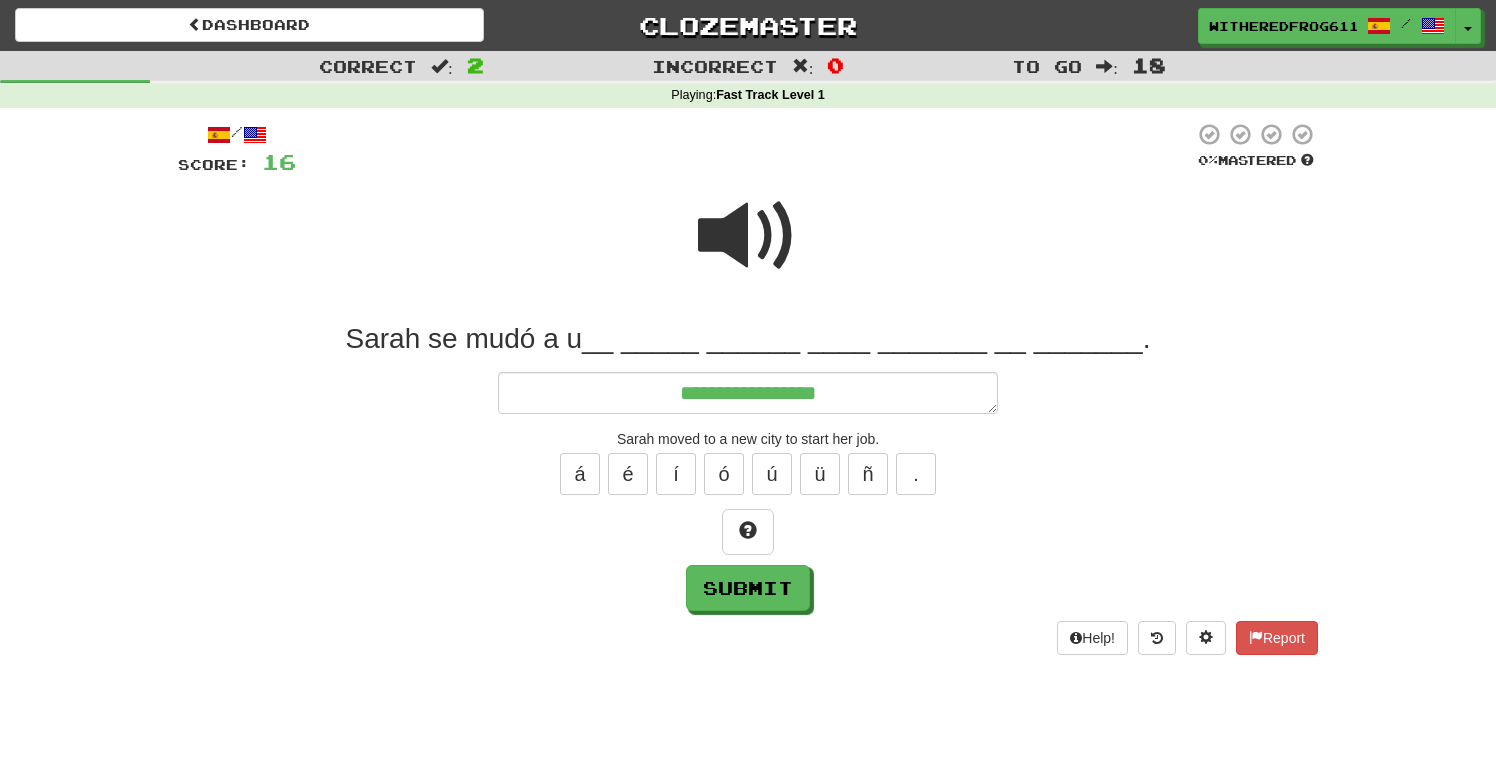 type on "*" 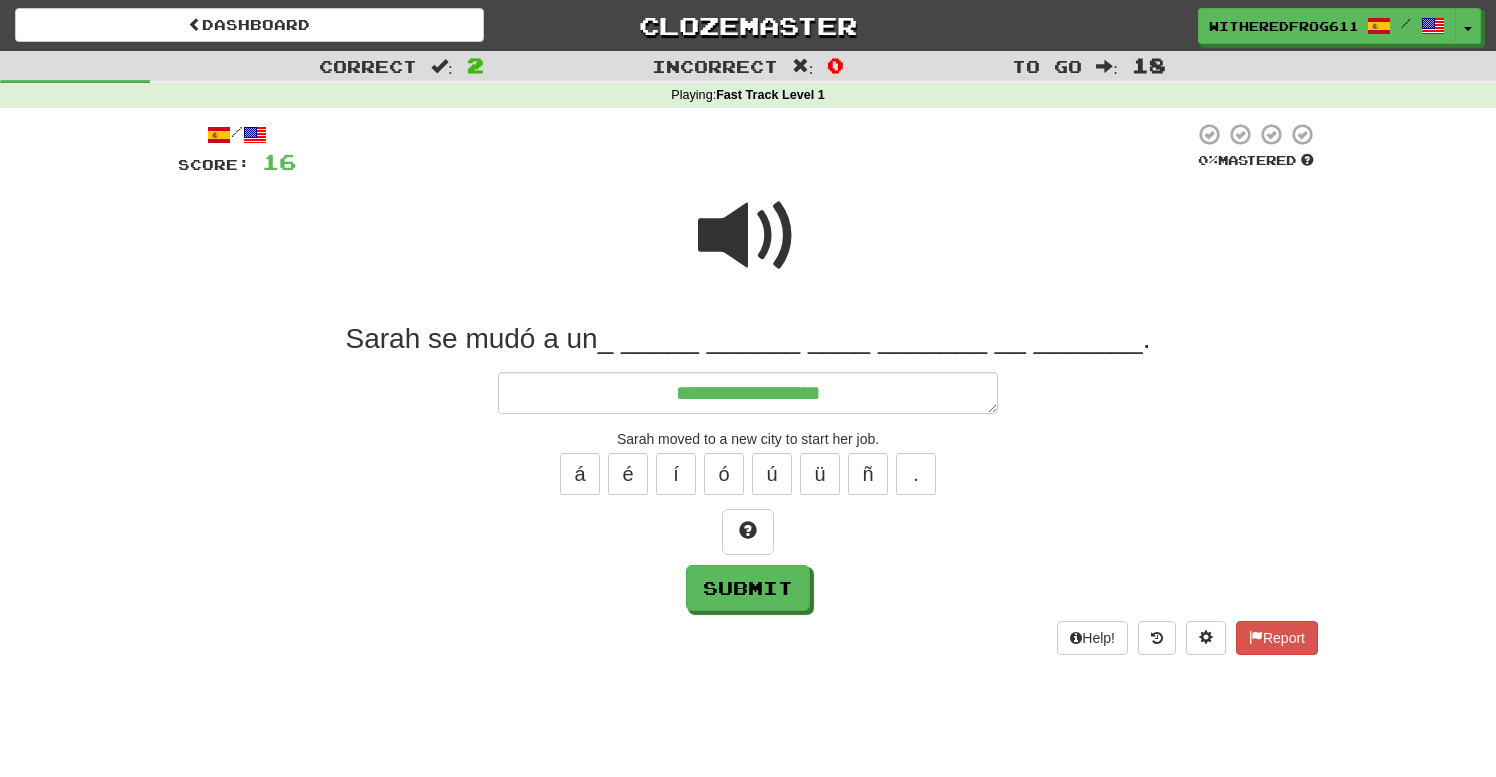 type on "*" 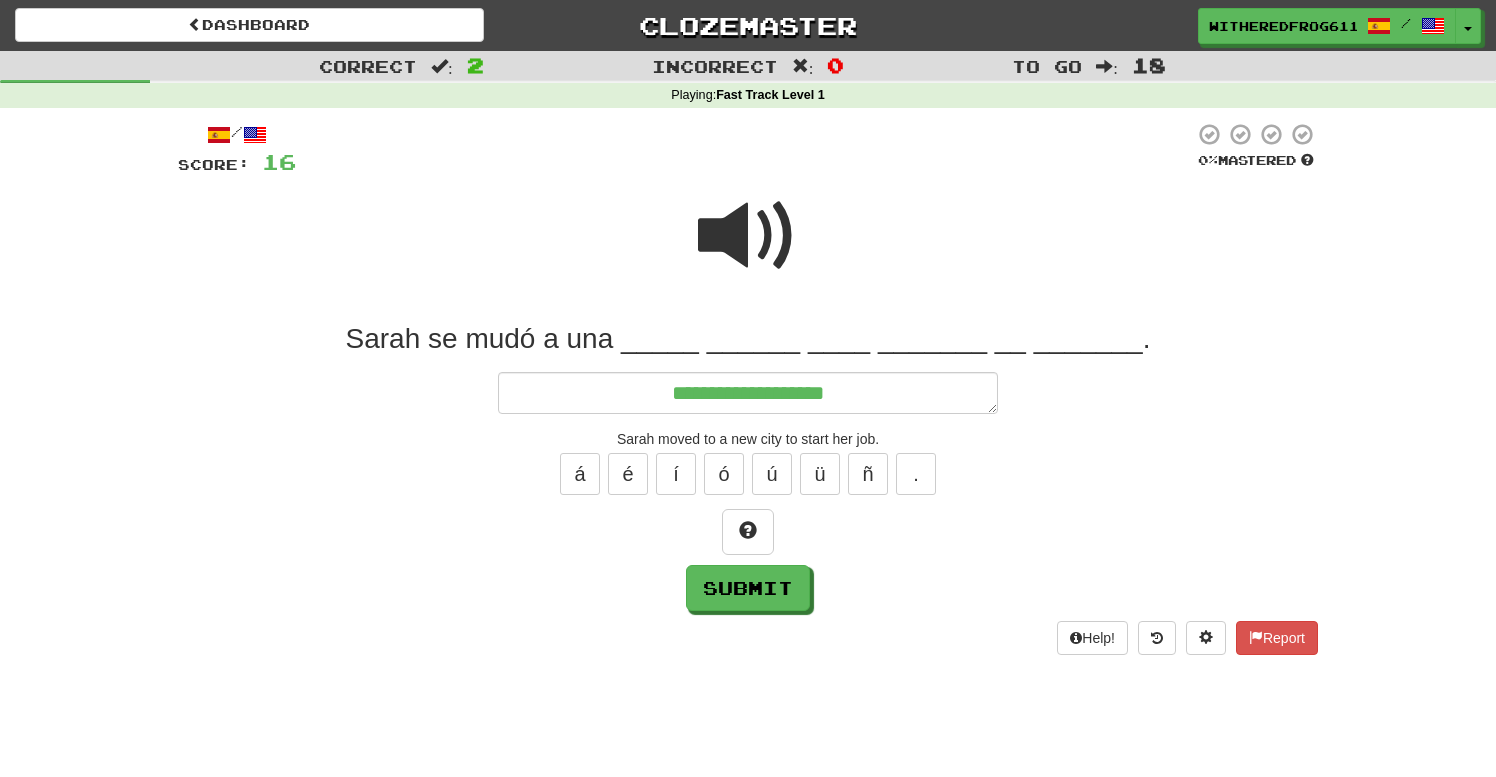 type on "*" 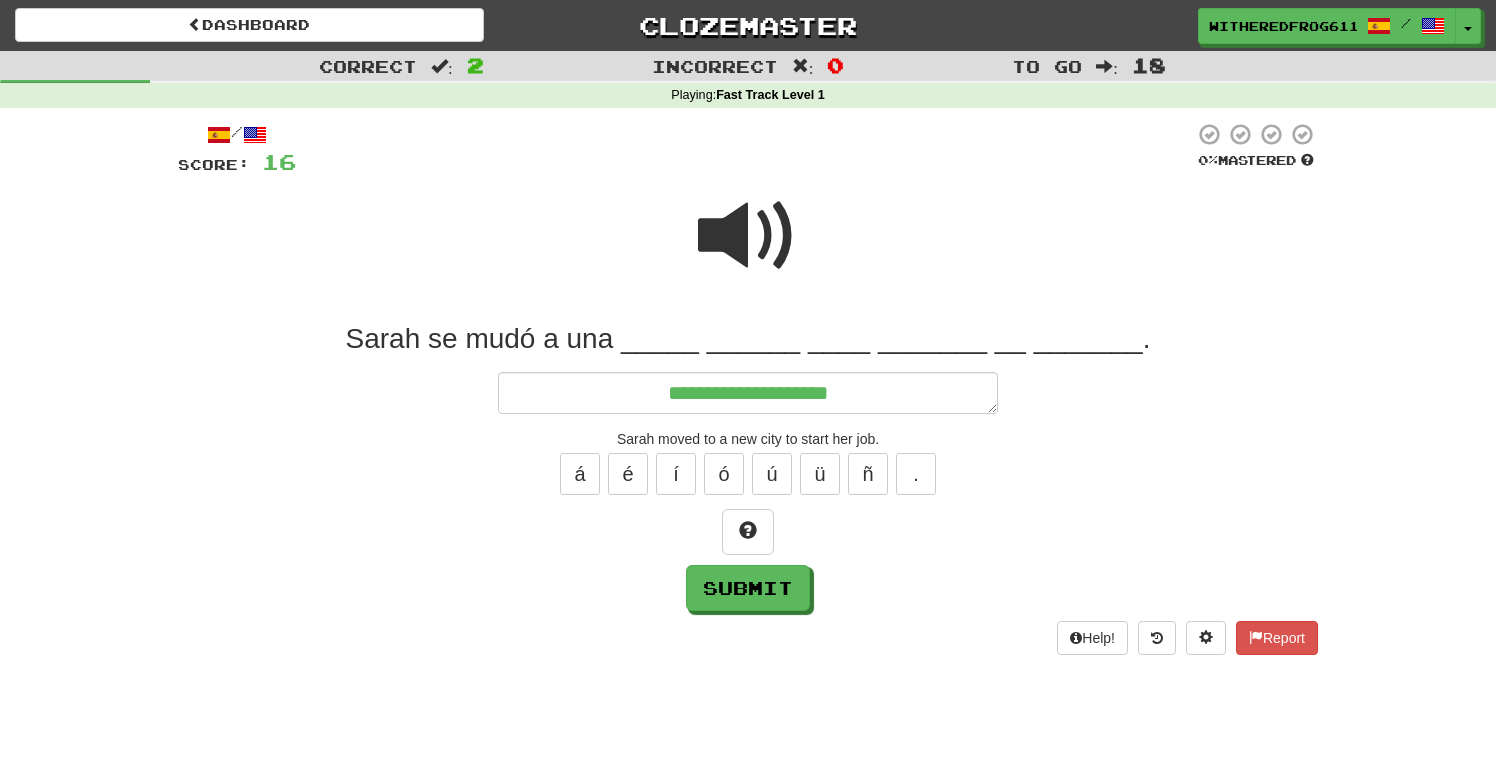 type on "*" 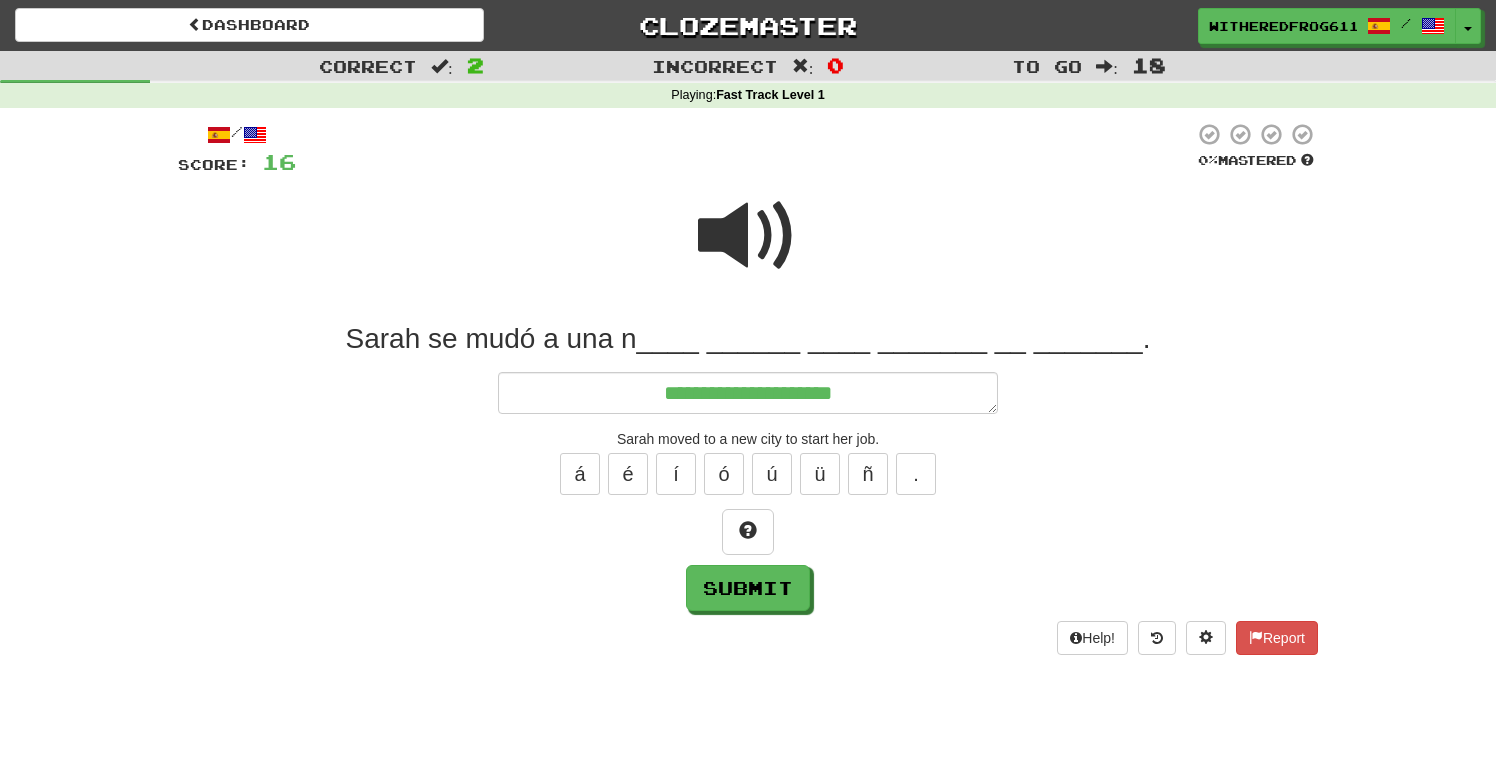 type on "*" 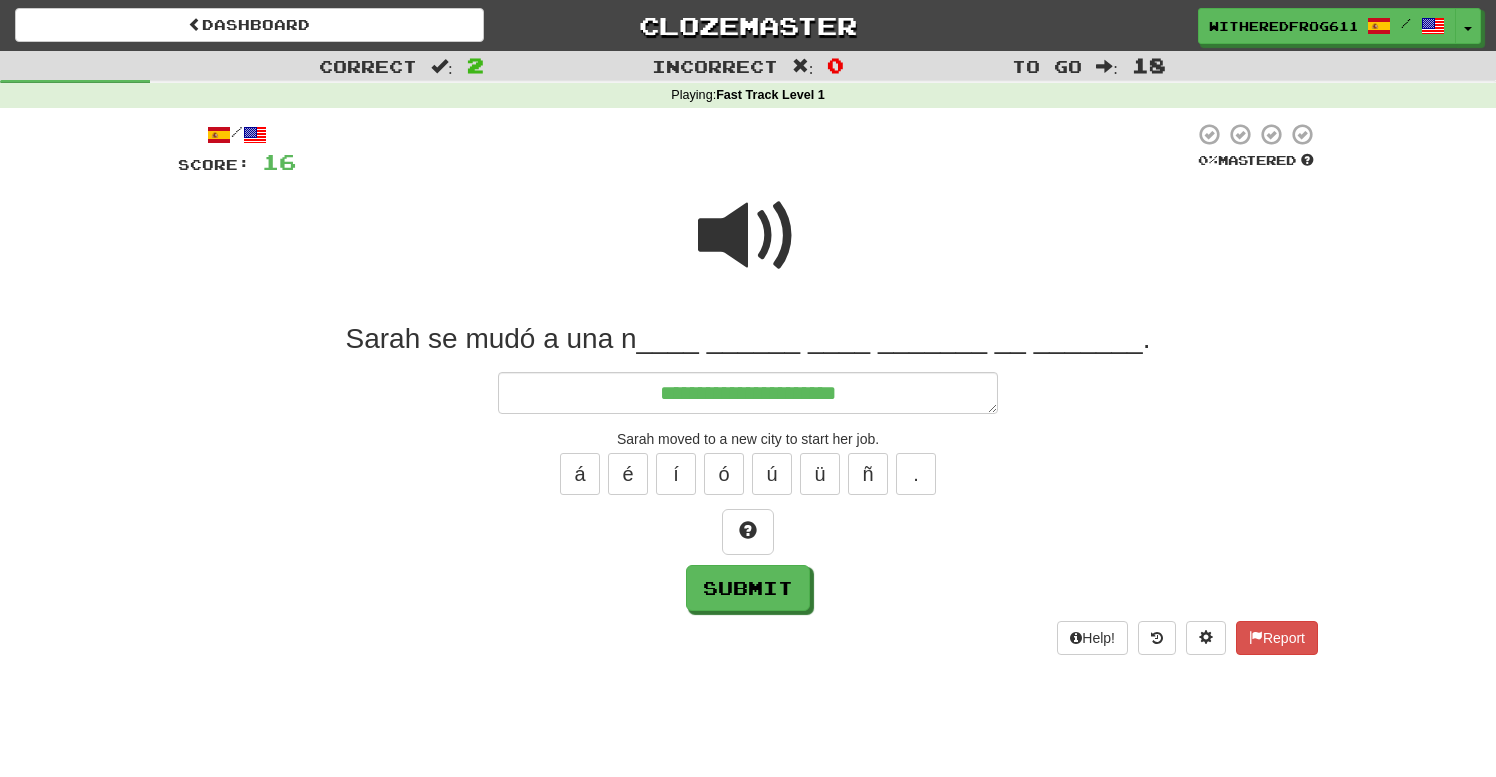 type on "*" 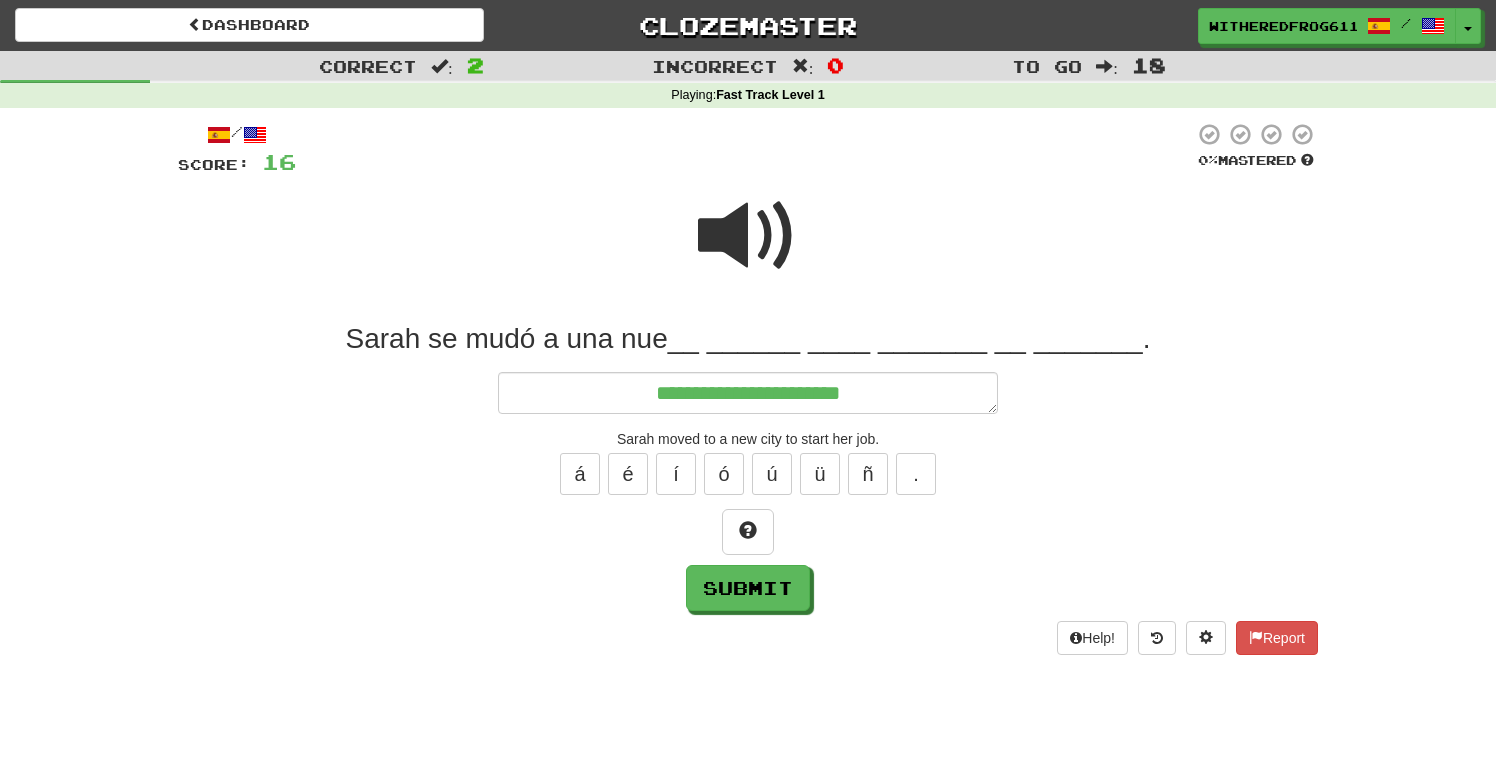 type on "*" 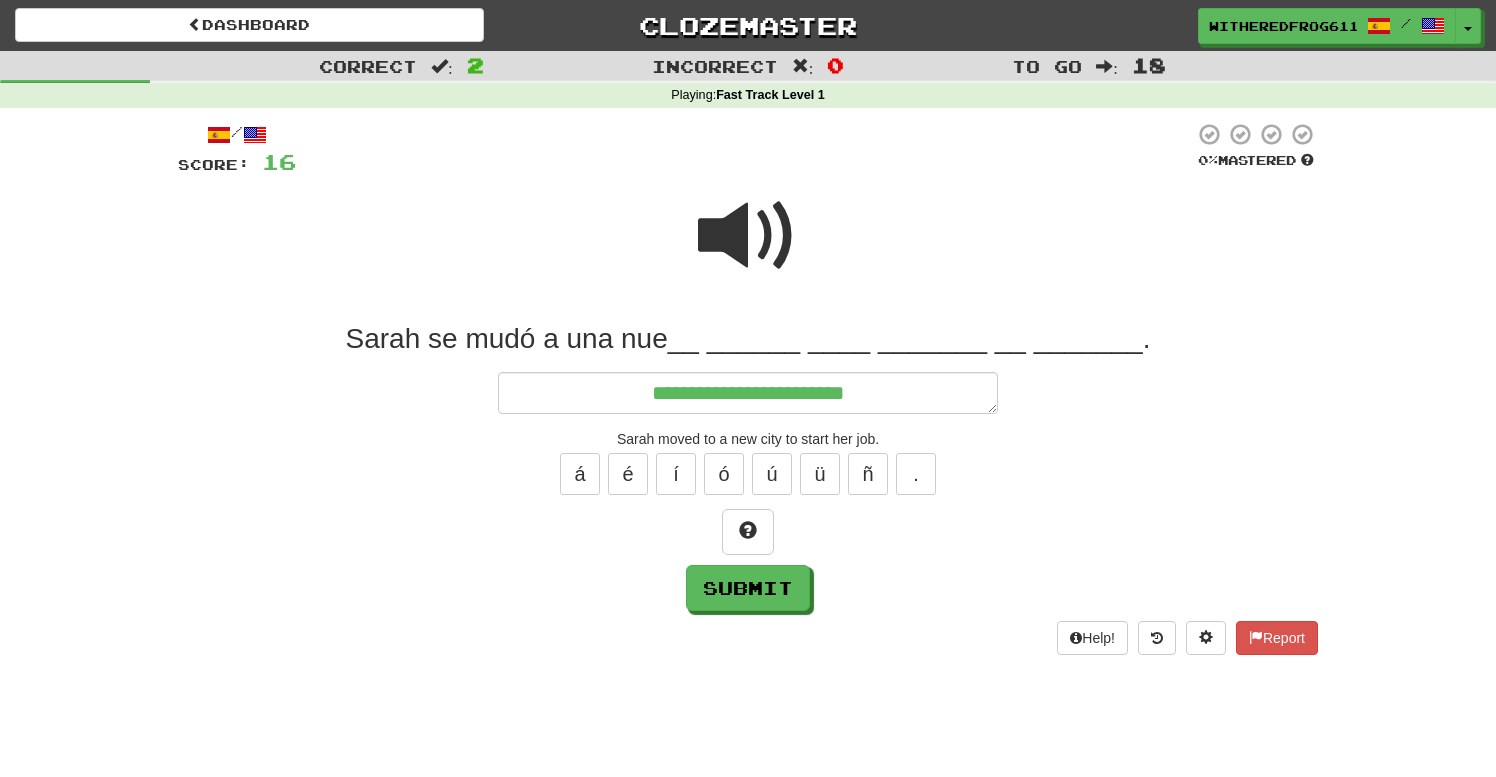 type on "*" 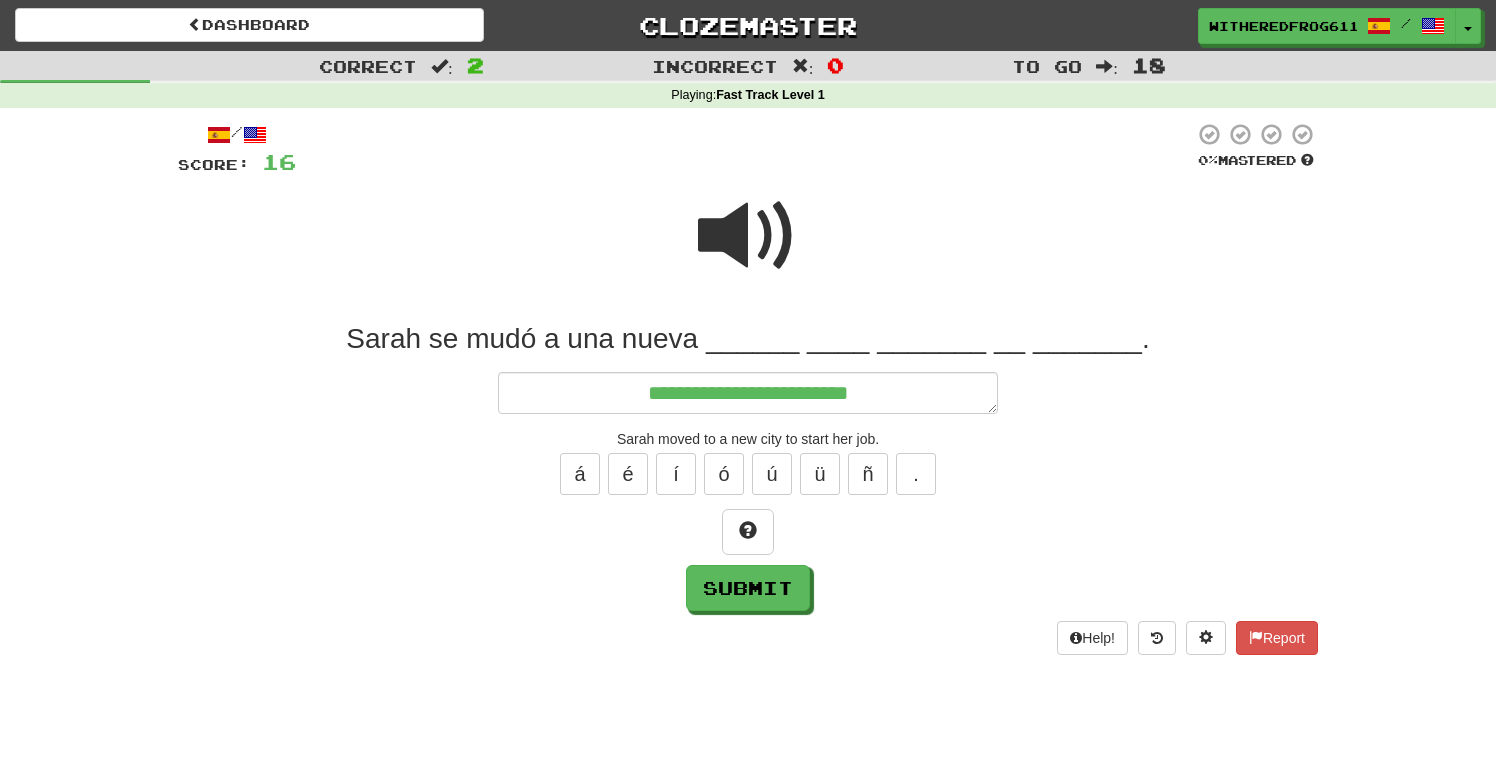 type on "*" 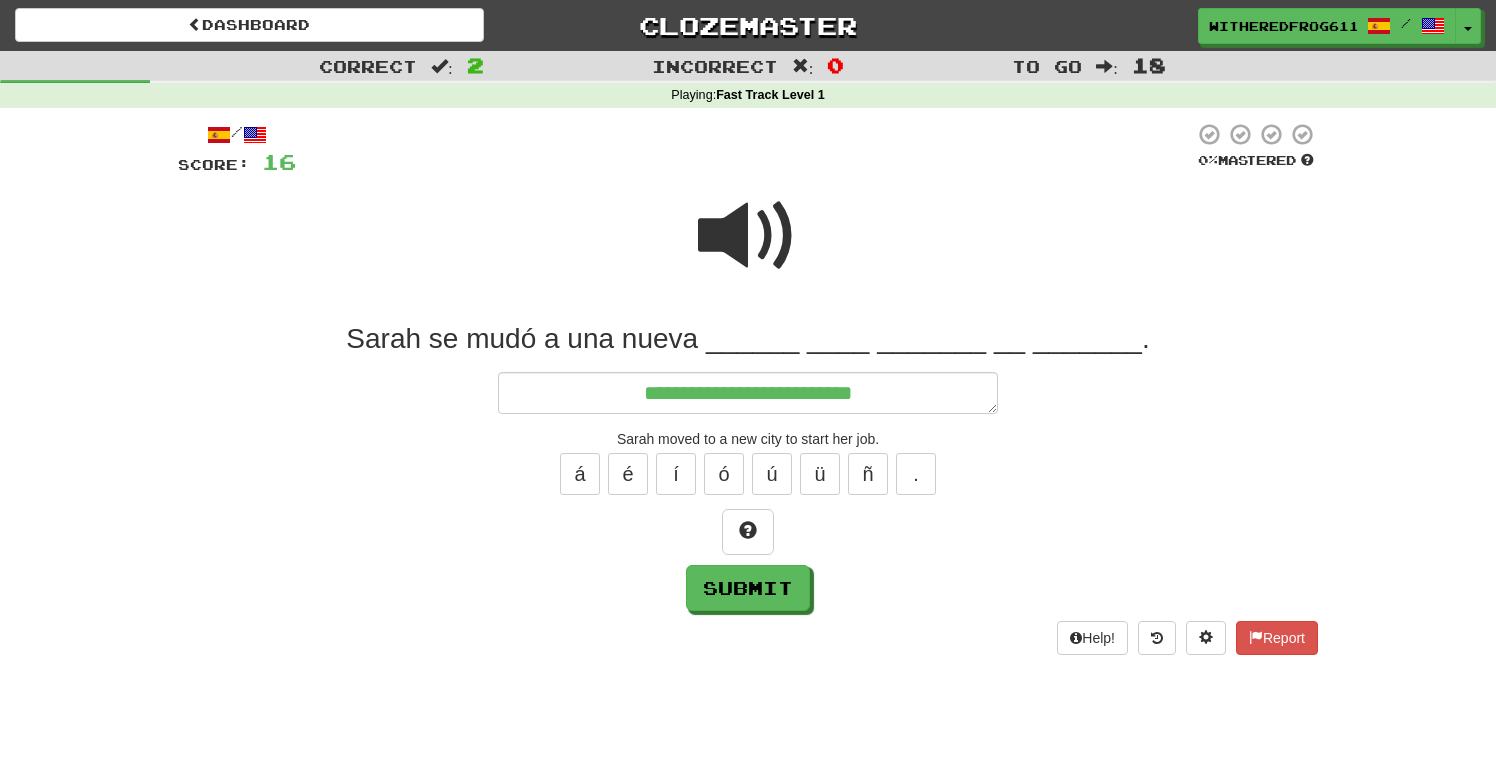type on "*" 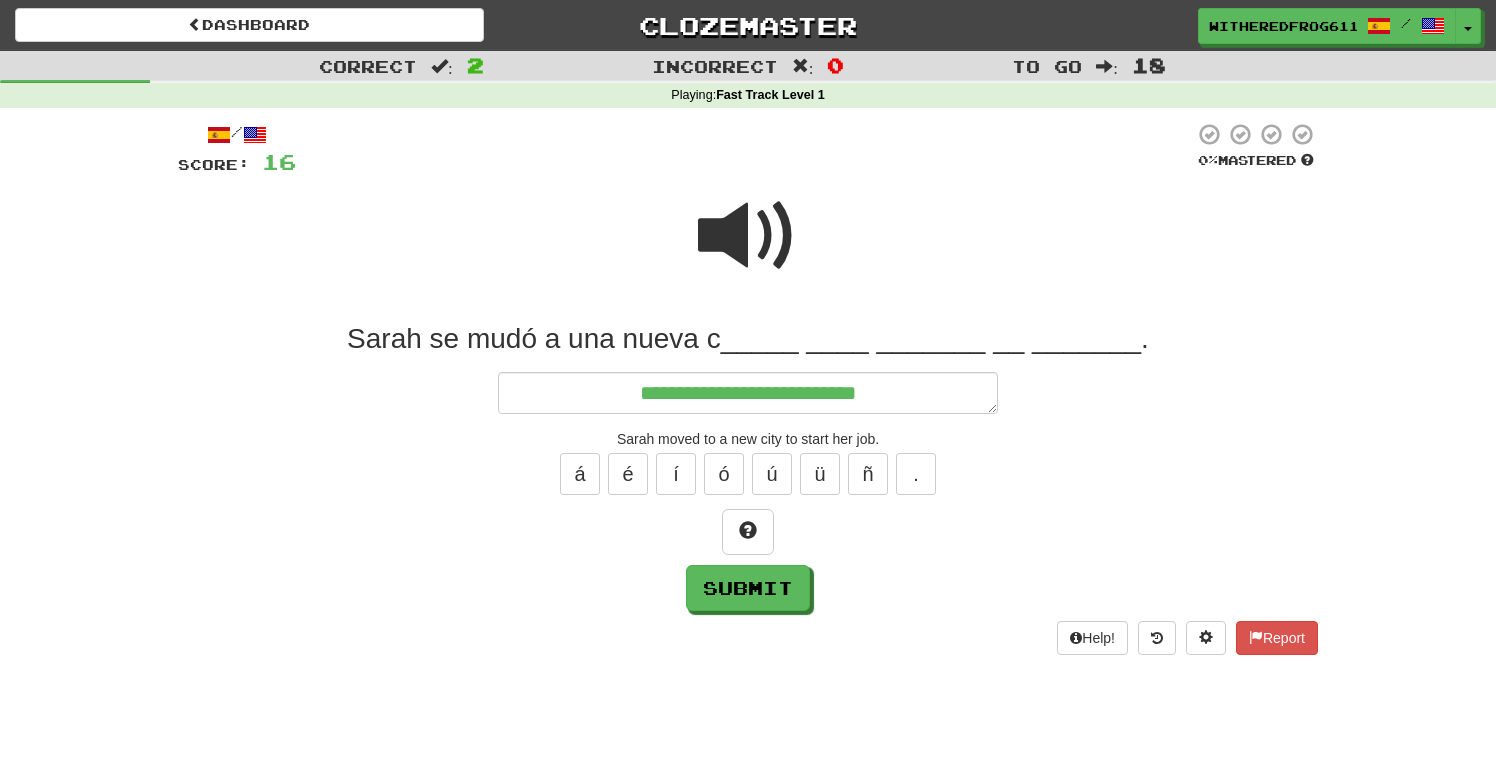type on "*" 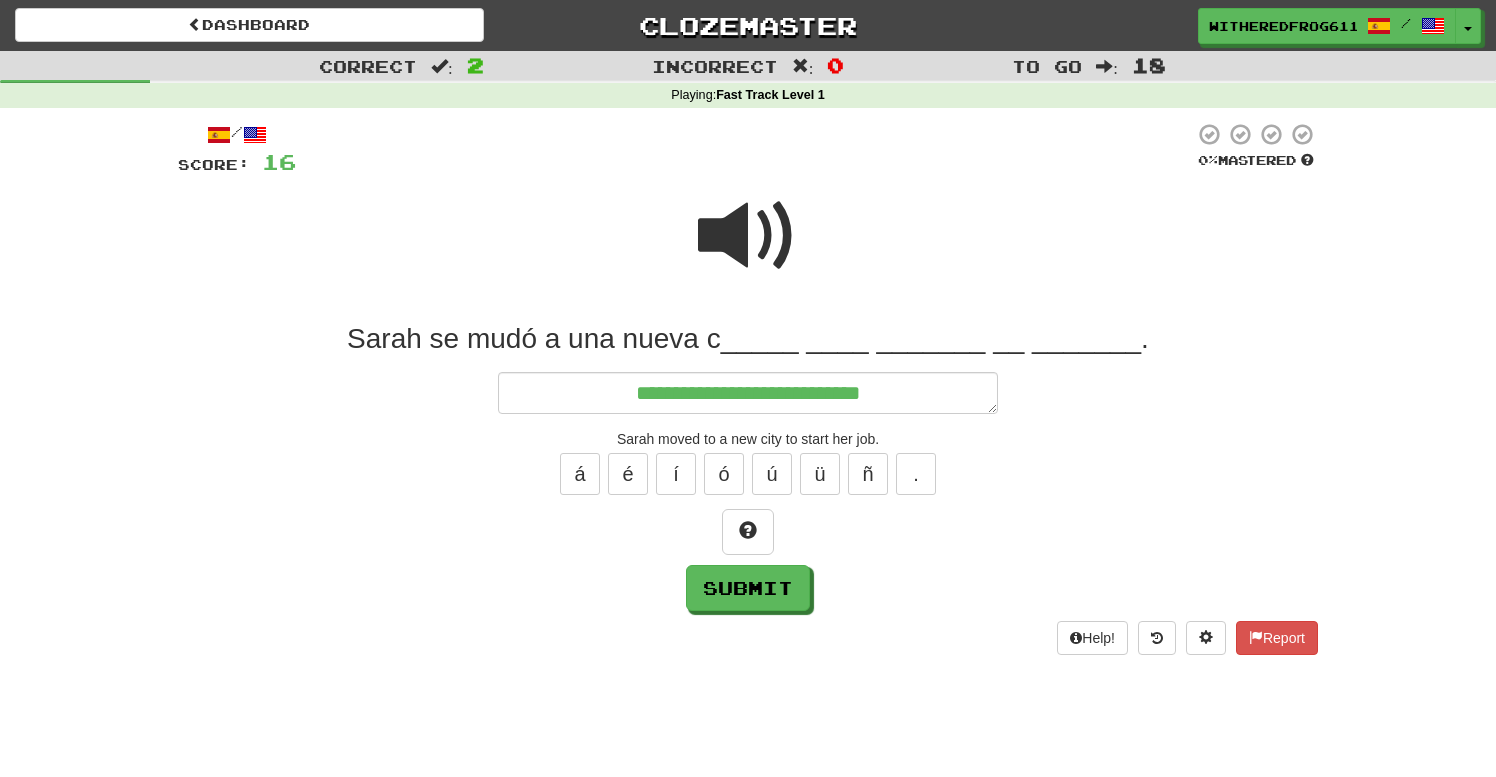 type on "*" 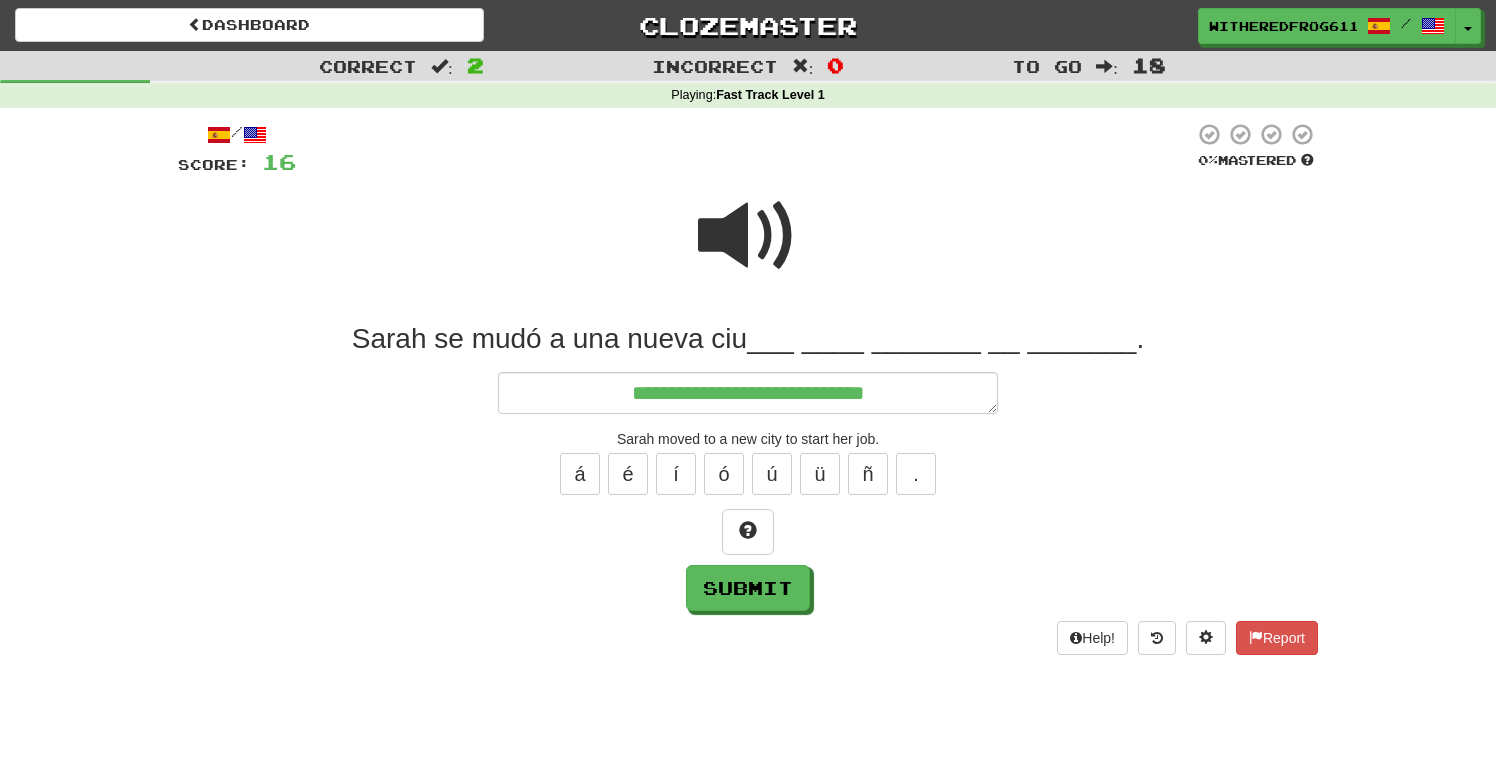 type on "*" 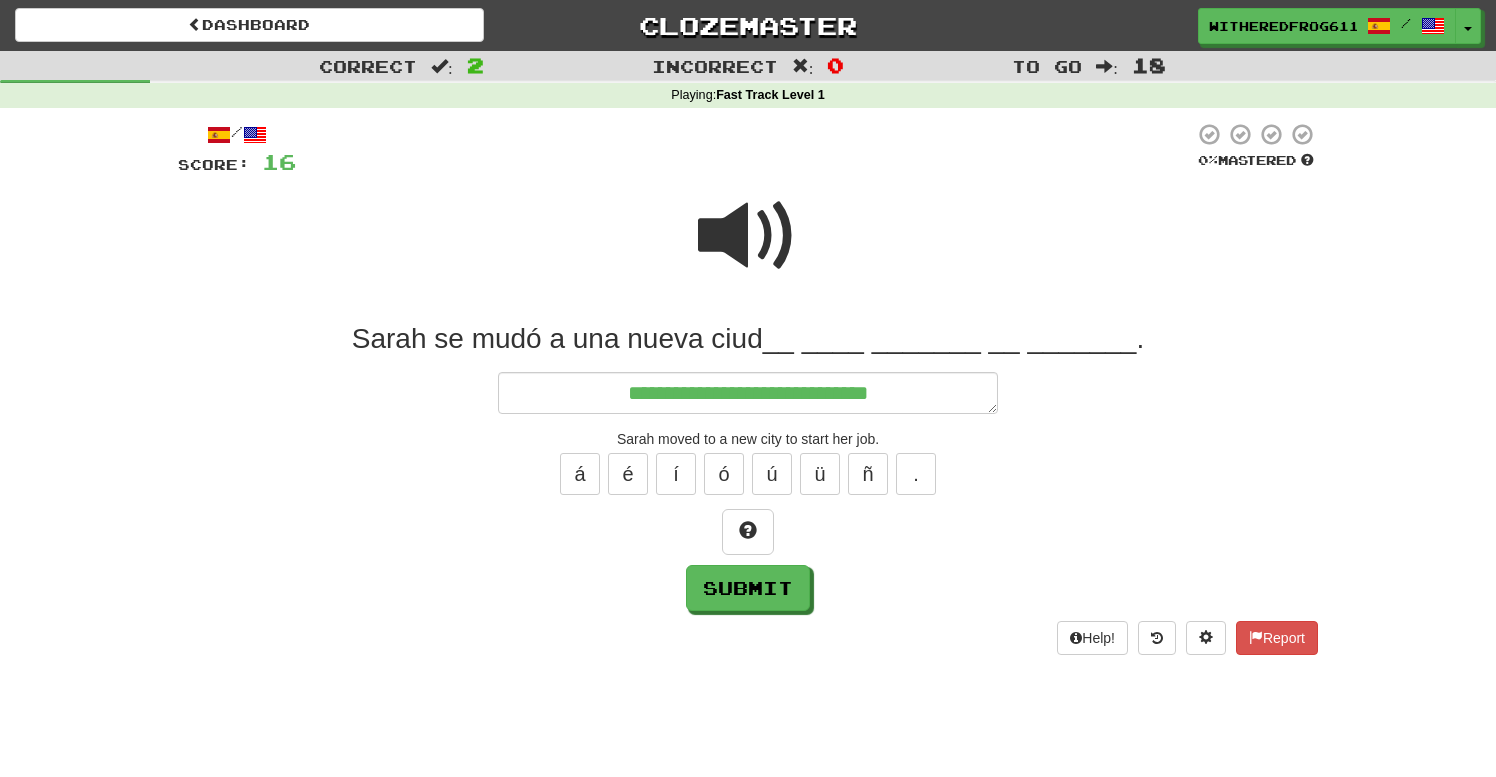 type on "*" 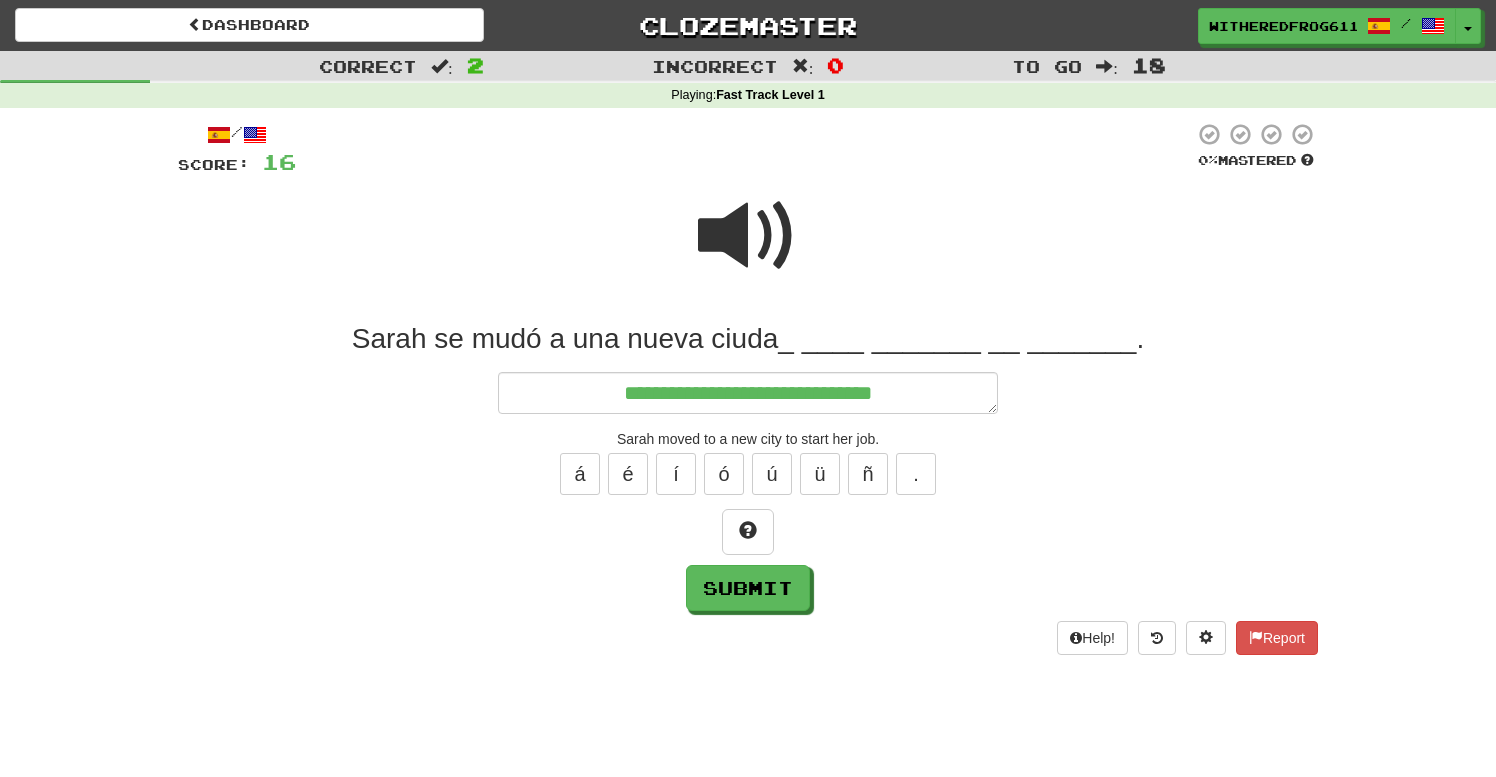 type on "*" 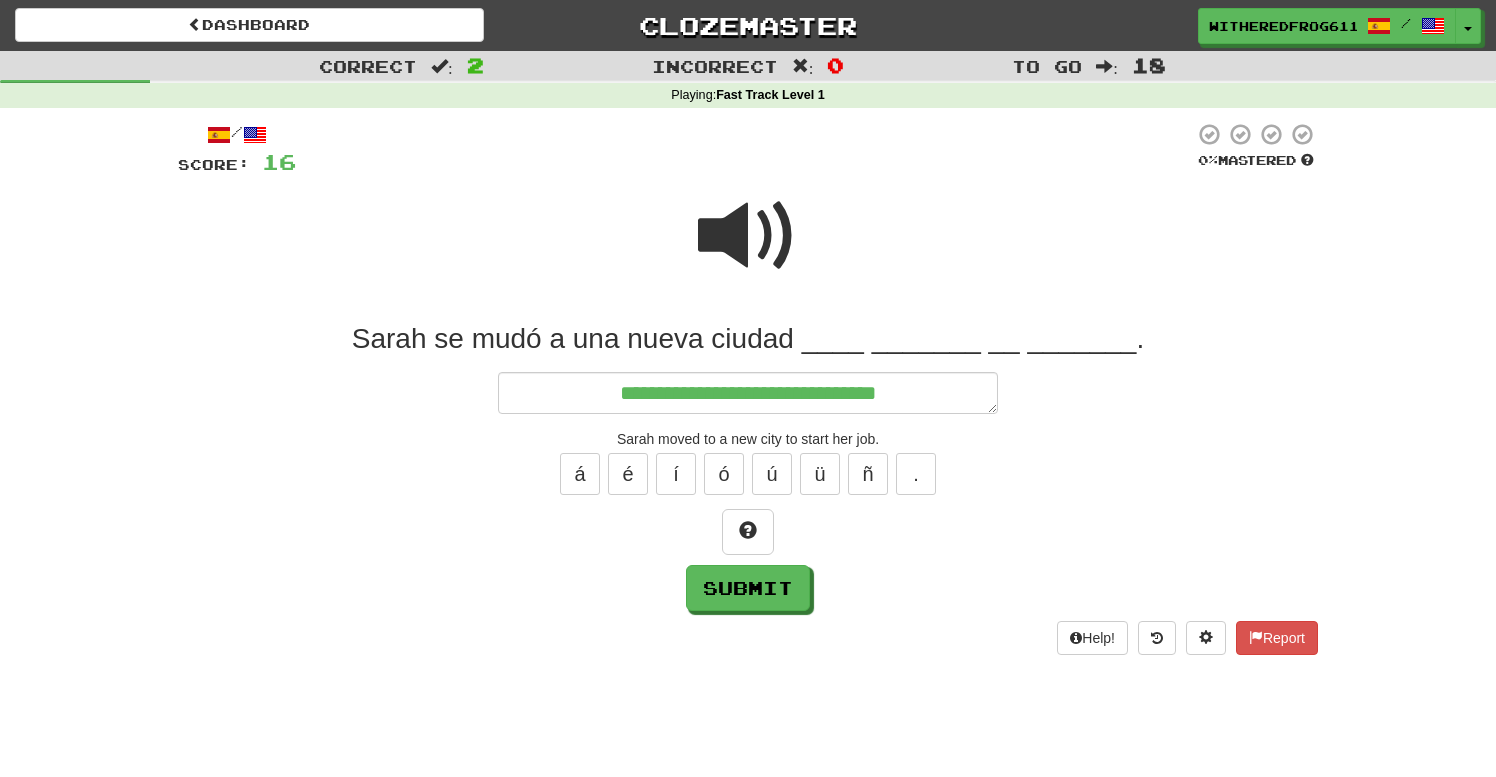 type on "*" 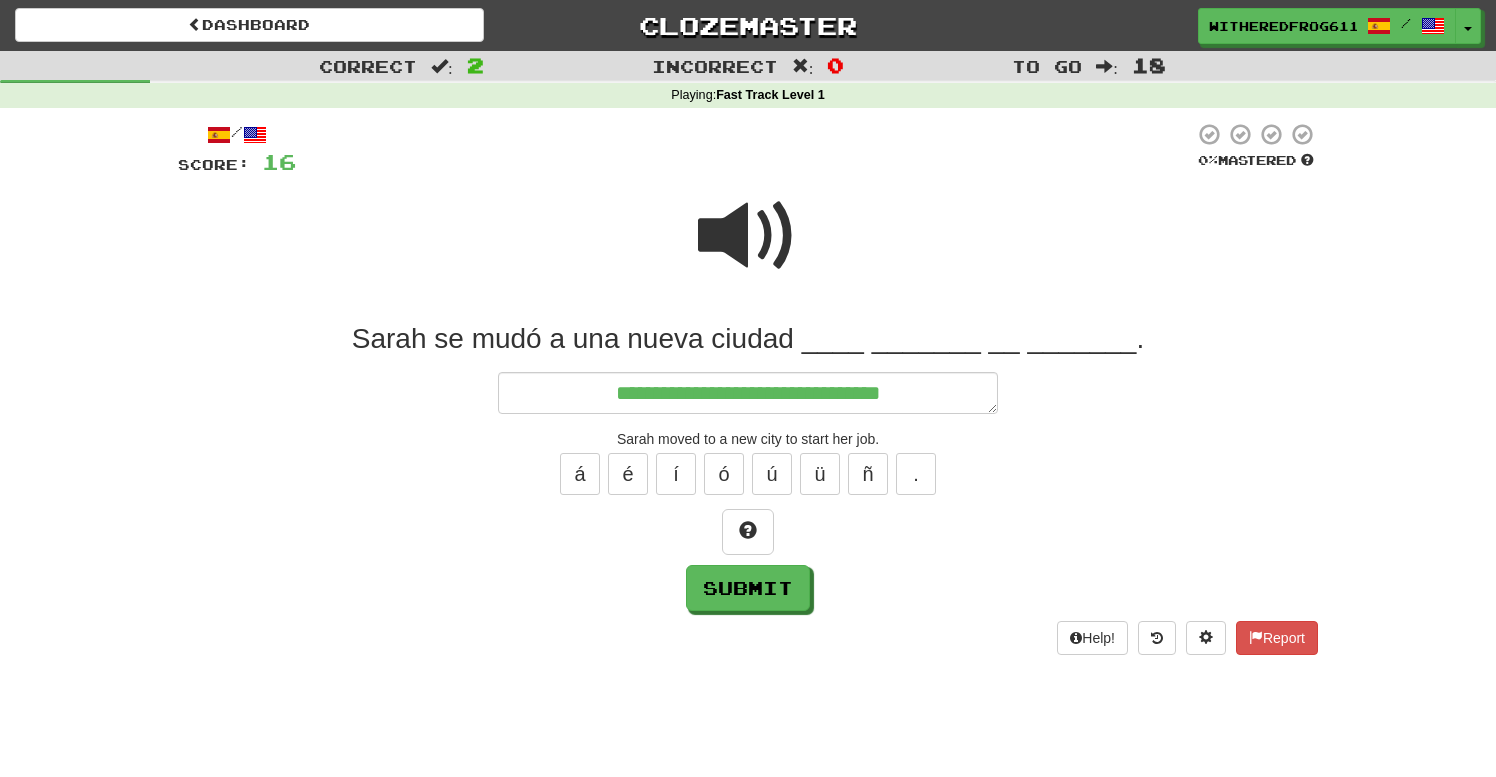 type on "*" 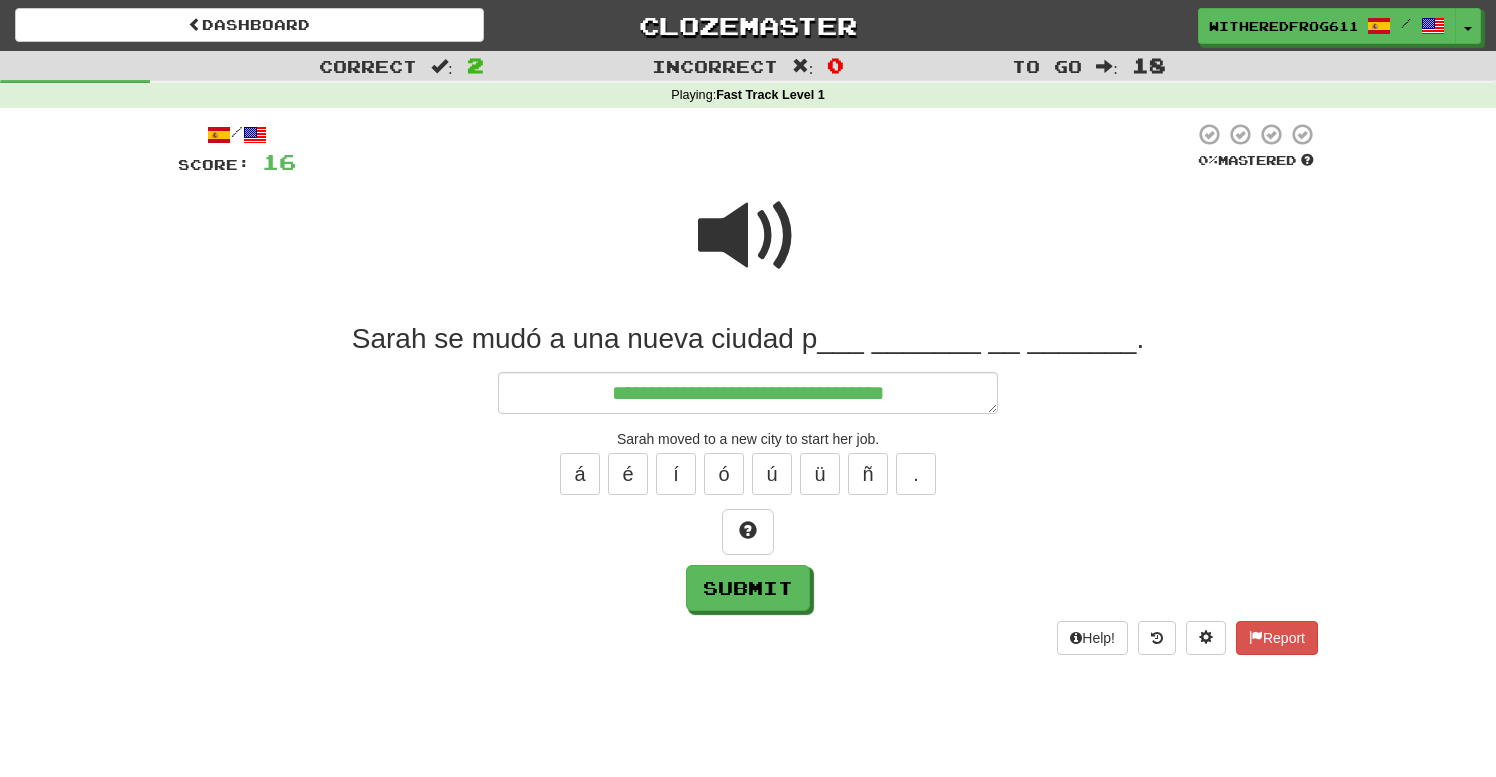 type on "*" 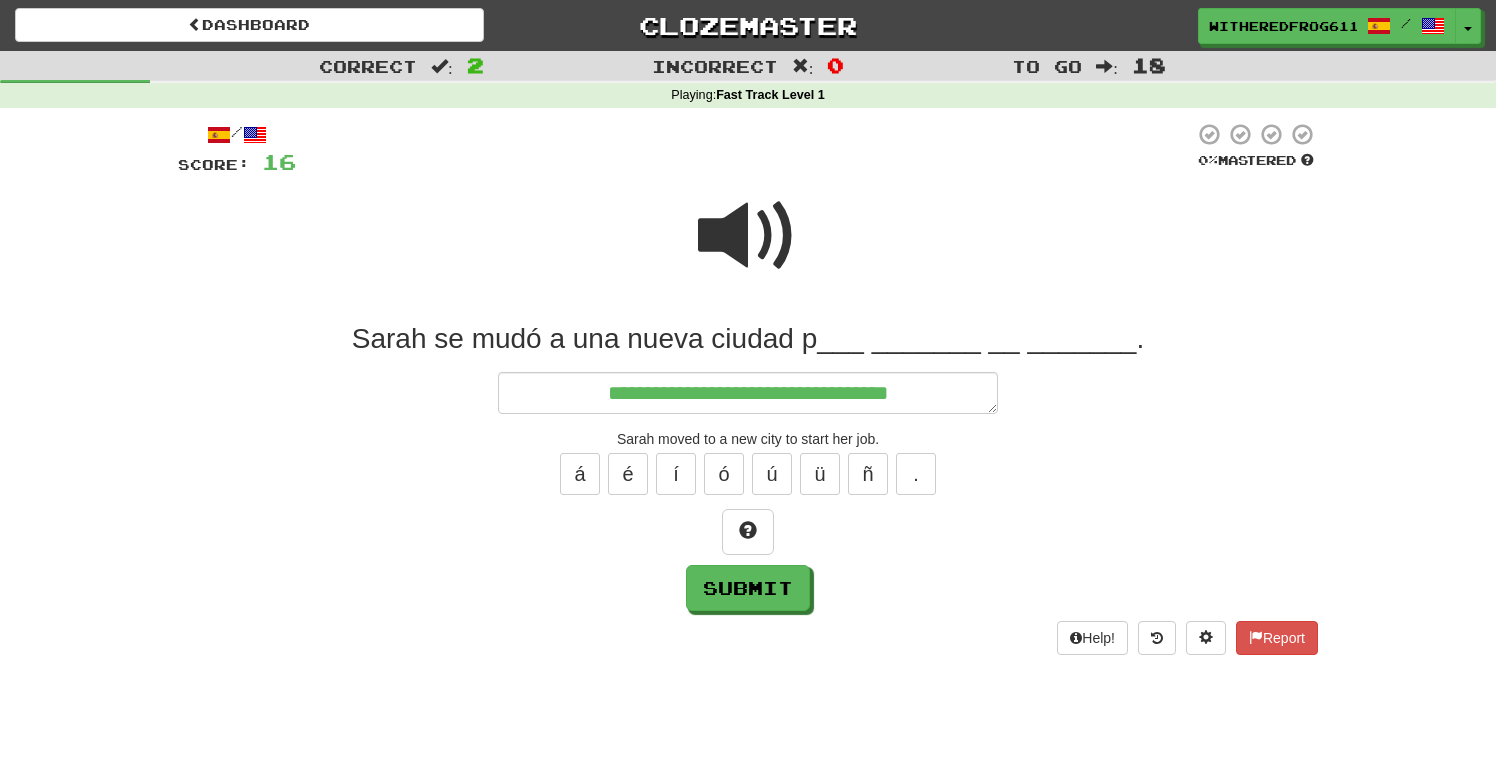 type on "*" 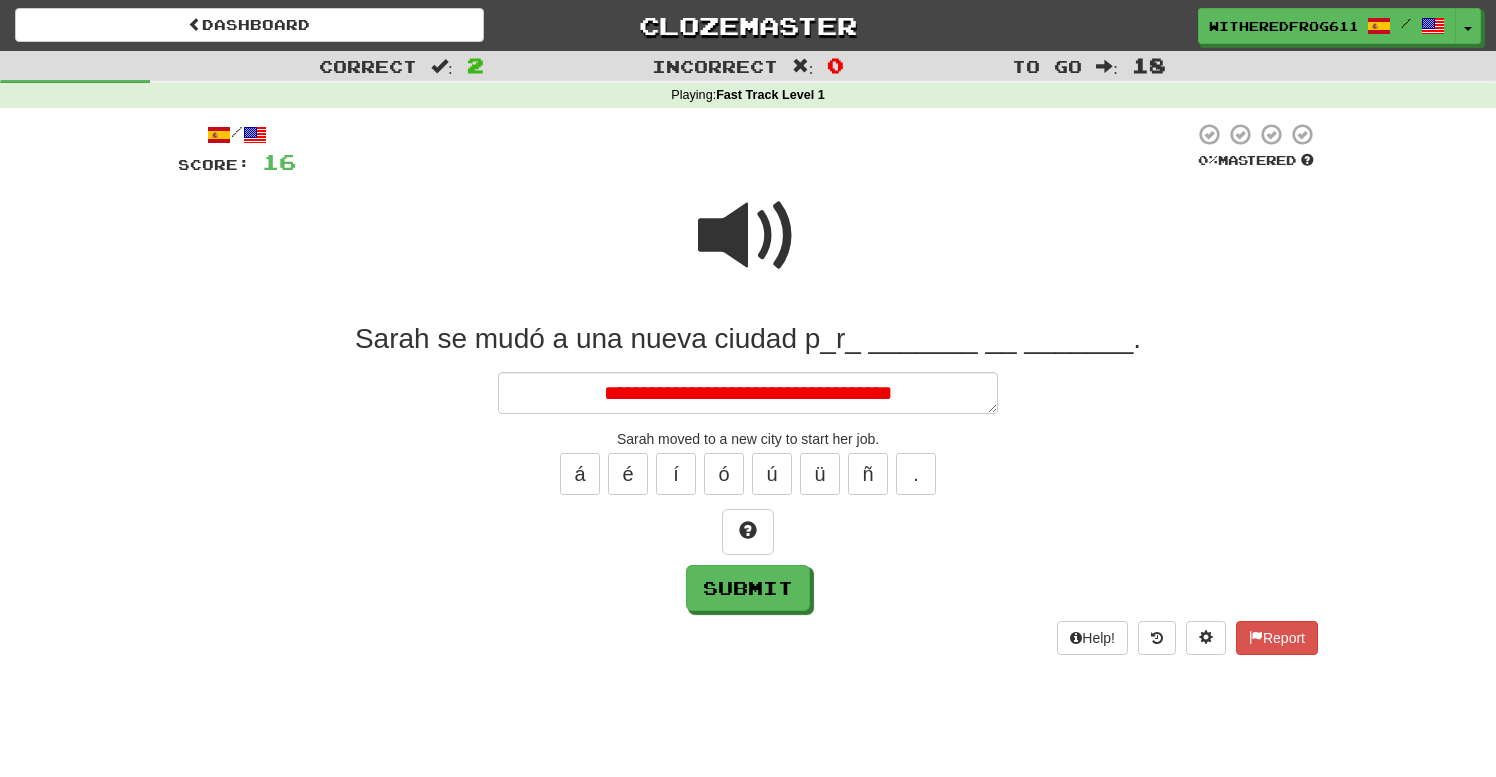 type on "*" 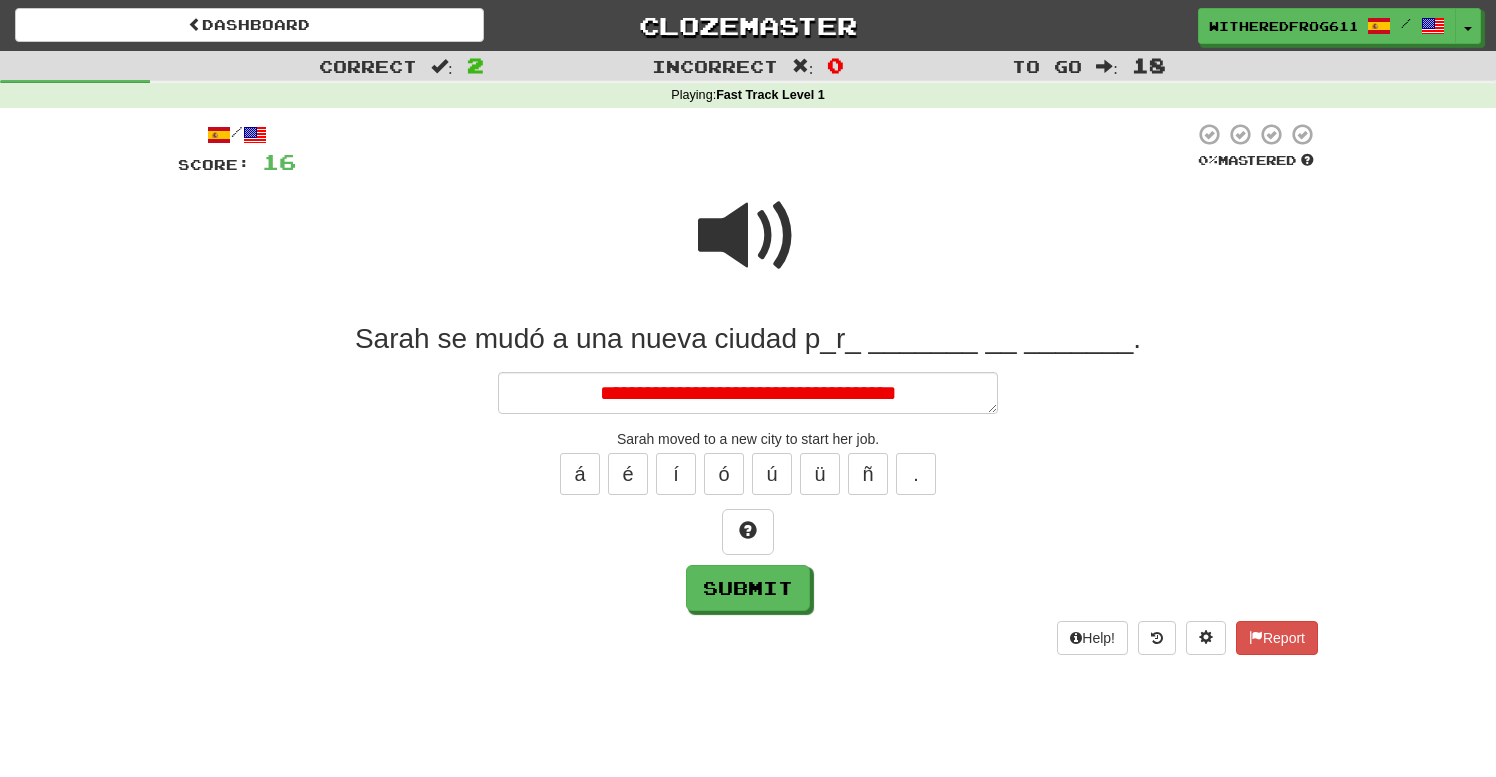 type on "*" 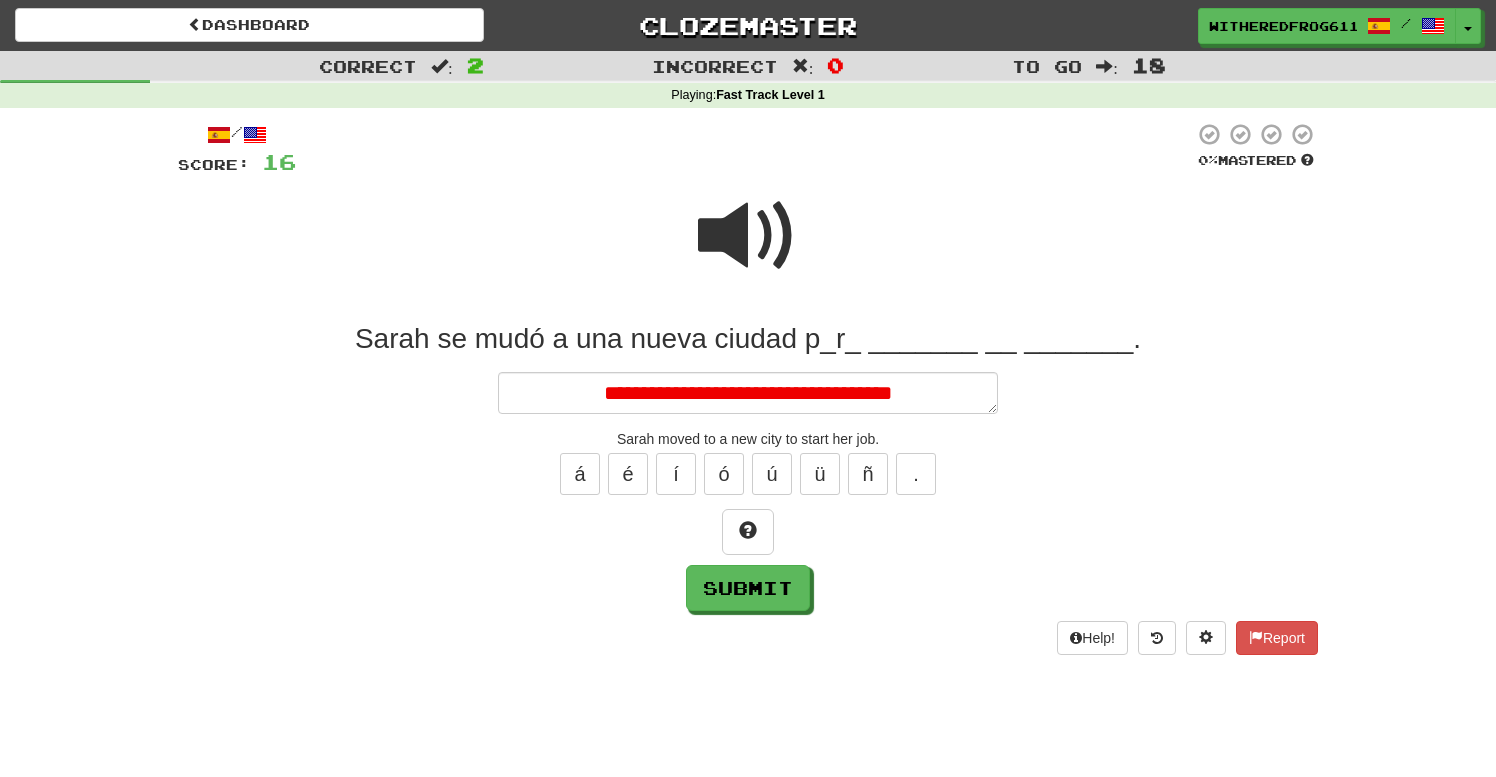 type on "*" 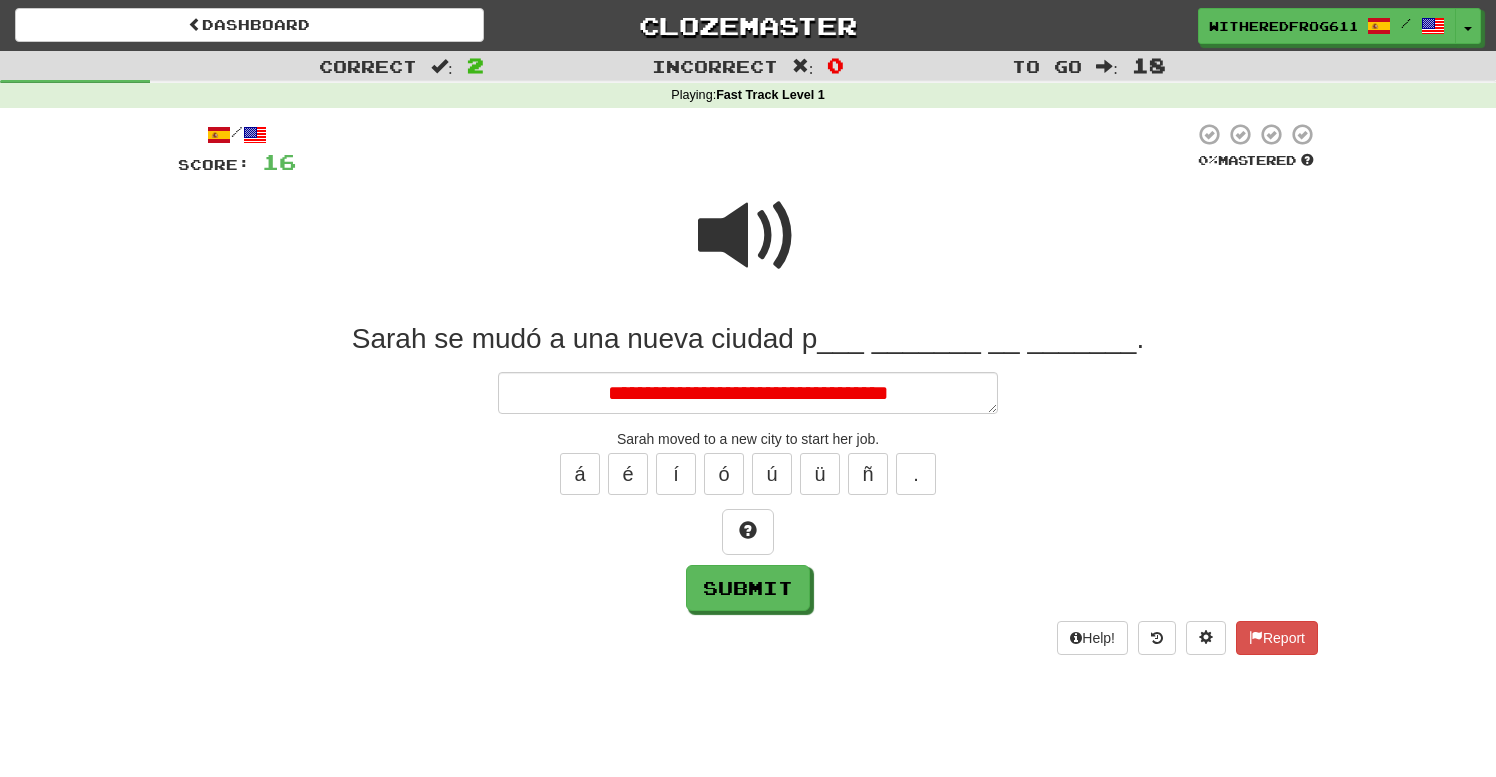 type on "*" 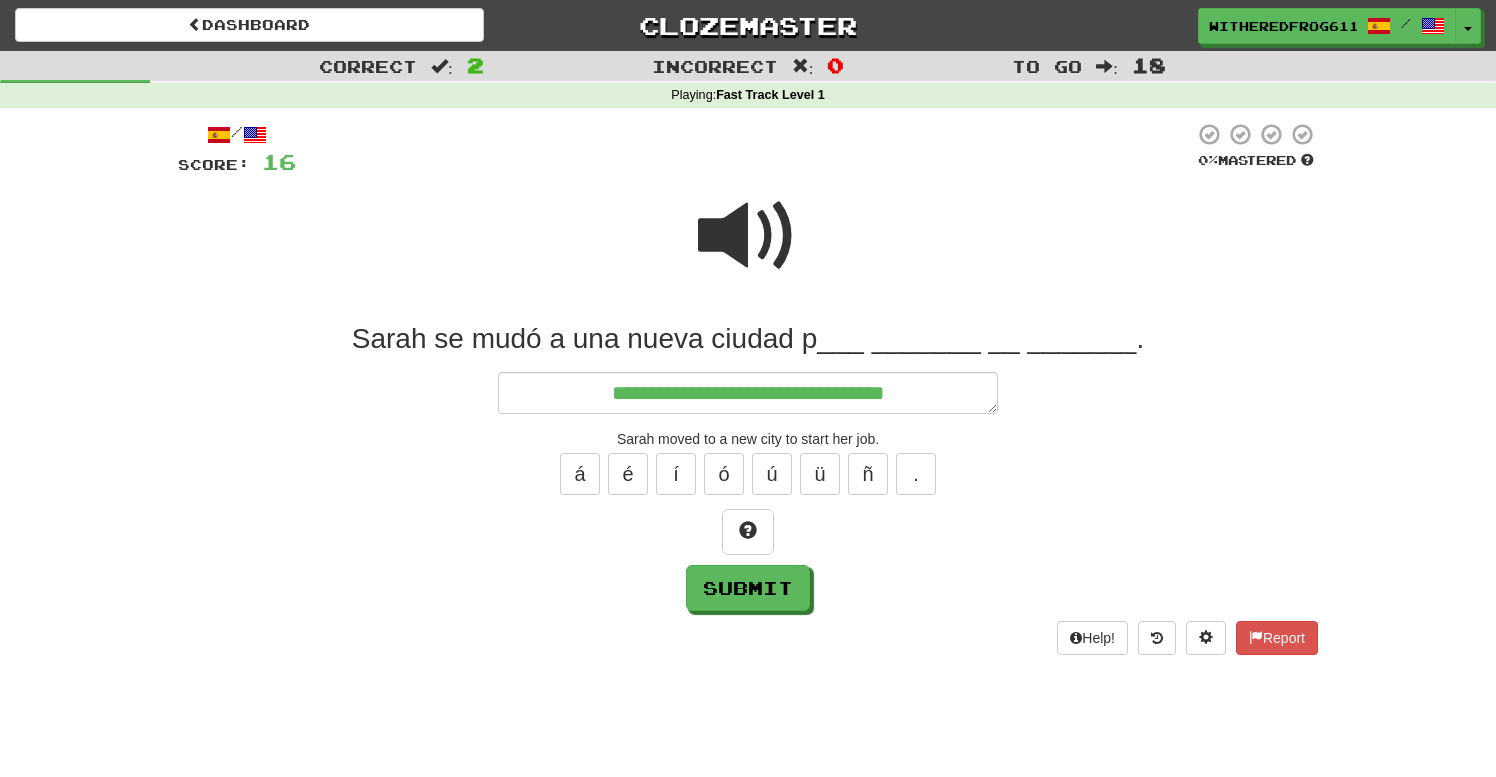 type on "*" 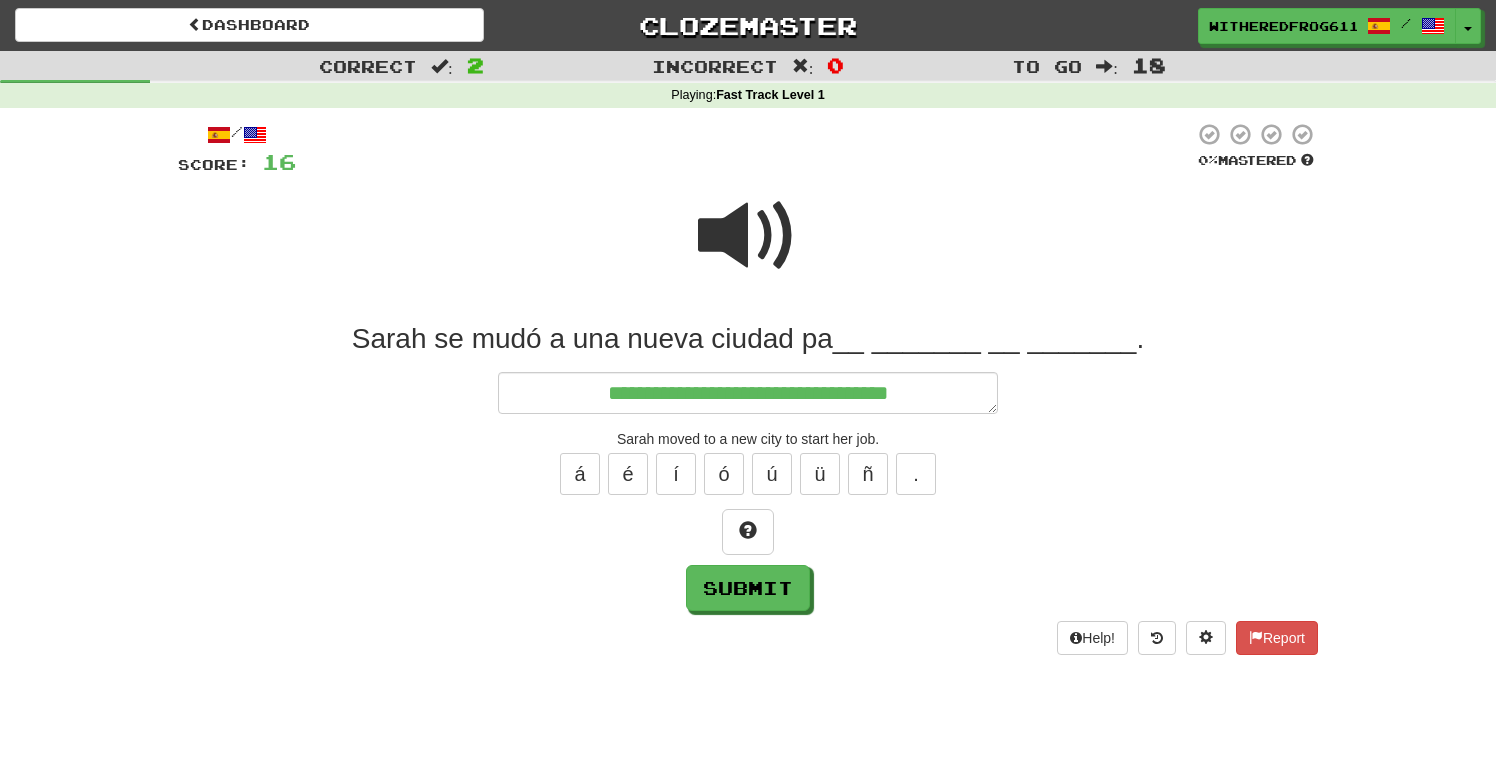 type on "*" 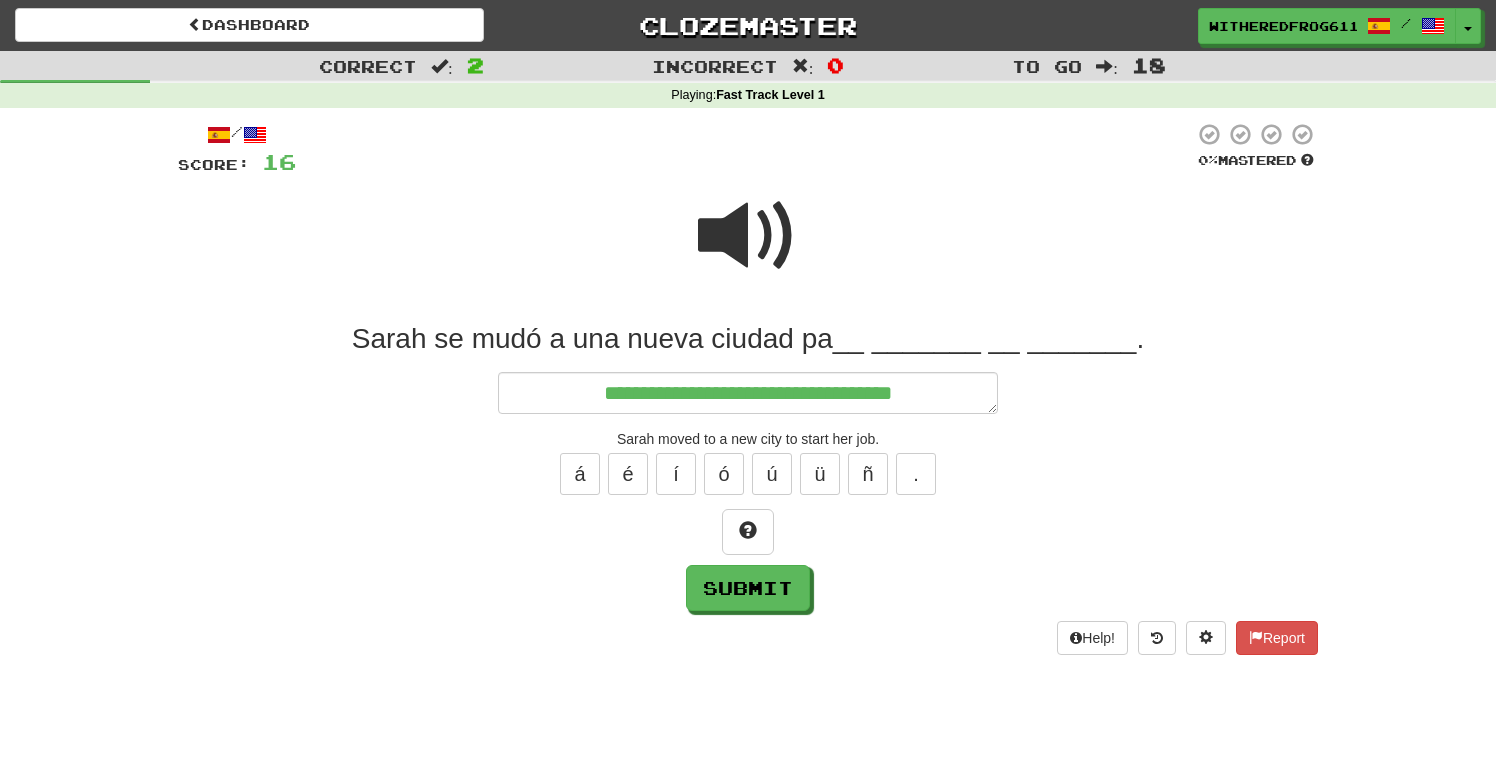 type on "*" 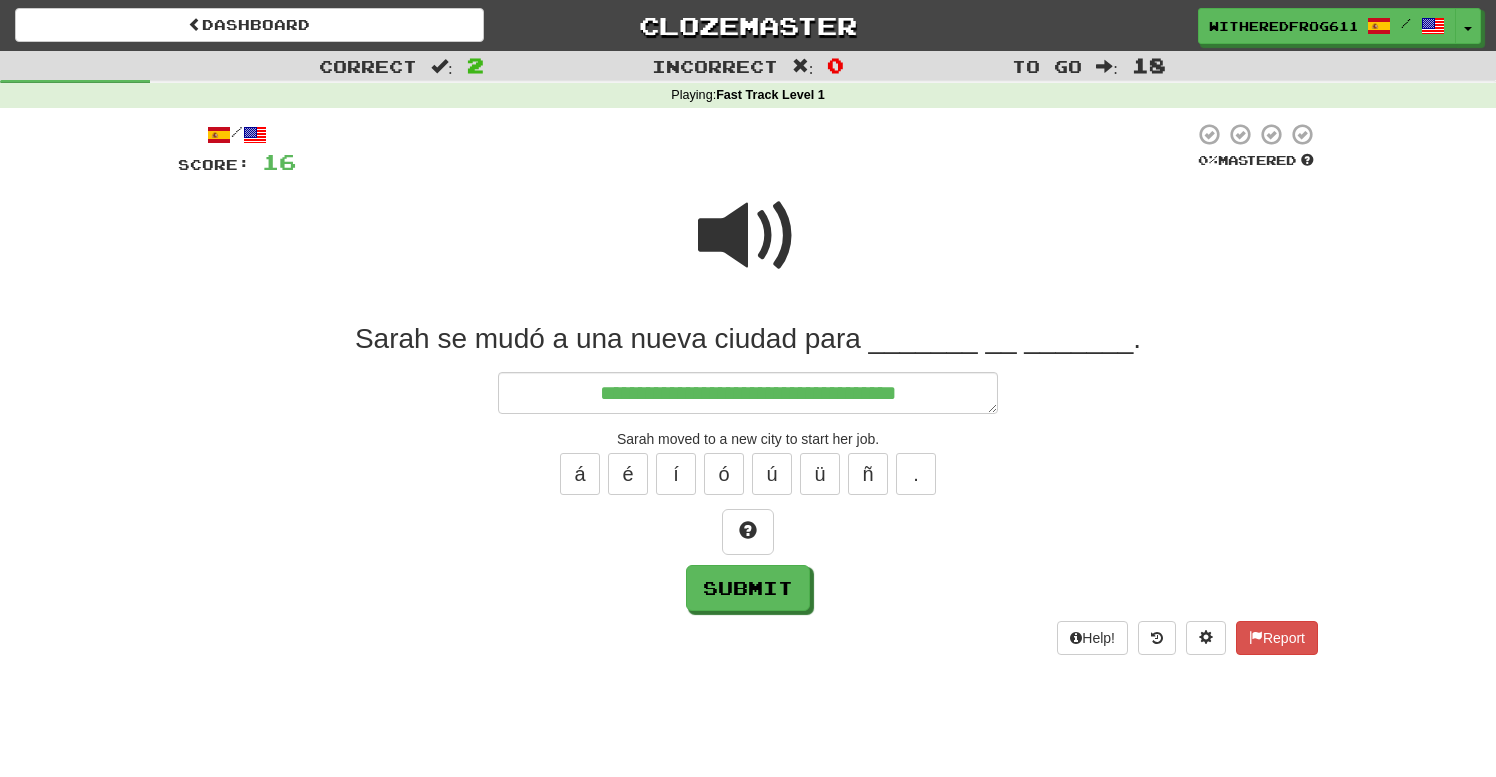 type on "*" 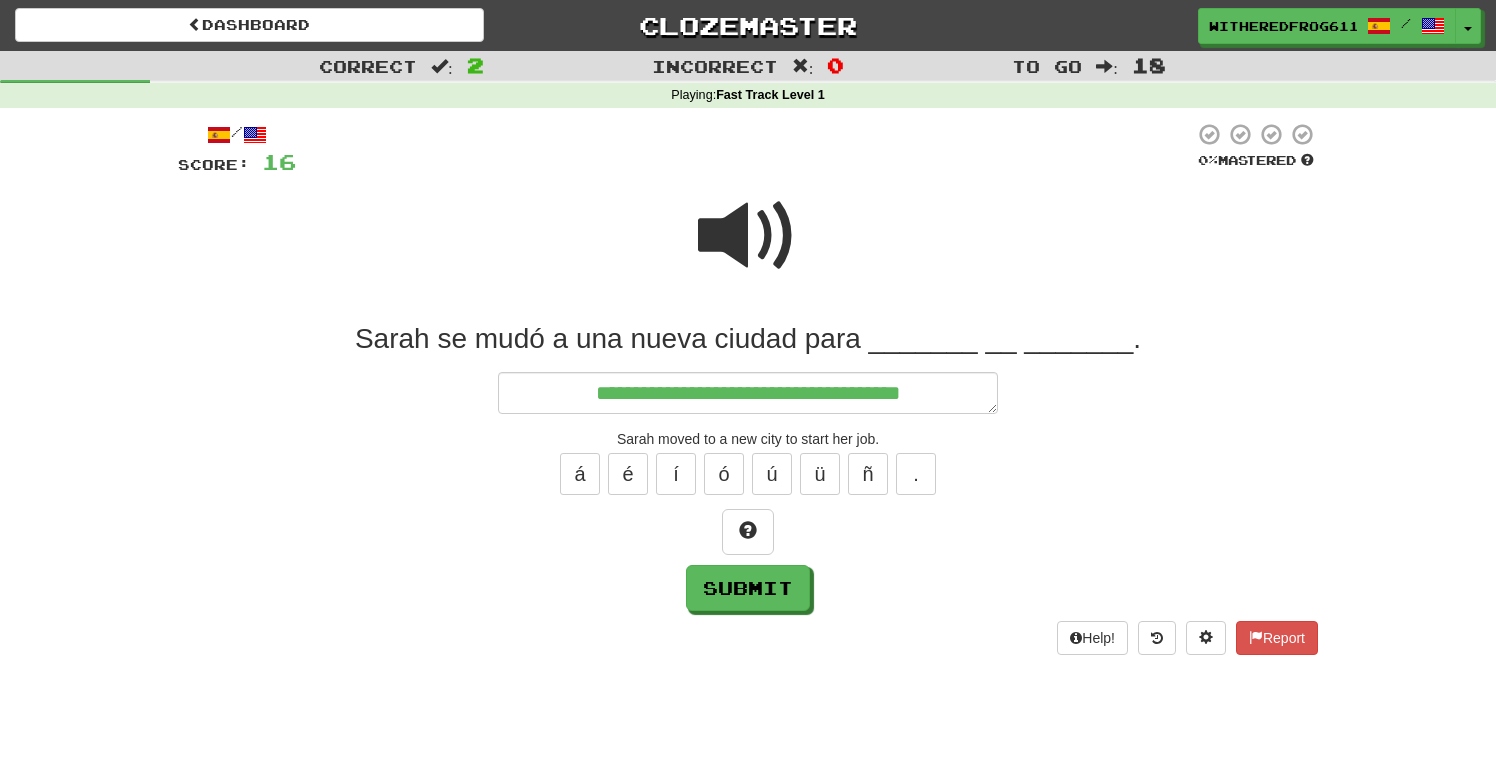 type on "*" 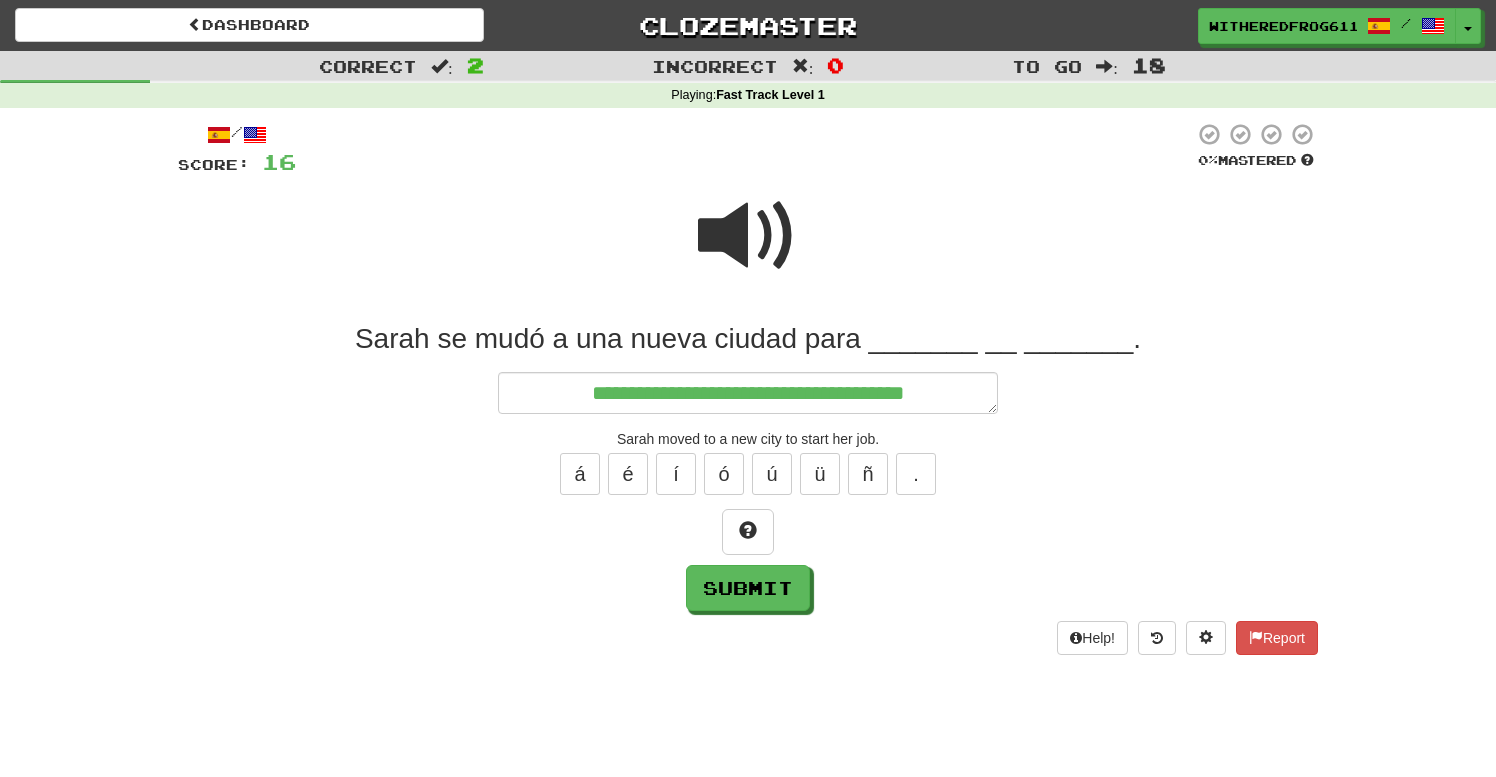 type on "*" 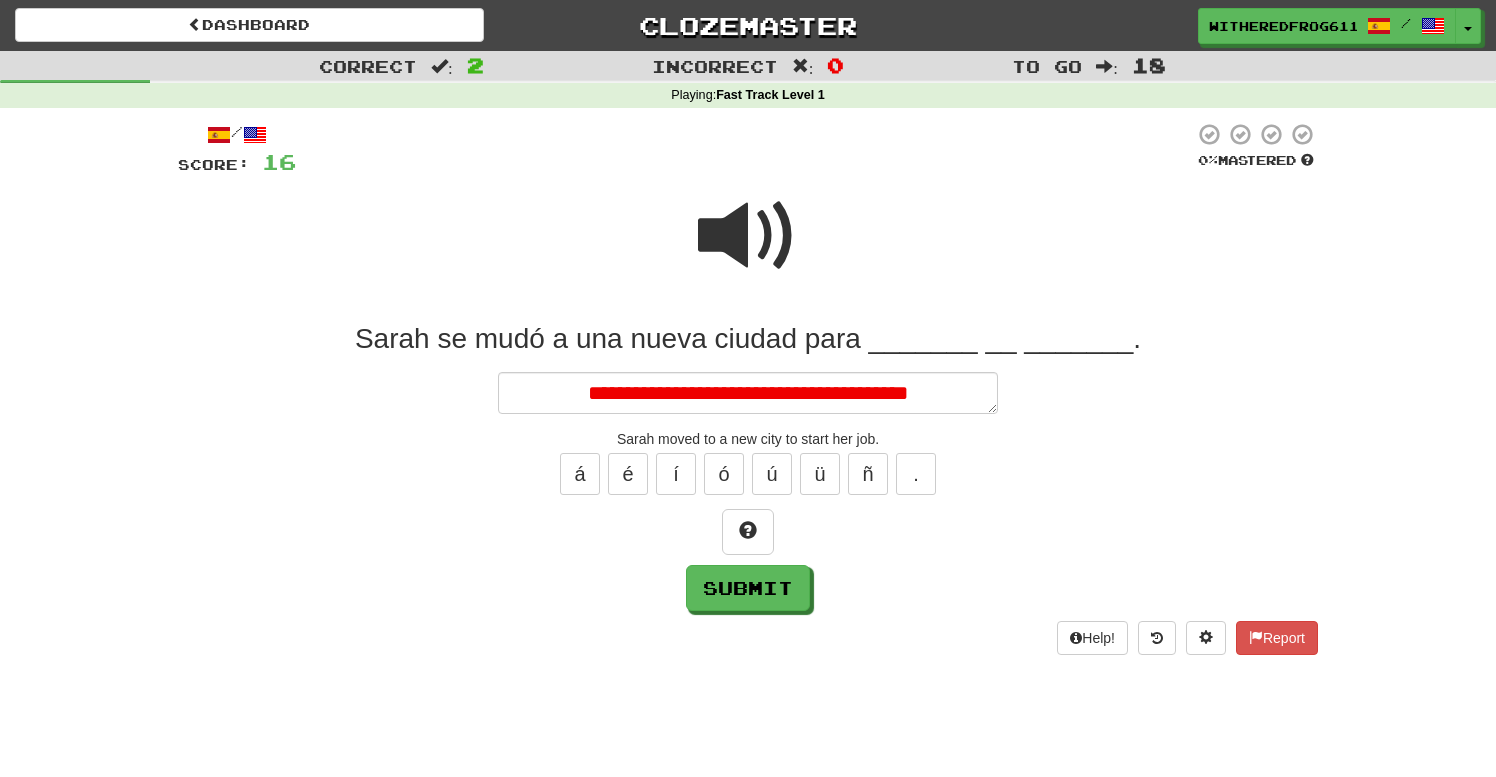 type on "*" 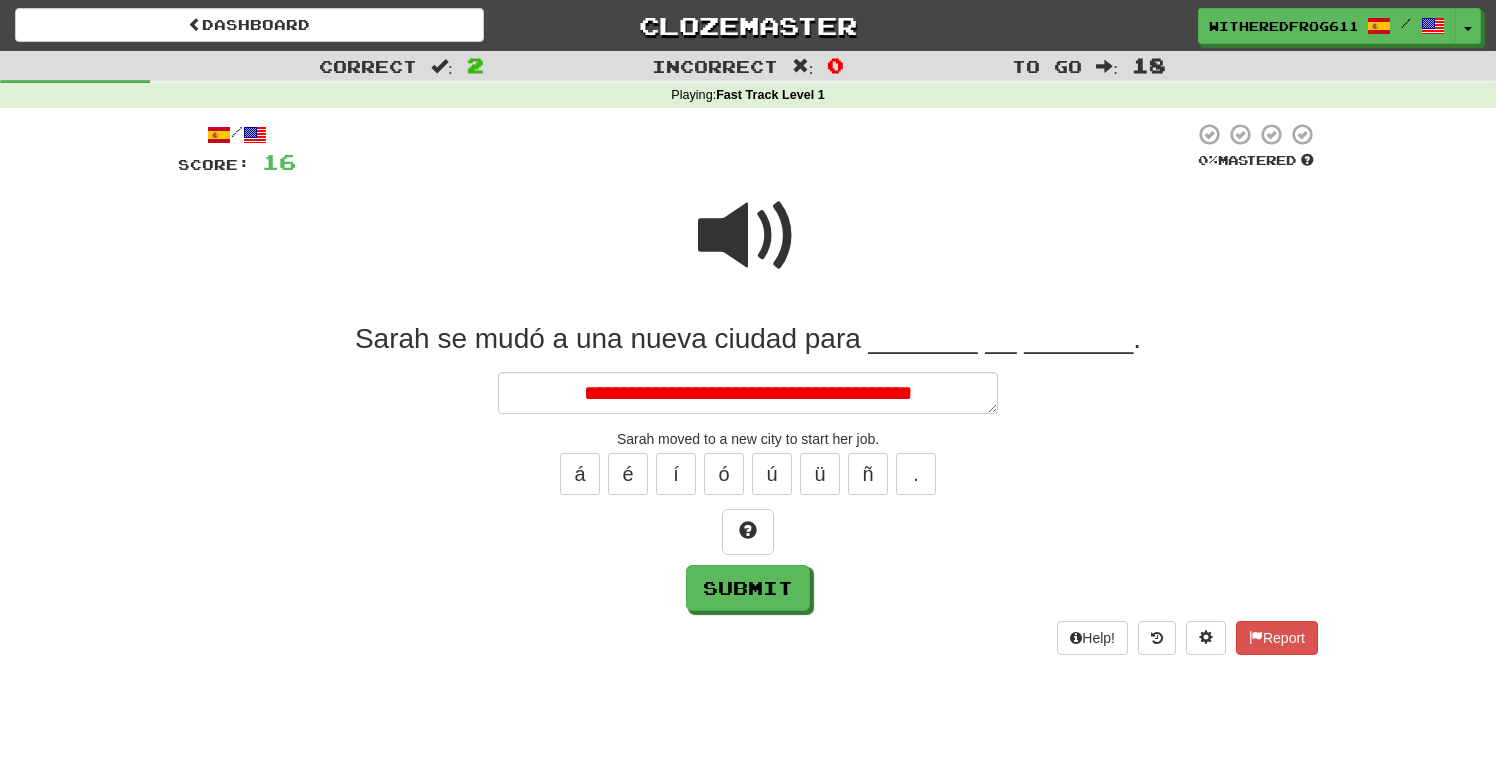 type on "*" 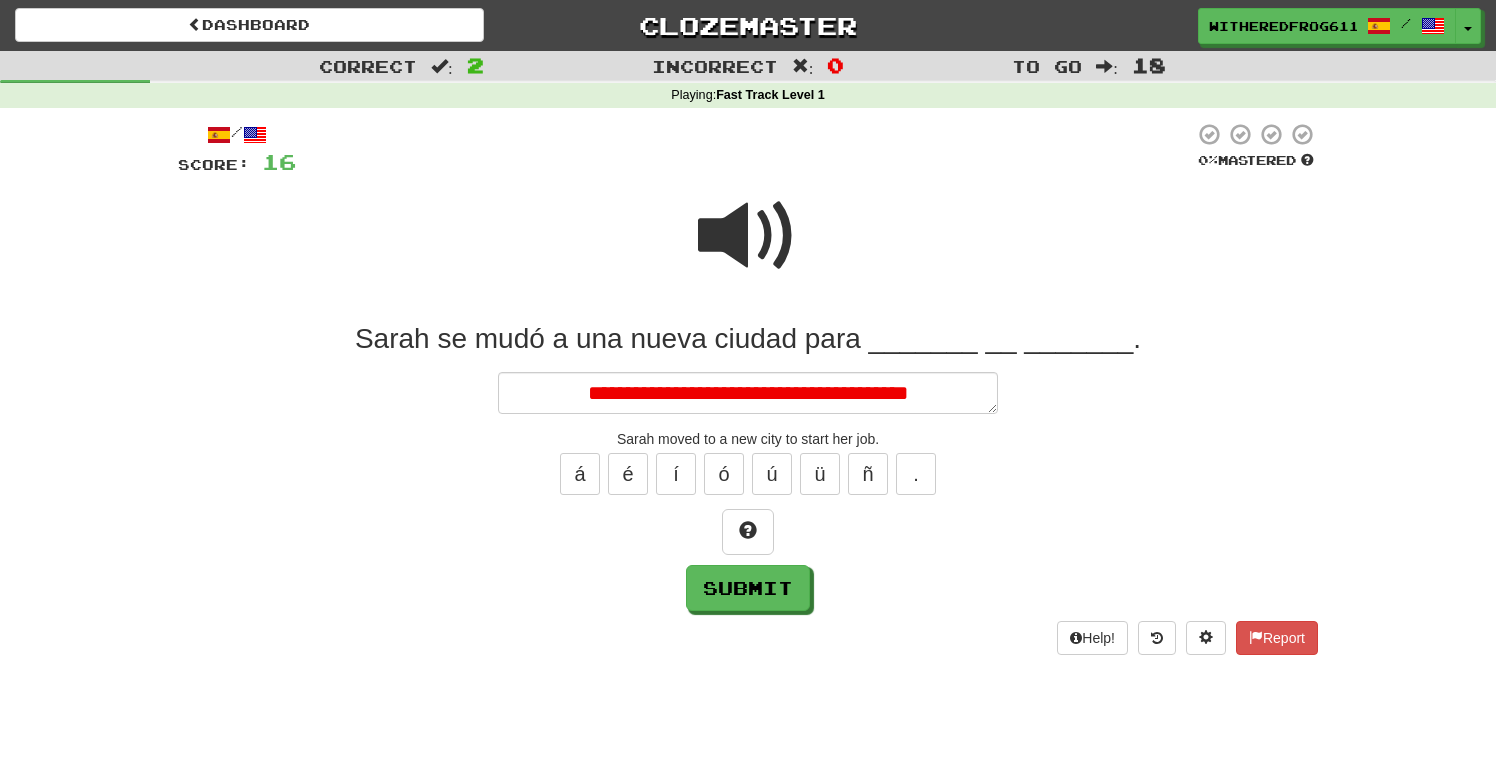 type on "*" 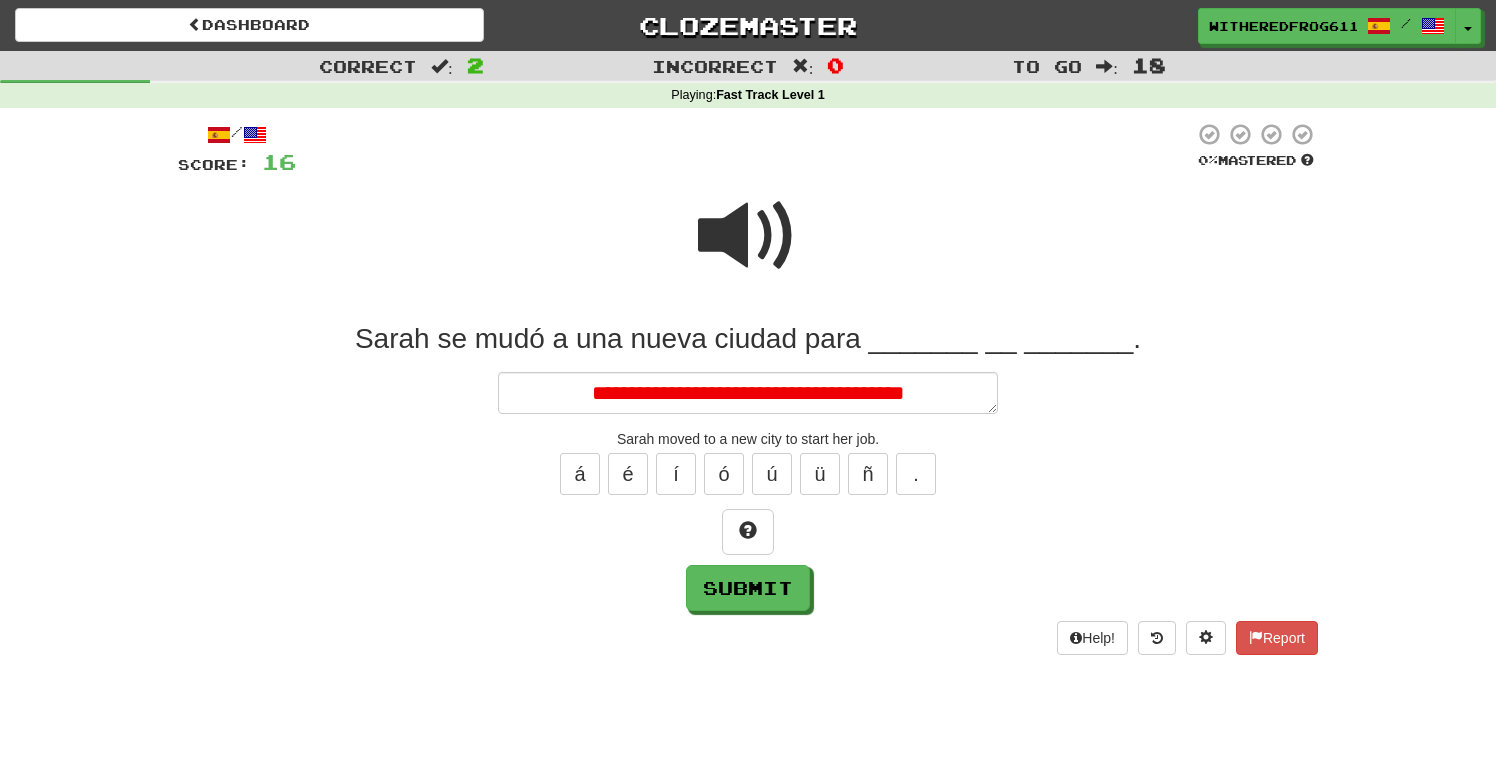 type on "*" 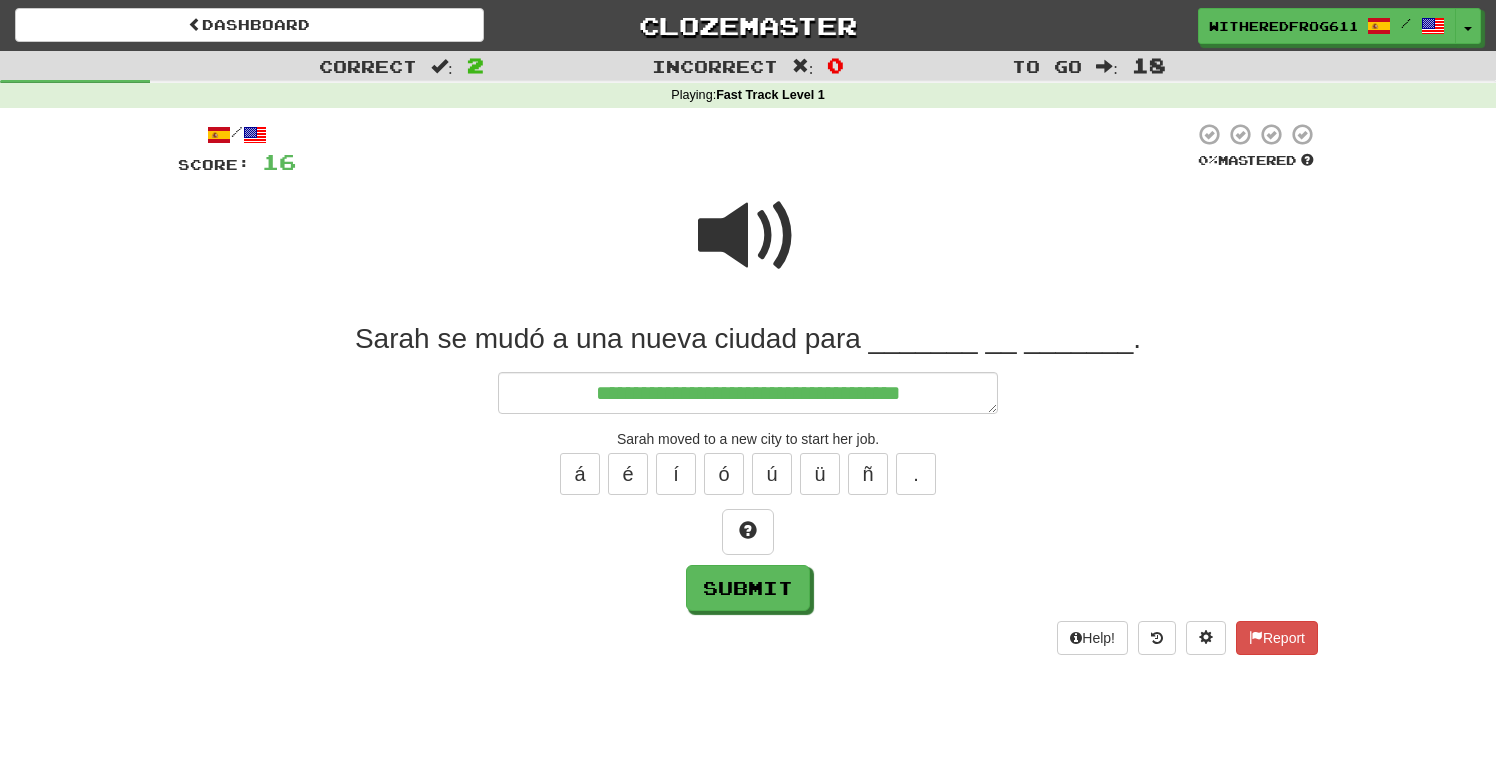 type on "**********" 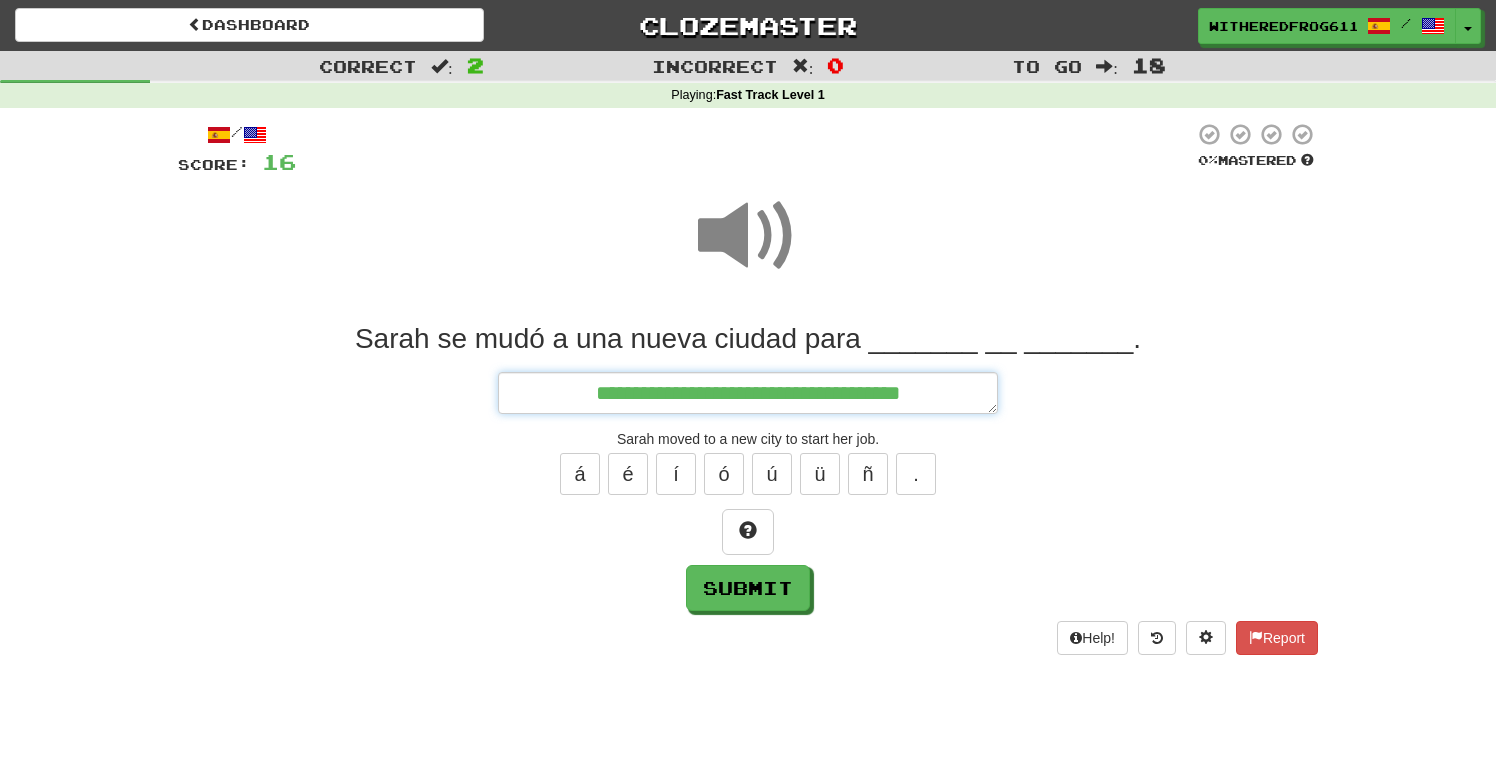 click on "**********" at bounding box center (748, 393) 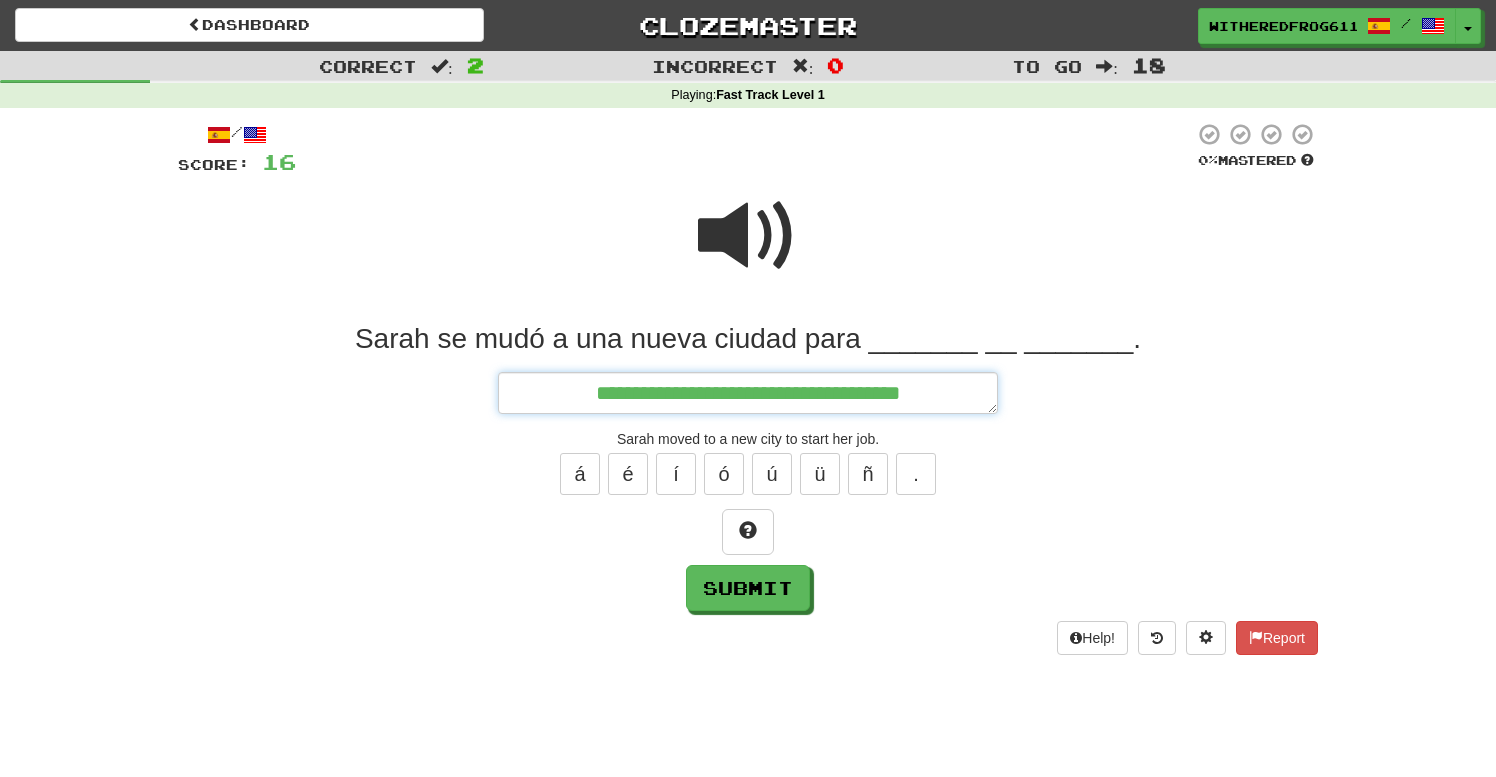 type on "*" 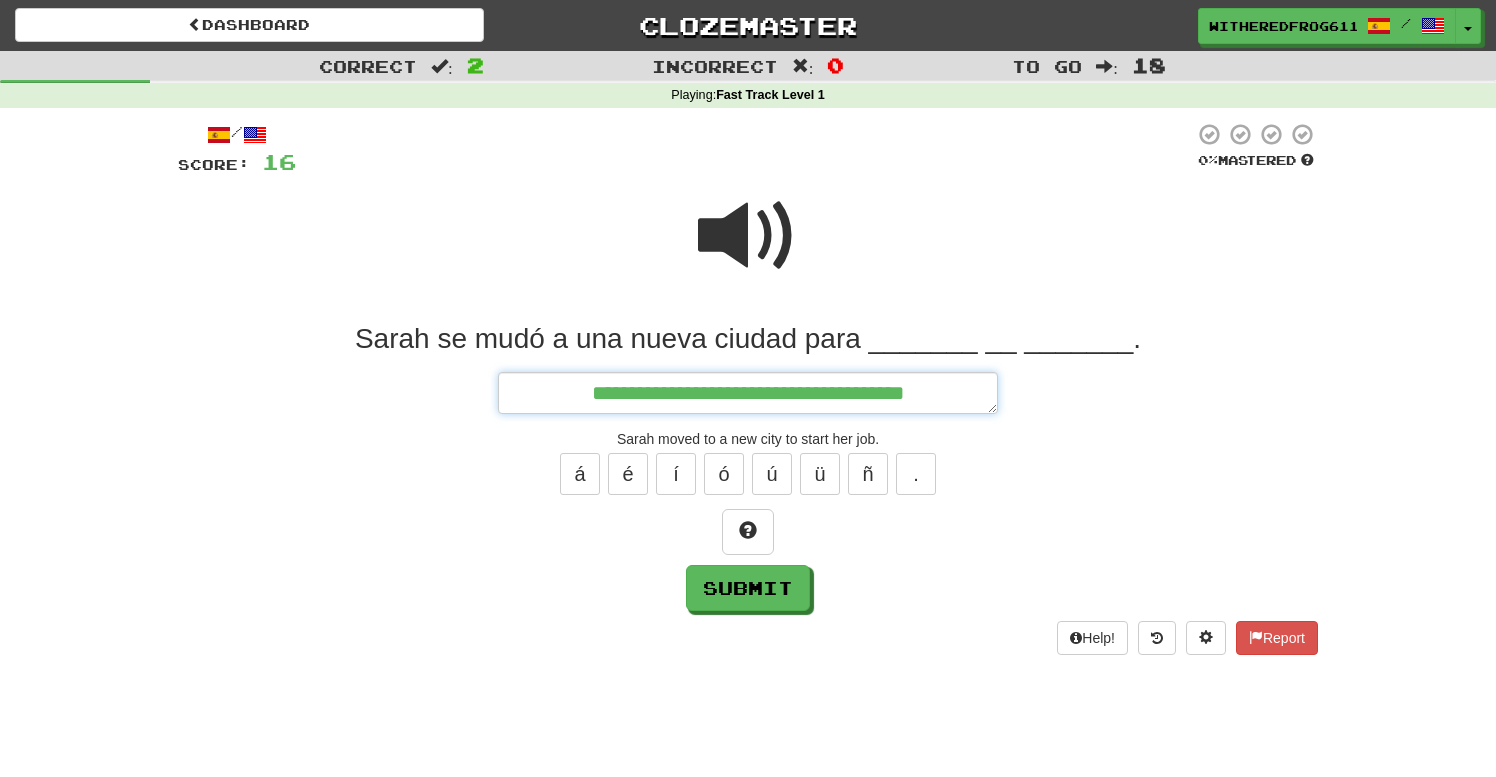 type on "*" 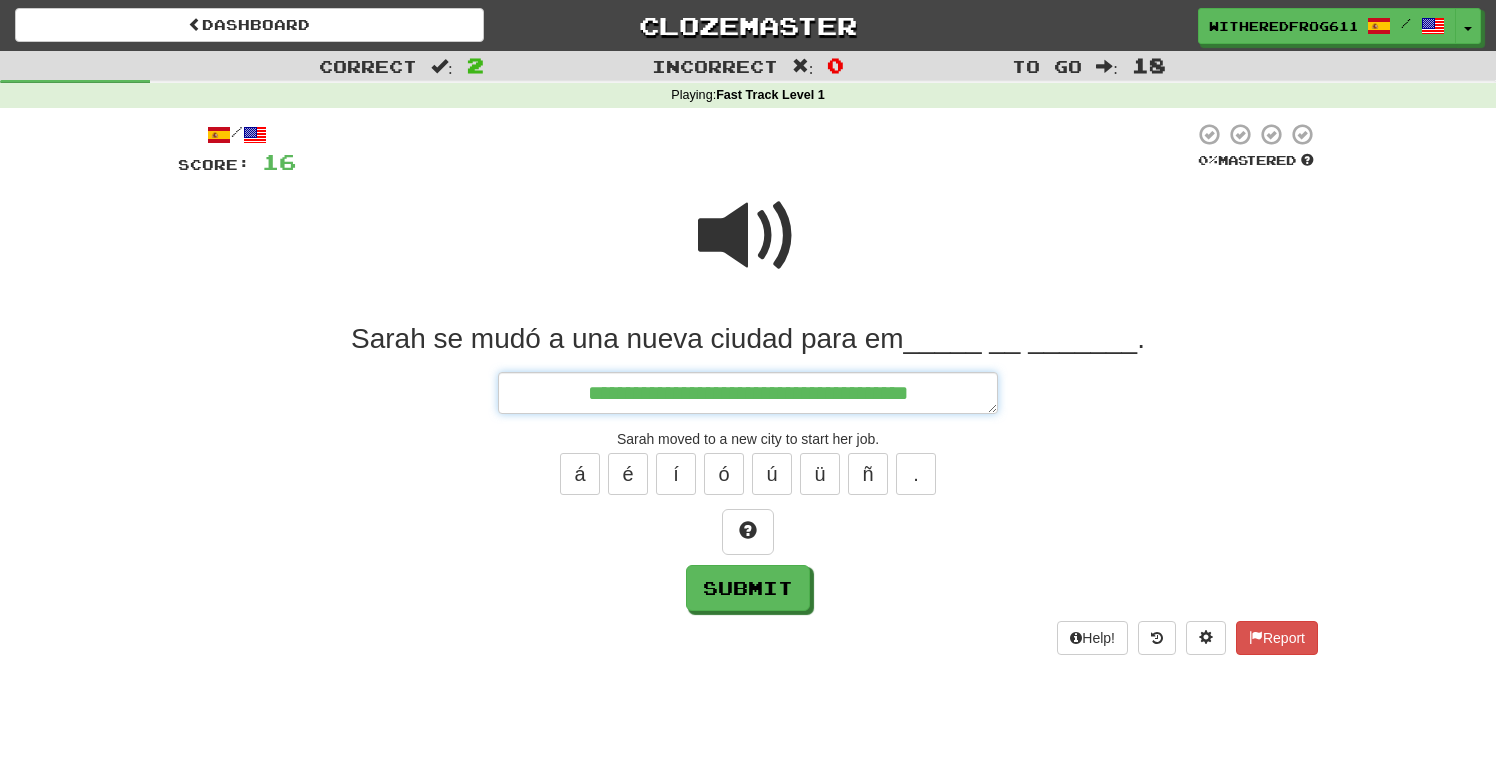 type 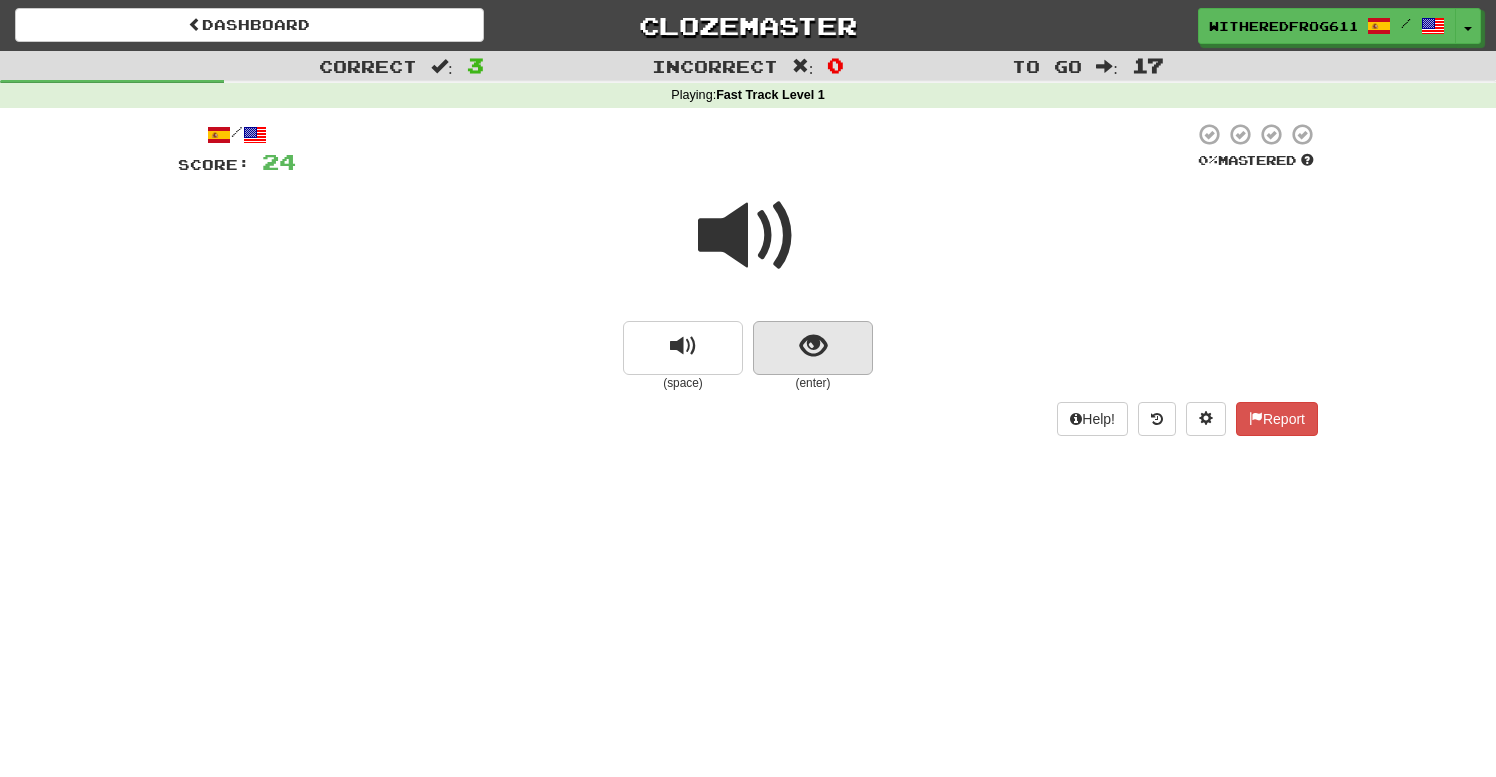 click at bounding box center [813, 346] 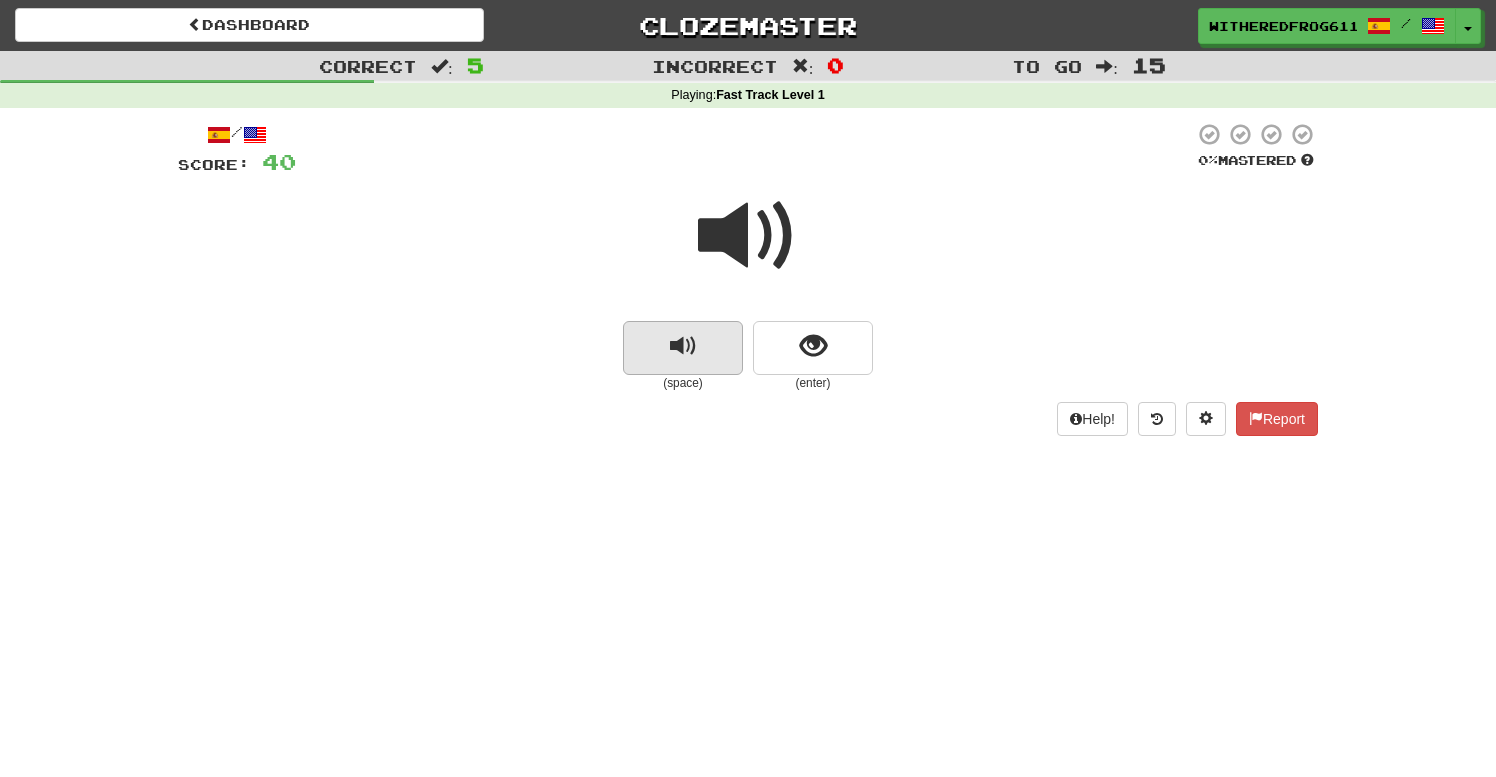scroll, scrollTop: 0, scrollLeft: 0, axis: both 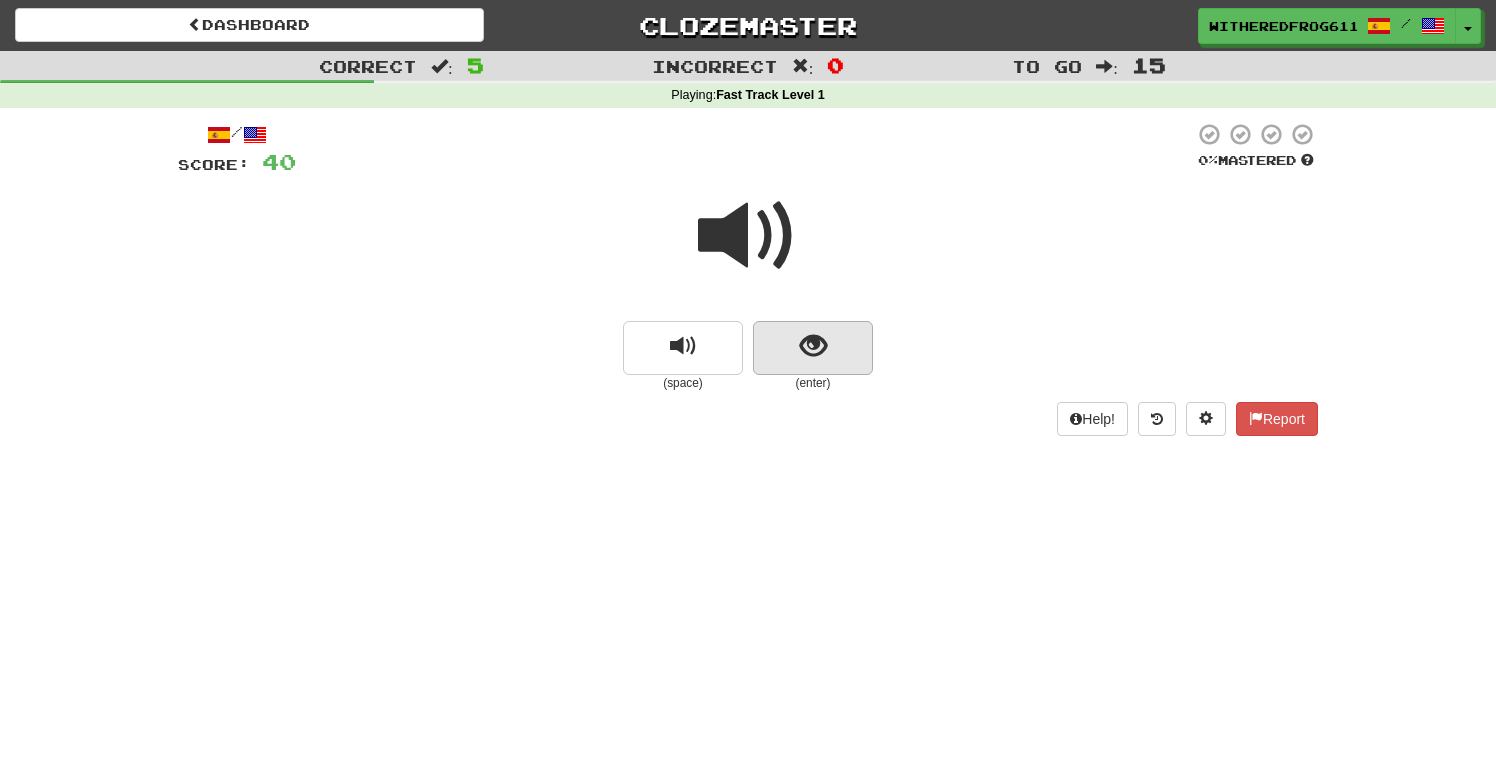 click at bounding box center (813, 346) 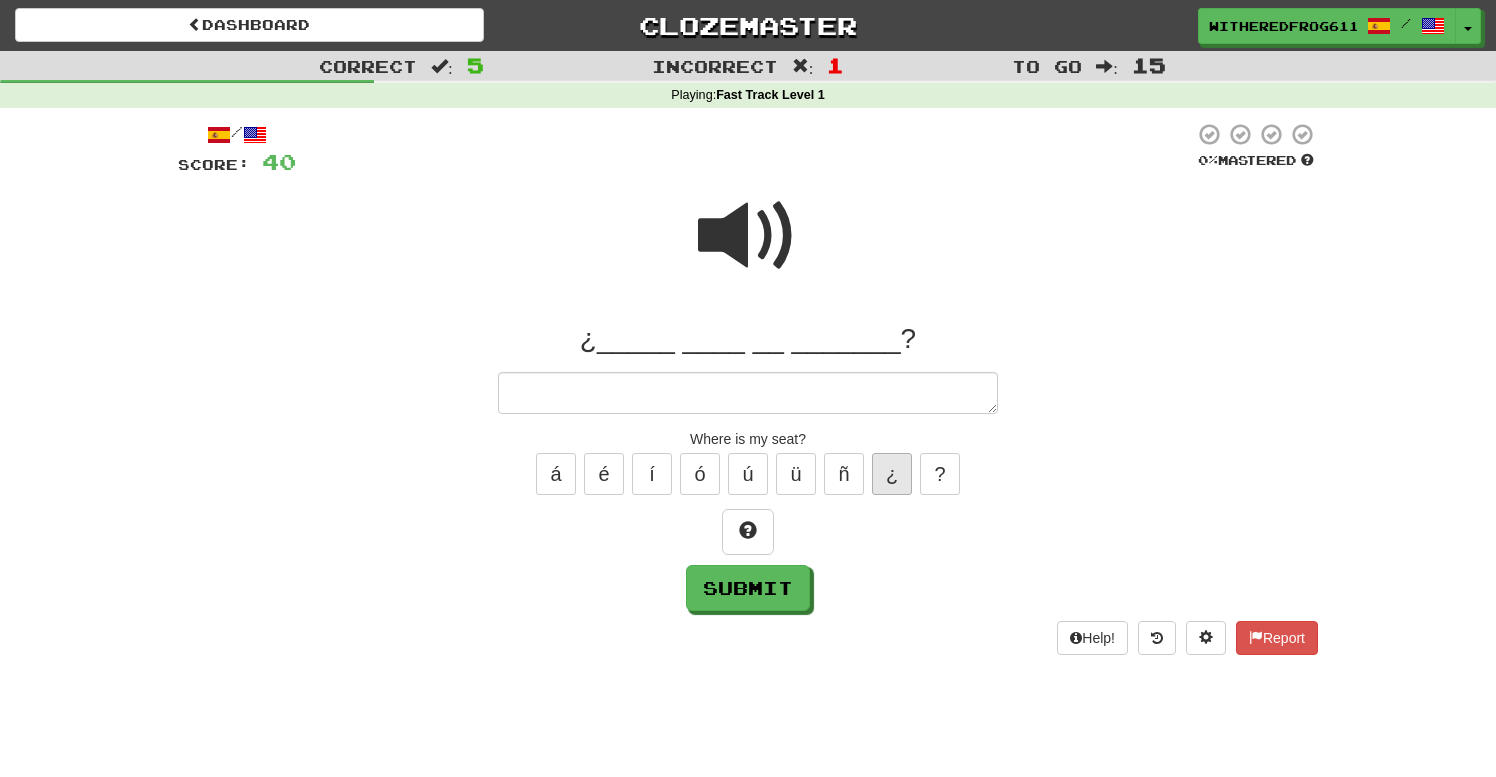 click on "¿" at bounding box center [892, 474] 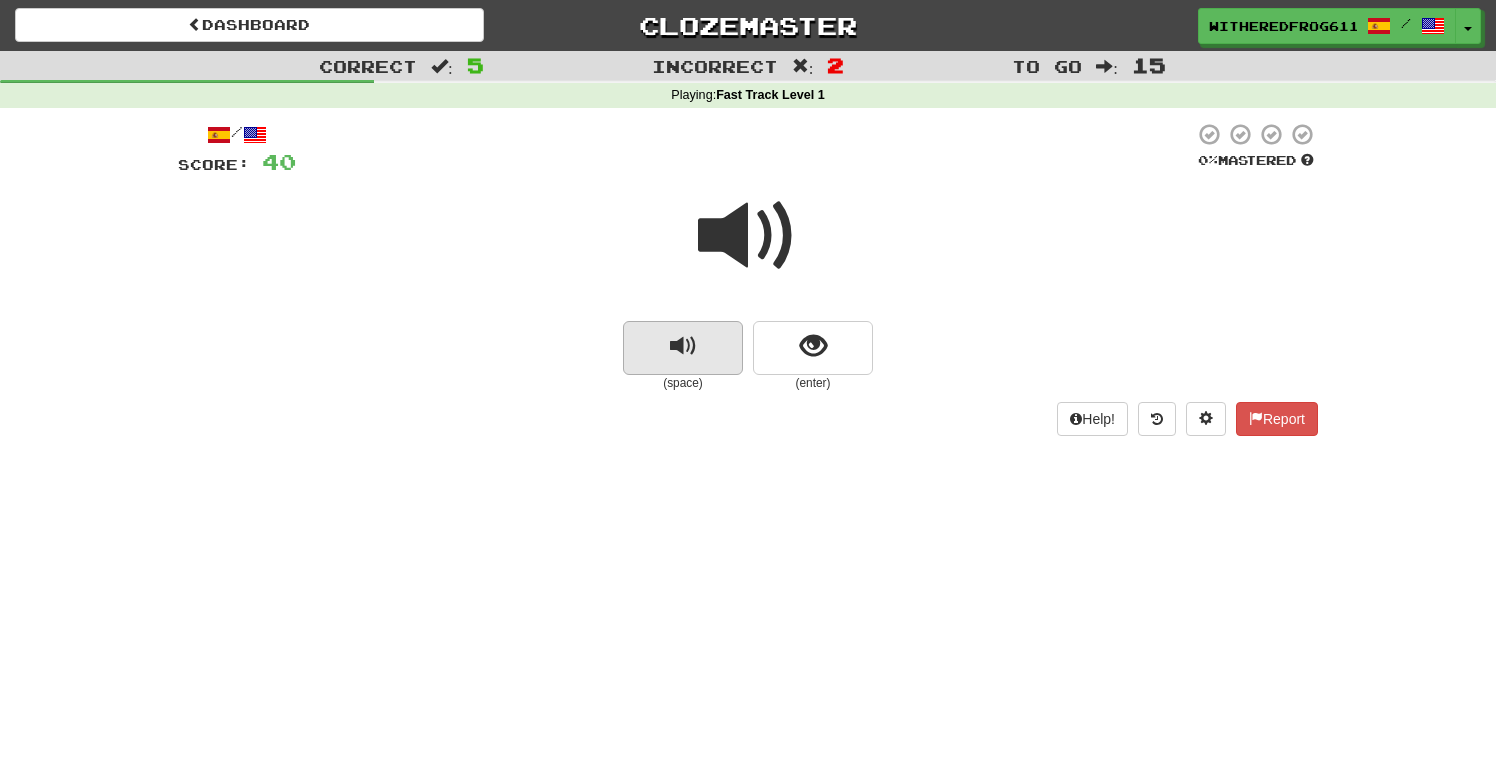 scroll, scrollTop: 0, scrollLeft: 0, axis: both 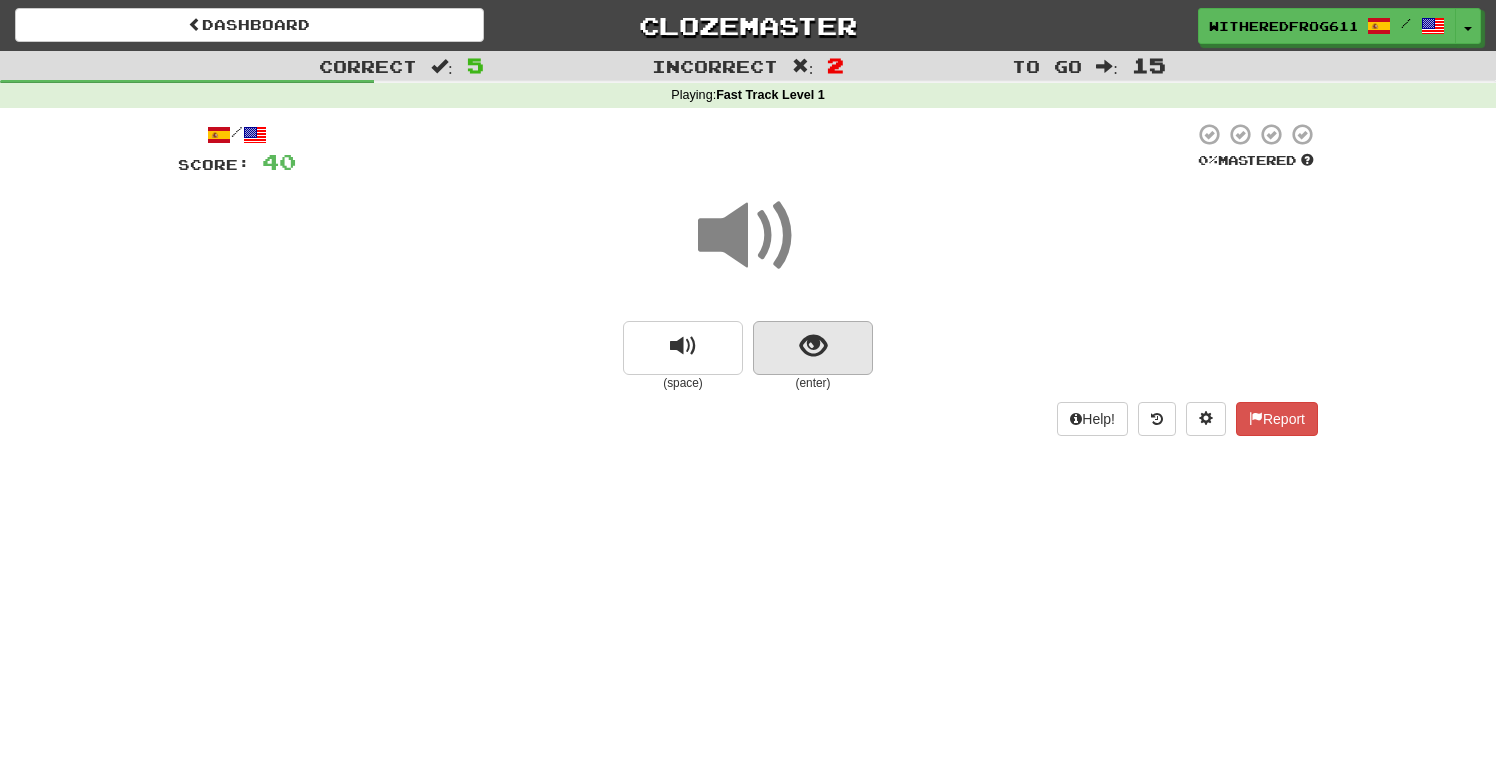 click at bounding box center (813, 348) 